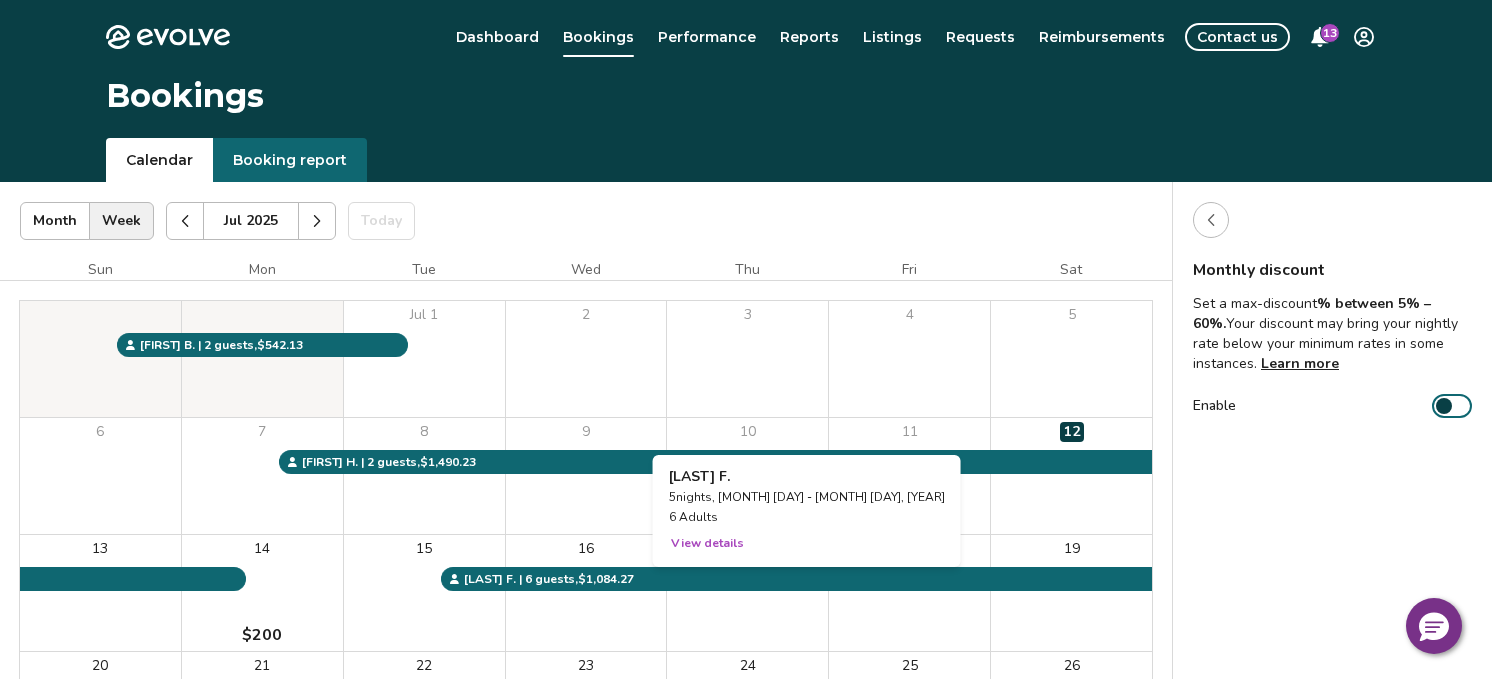 scroll, scrollTop: 0, scrollLeft: 0, axis: both 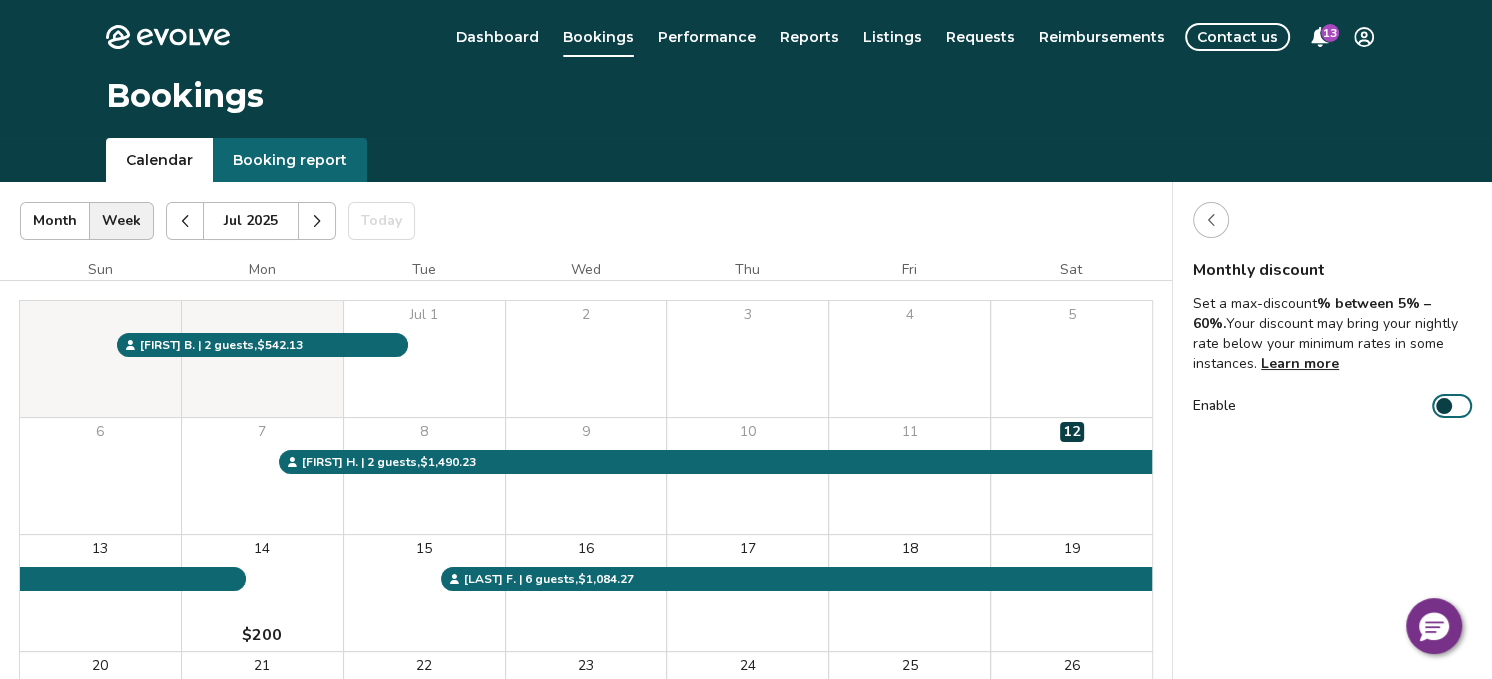click on "Enable" at bounding box center (1452, 406) 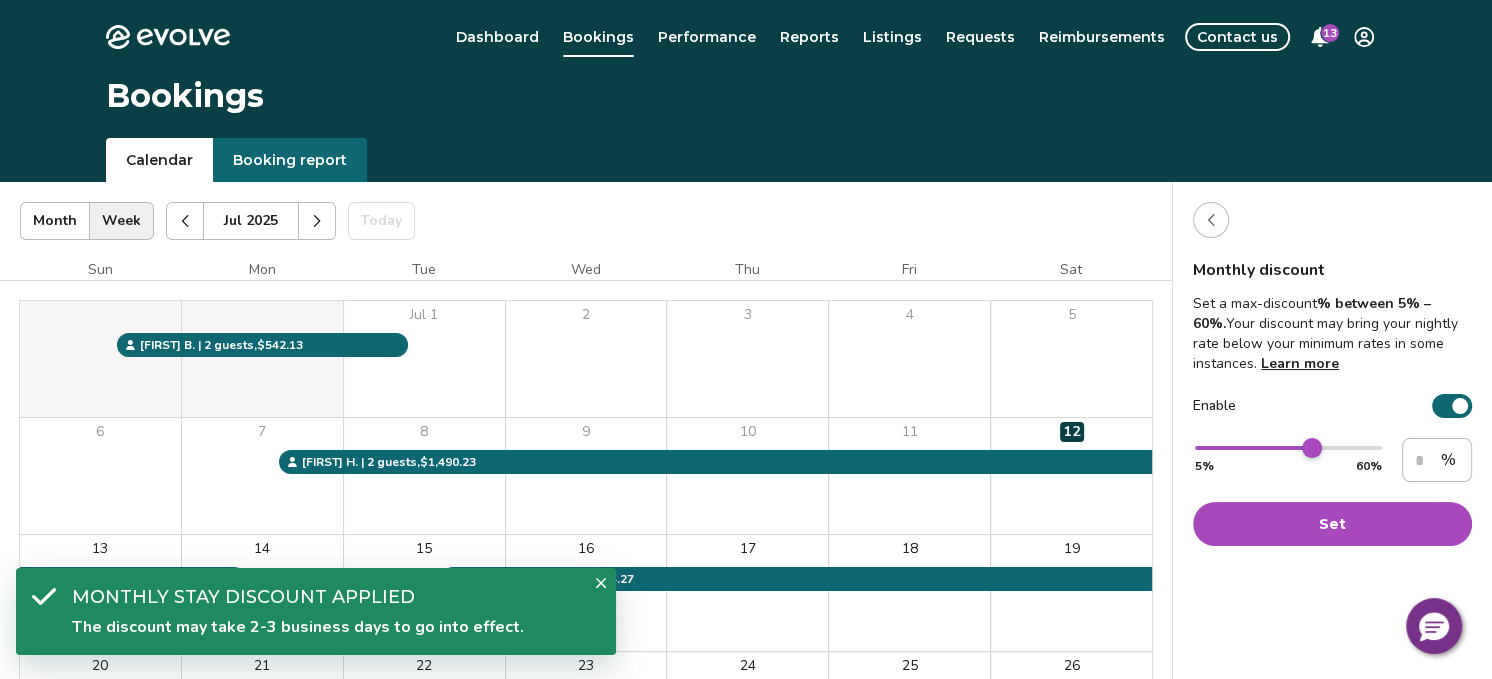 click at bounding box center [1312, 448] 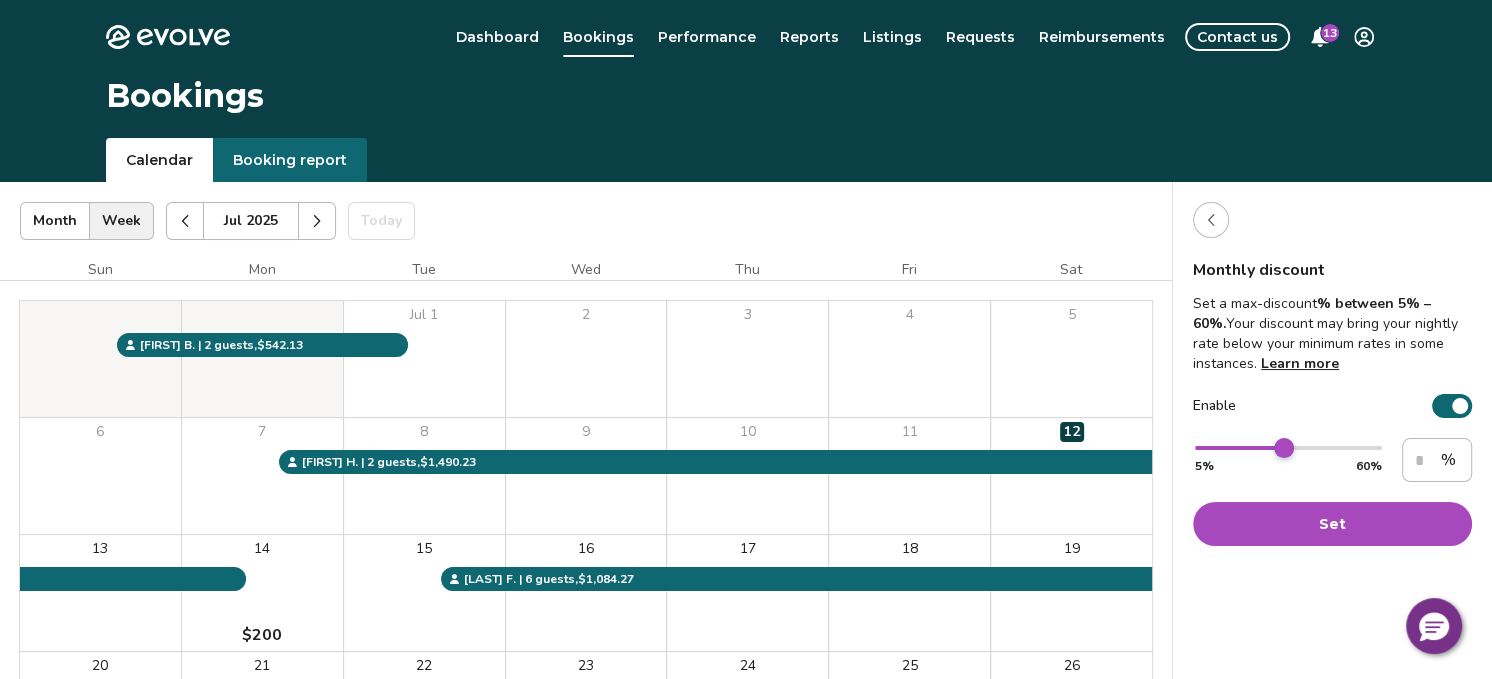 type on "**" 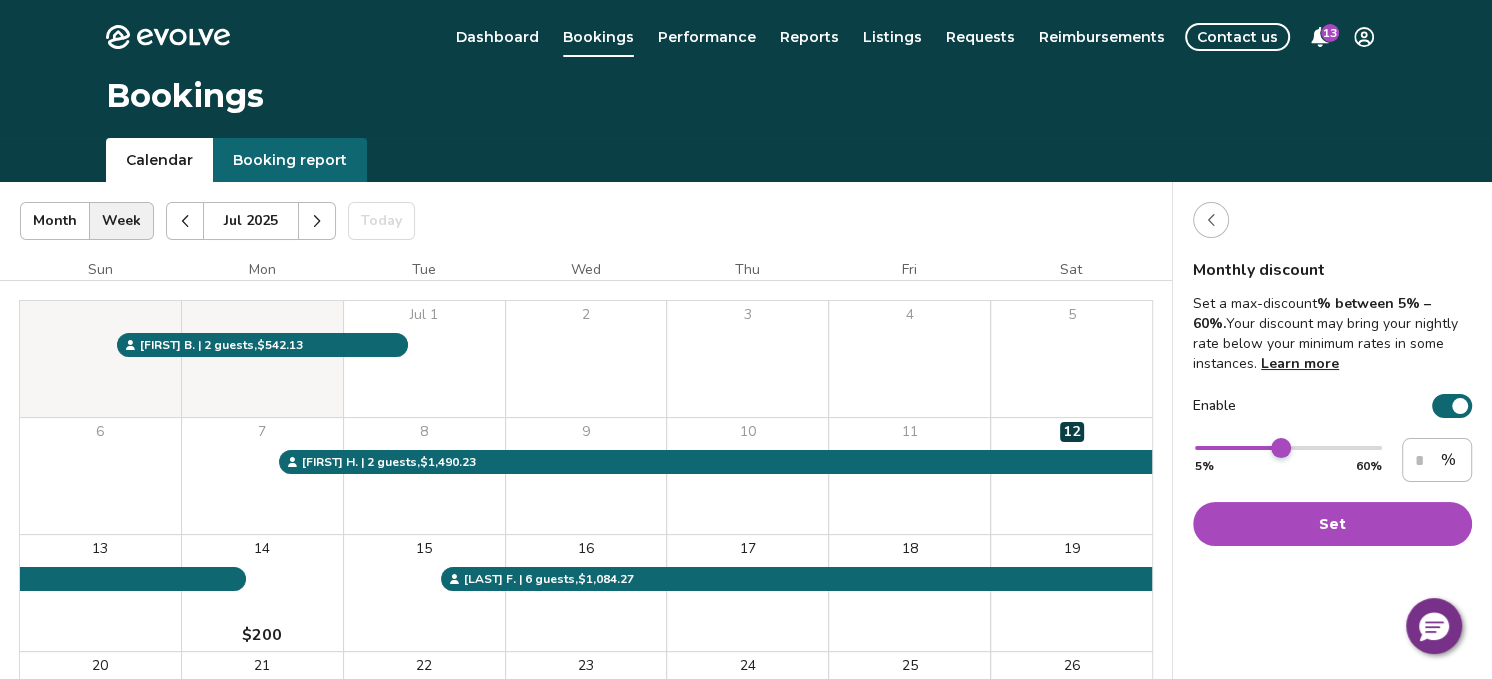 click at bounding box center (1281, 448) 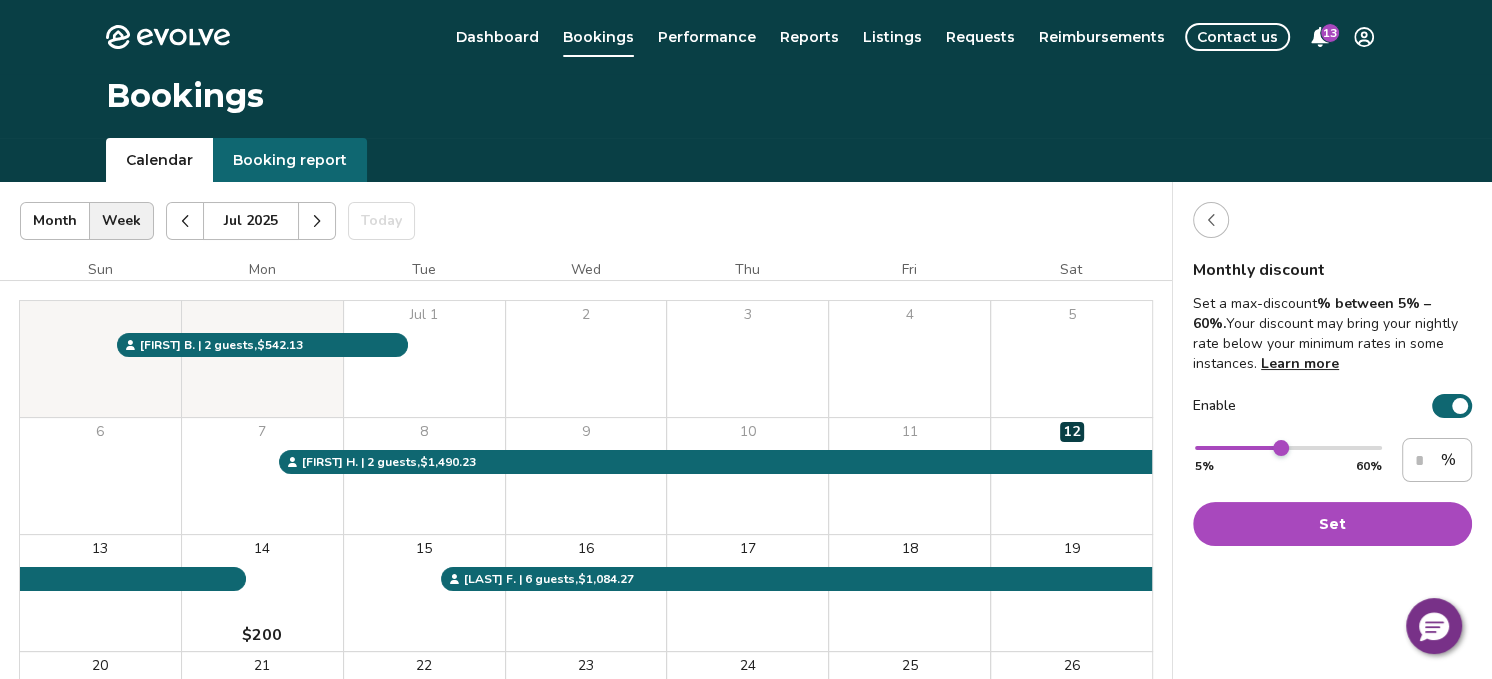 click on "Set" at bounding box center (1332, 524) 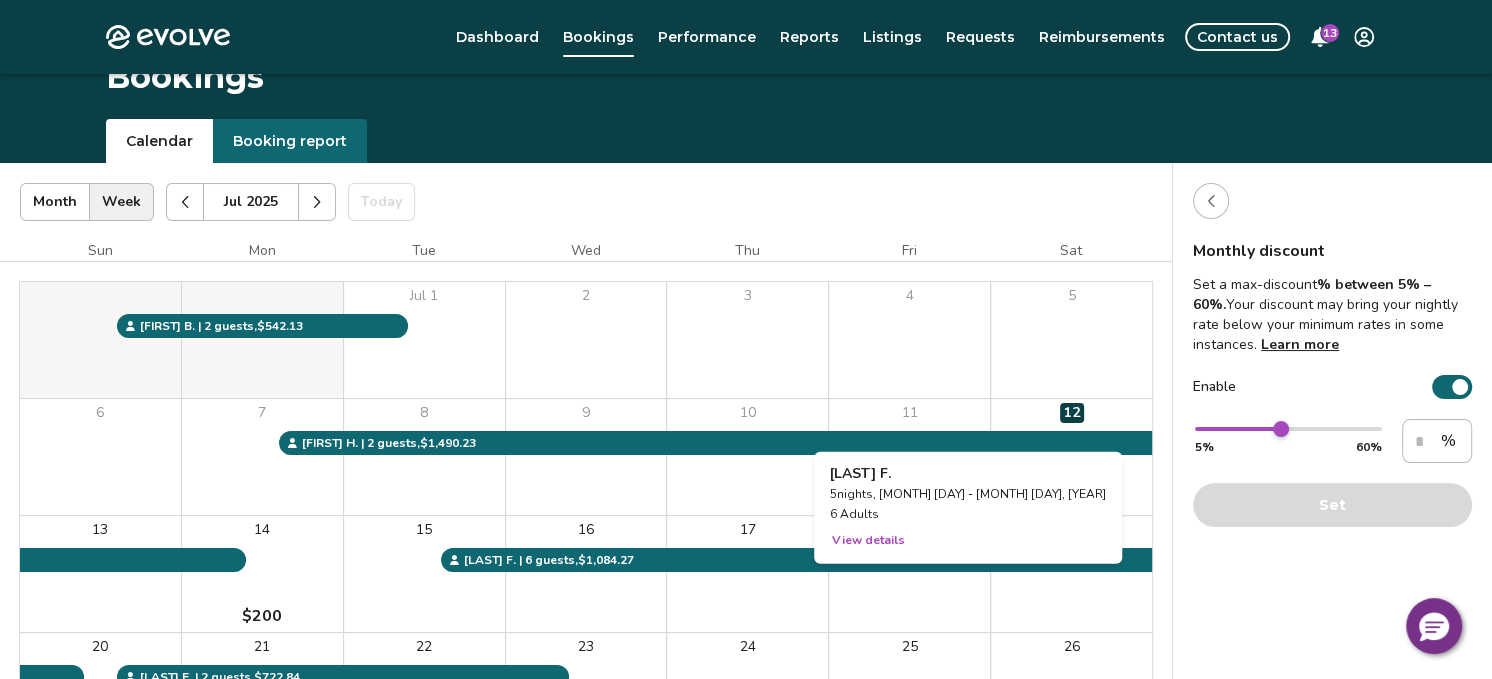 scroll, scrollTop: 0, scrollLeft: 0, axis: both 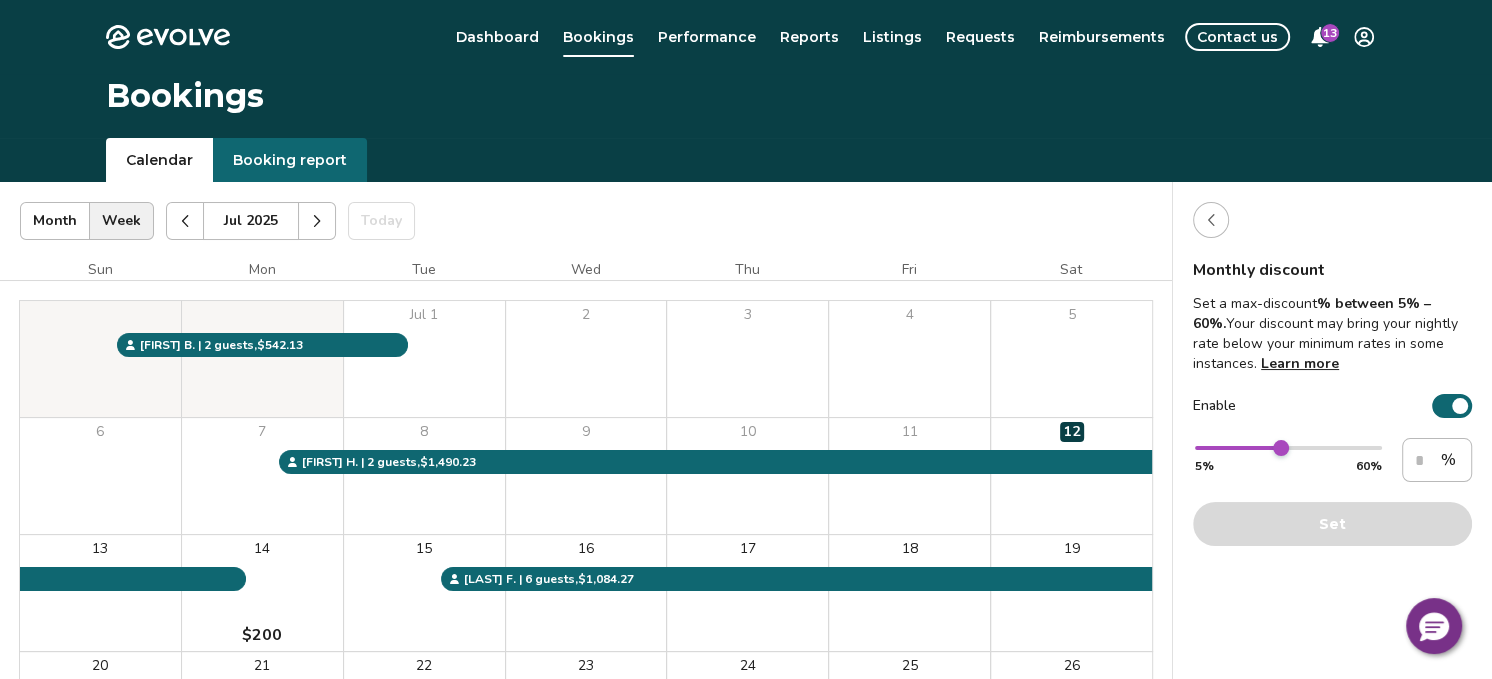 click 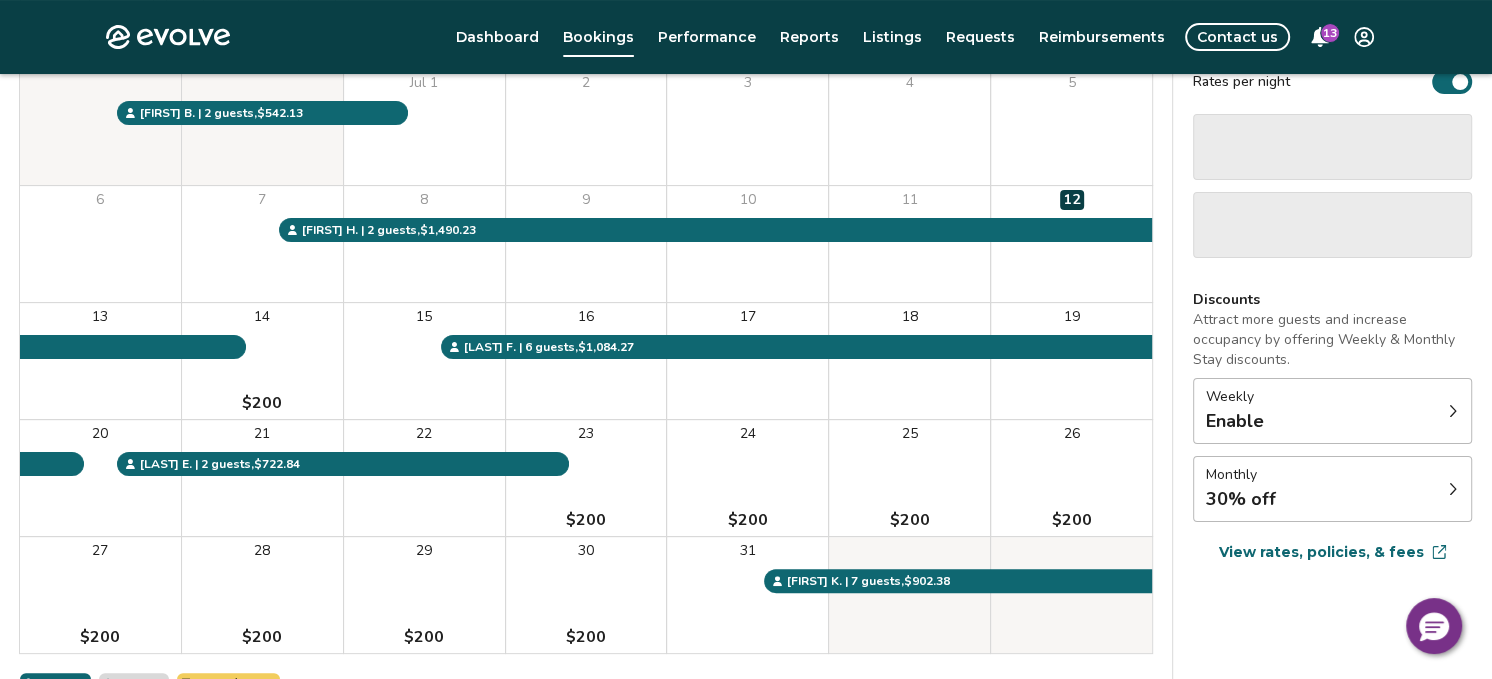 scroll, scrollTop: 300, scrollLeft: 0, axis: vertical 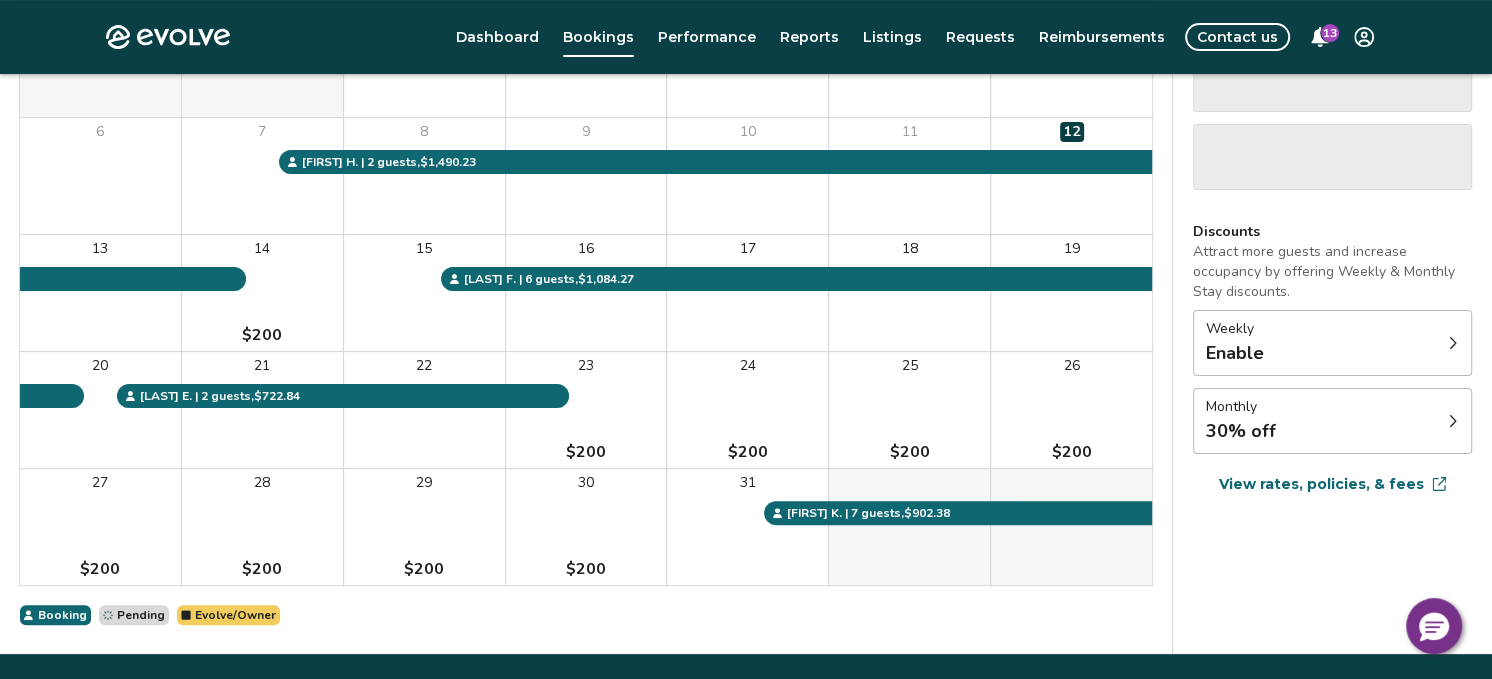click at bounding box center [1453, 343] 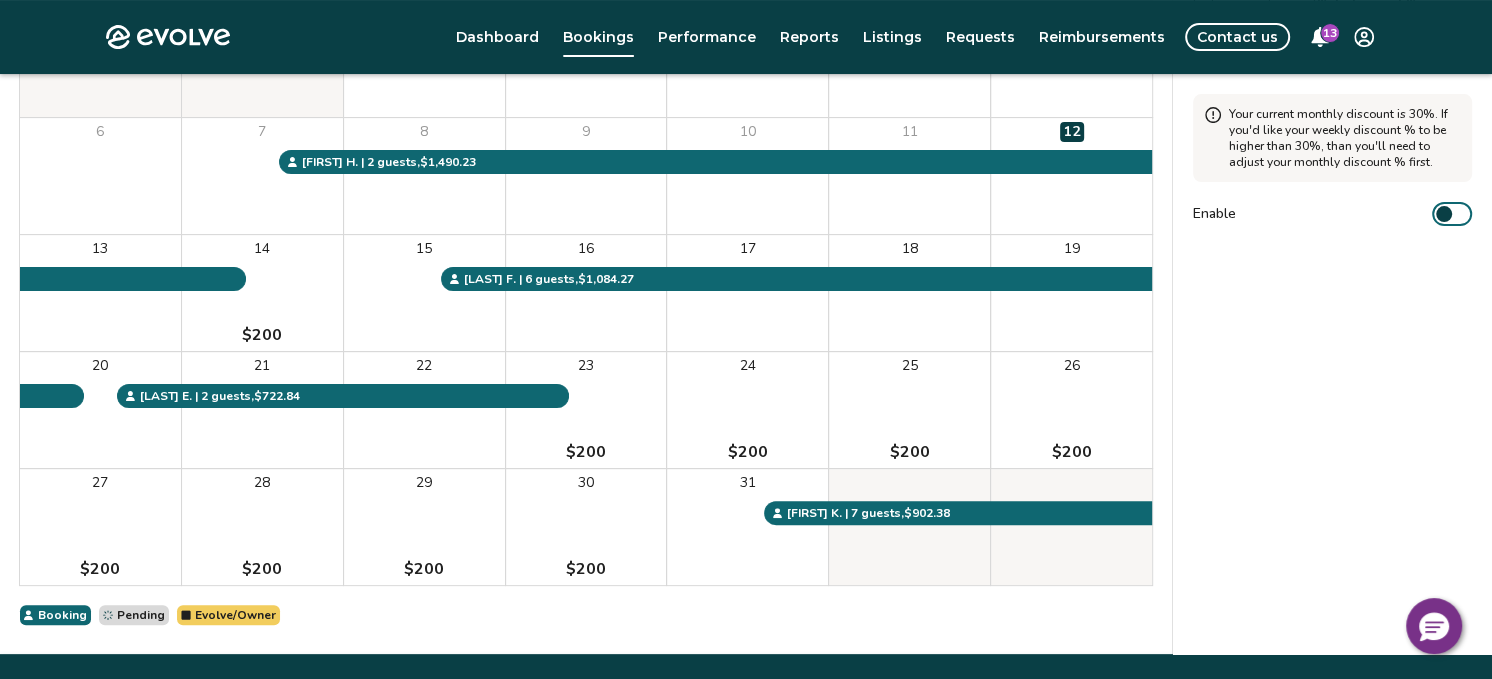 click on "Enable" at bounding box center (1452, 214) 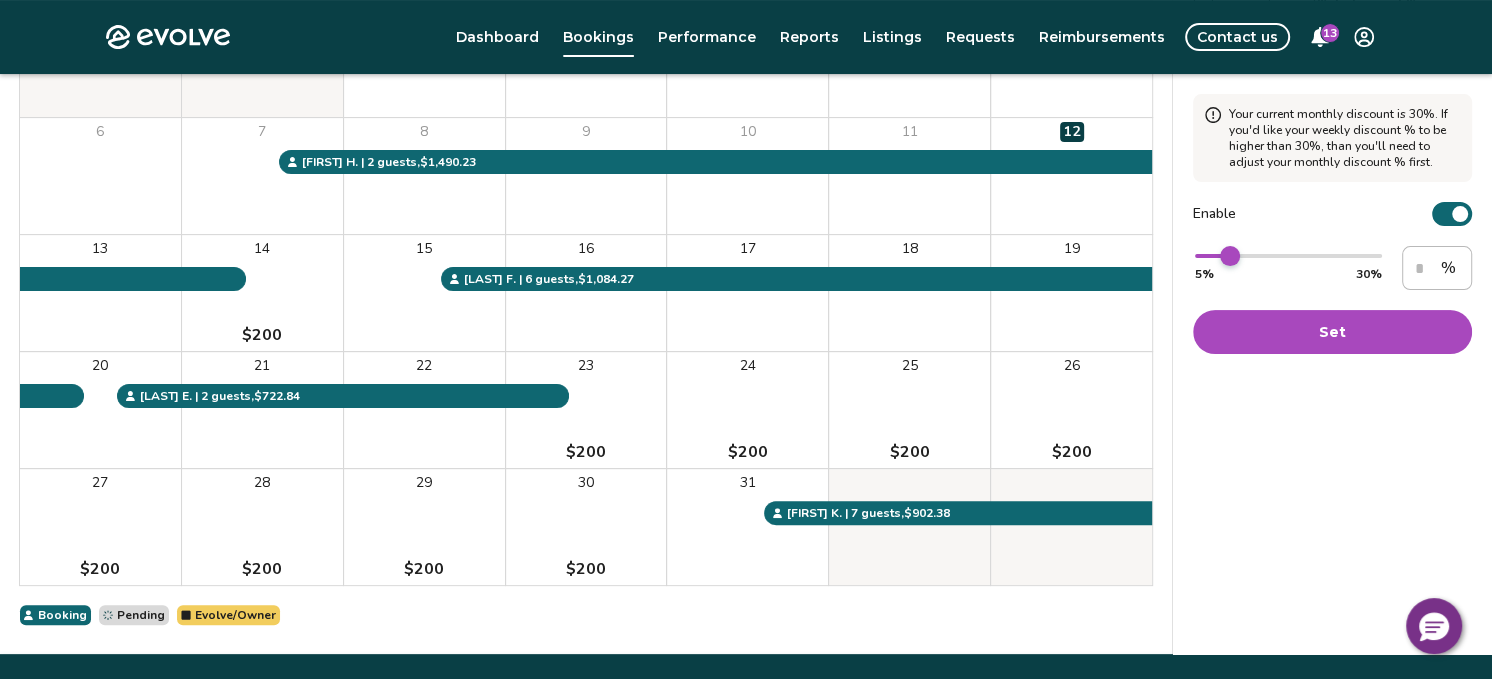 type on "**" 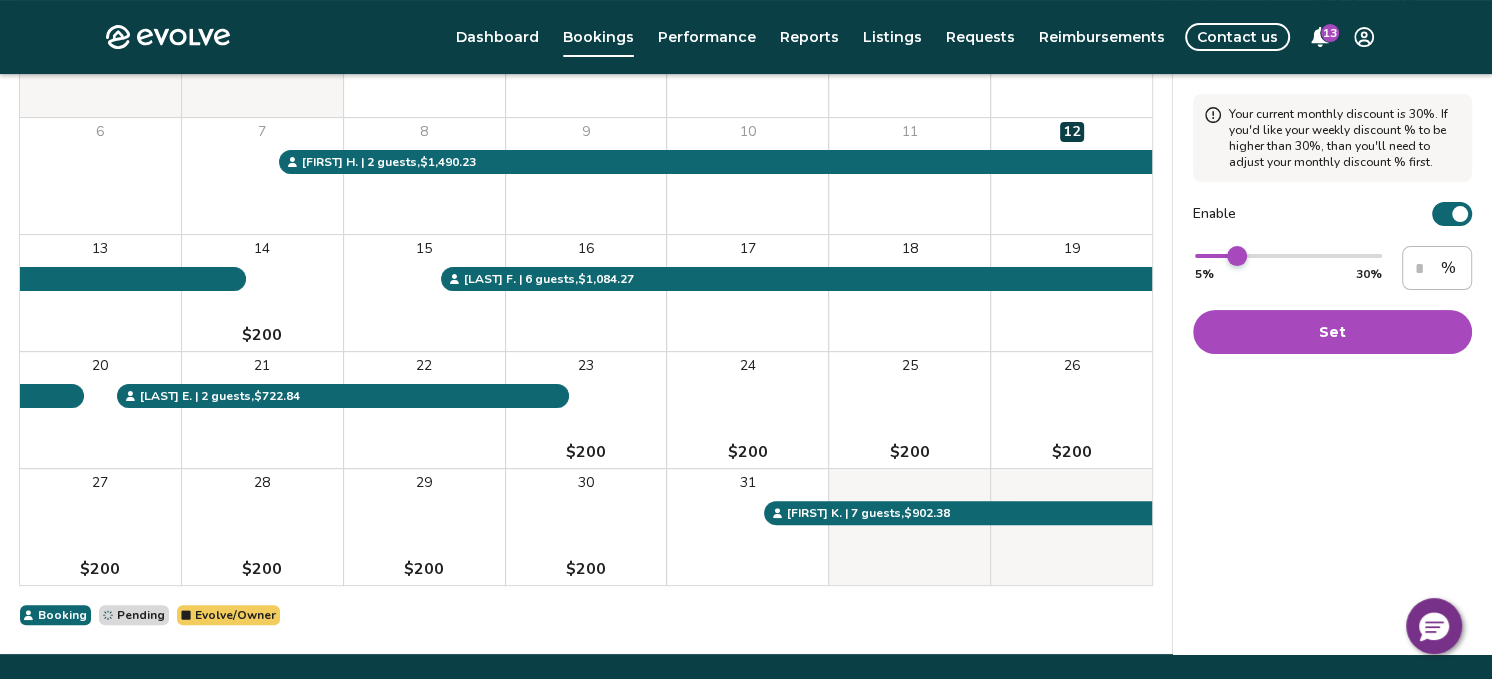 click at bounding box center (1237, 256) 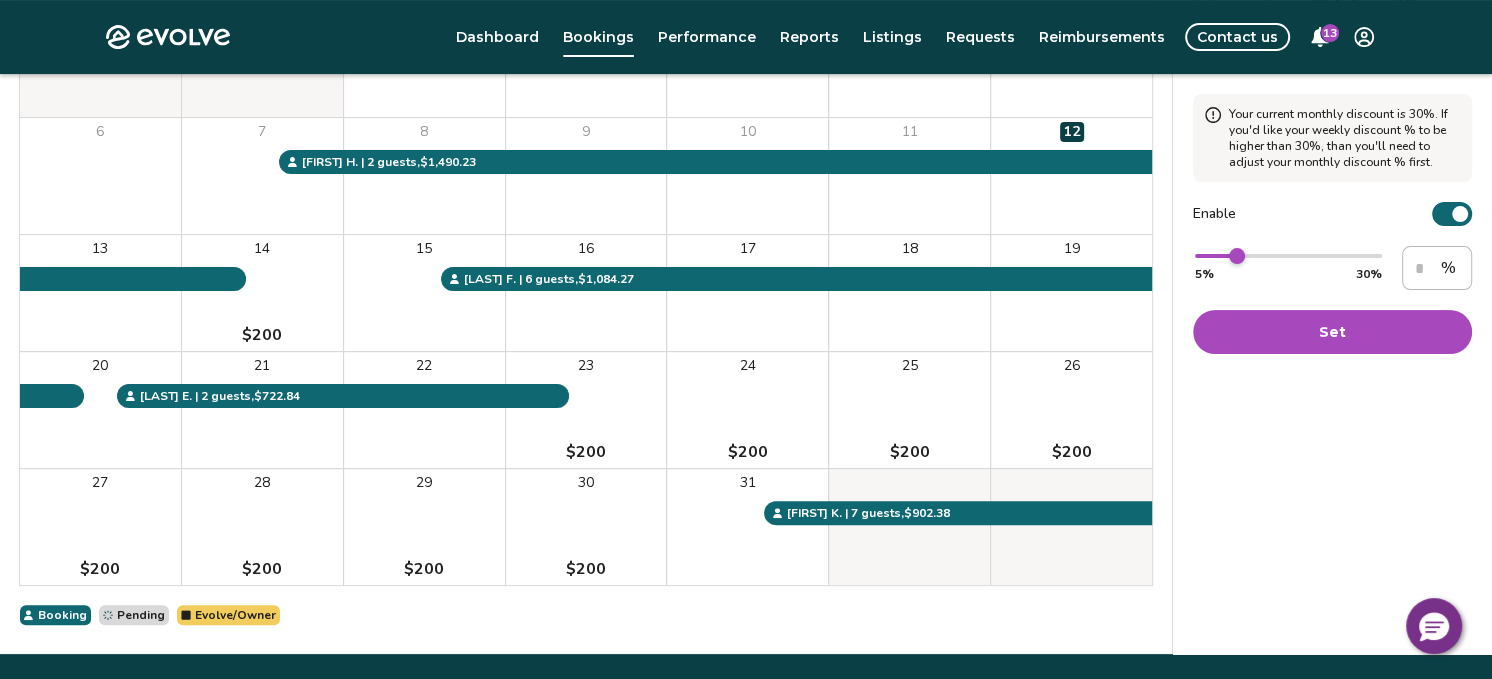 click on "Set" at bounding box center (1332, 332) 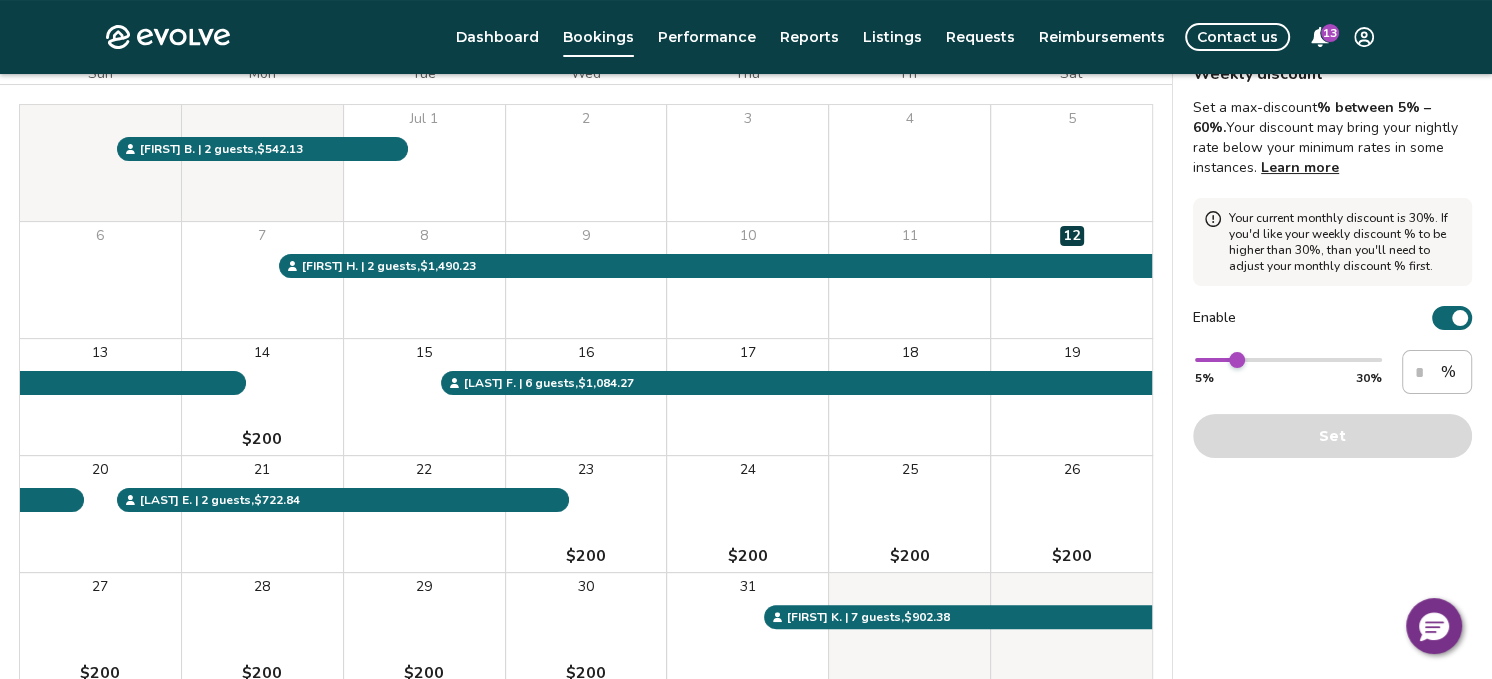 scroll, scrollTop: 0, scrollLeft: 0, axis: both 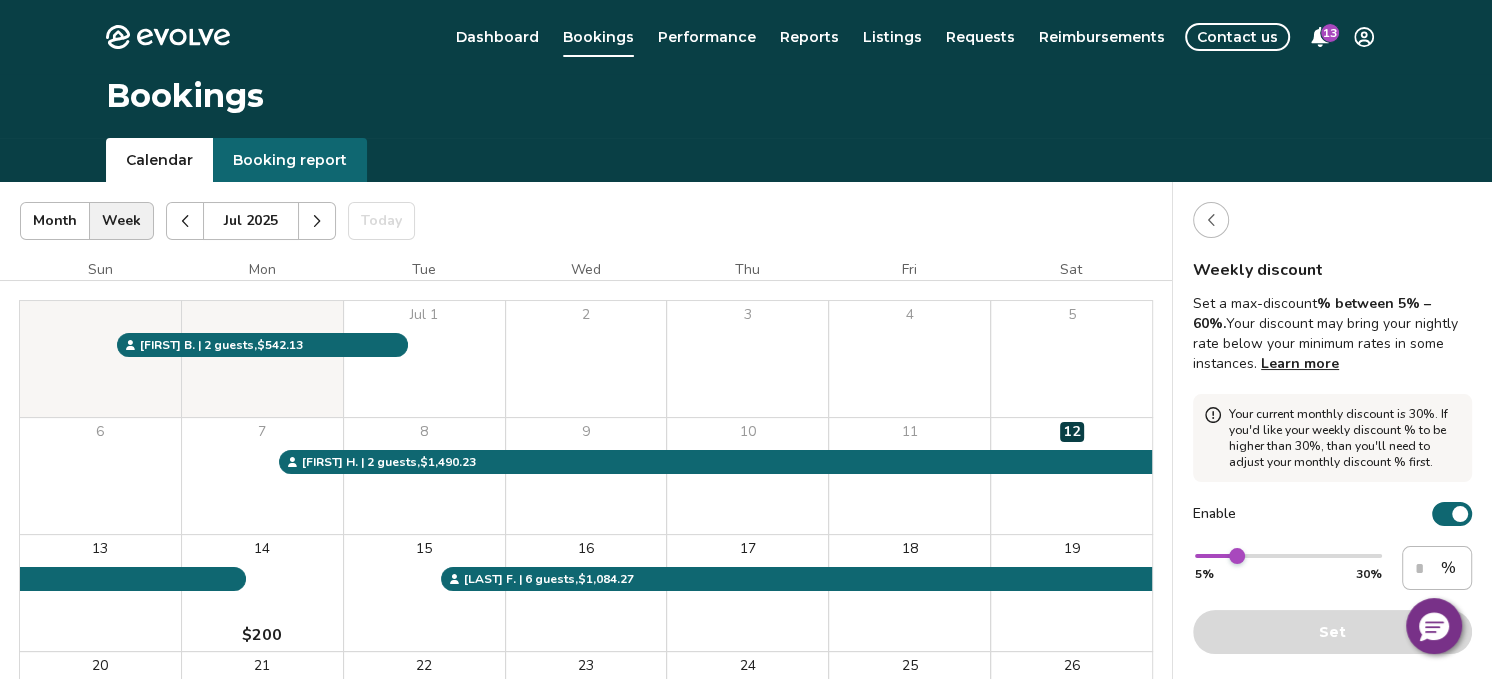 click 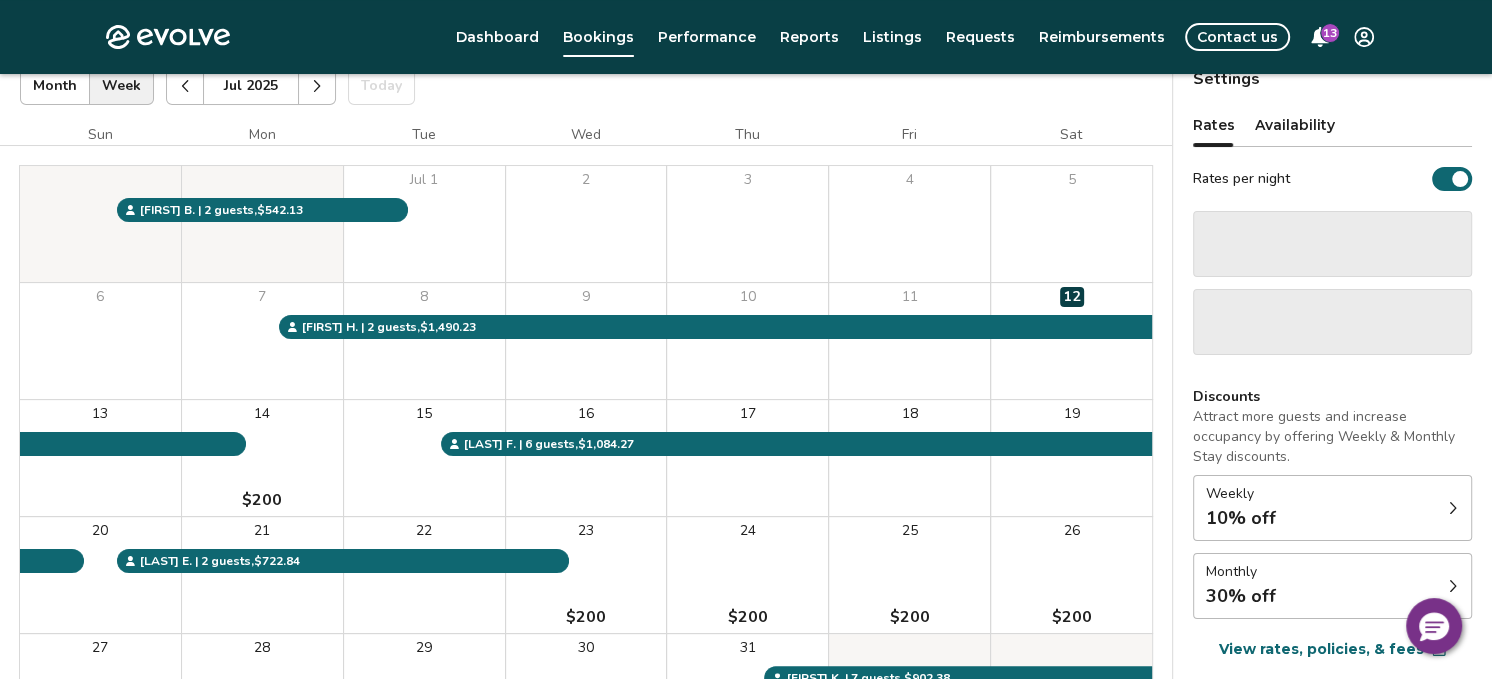 scroll, scrollTop: 100, scrollLeft: 0, axis: vertical 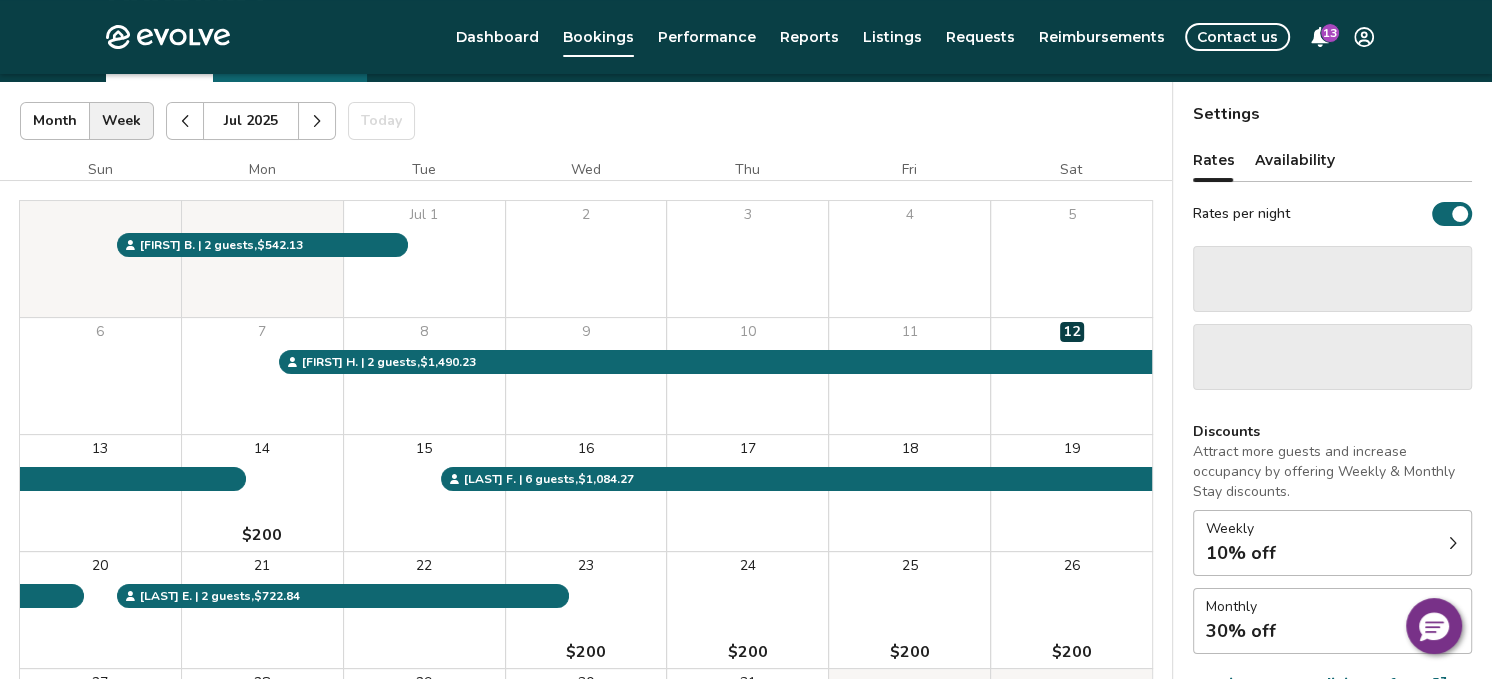 click on "‌" at bounding box center [1332, 279] 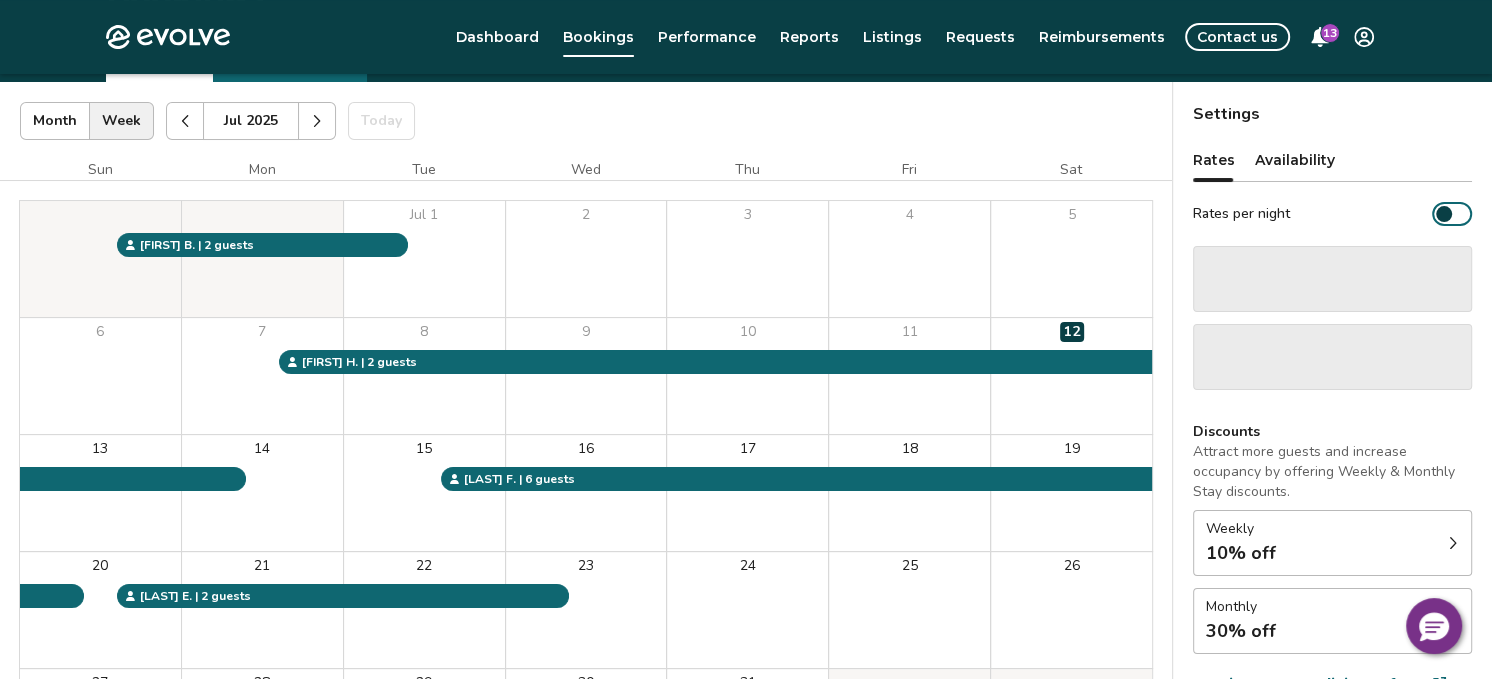 click on "Rates per night" at bounding box center [1452, 214] 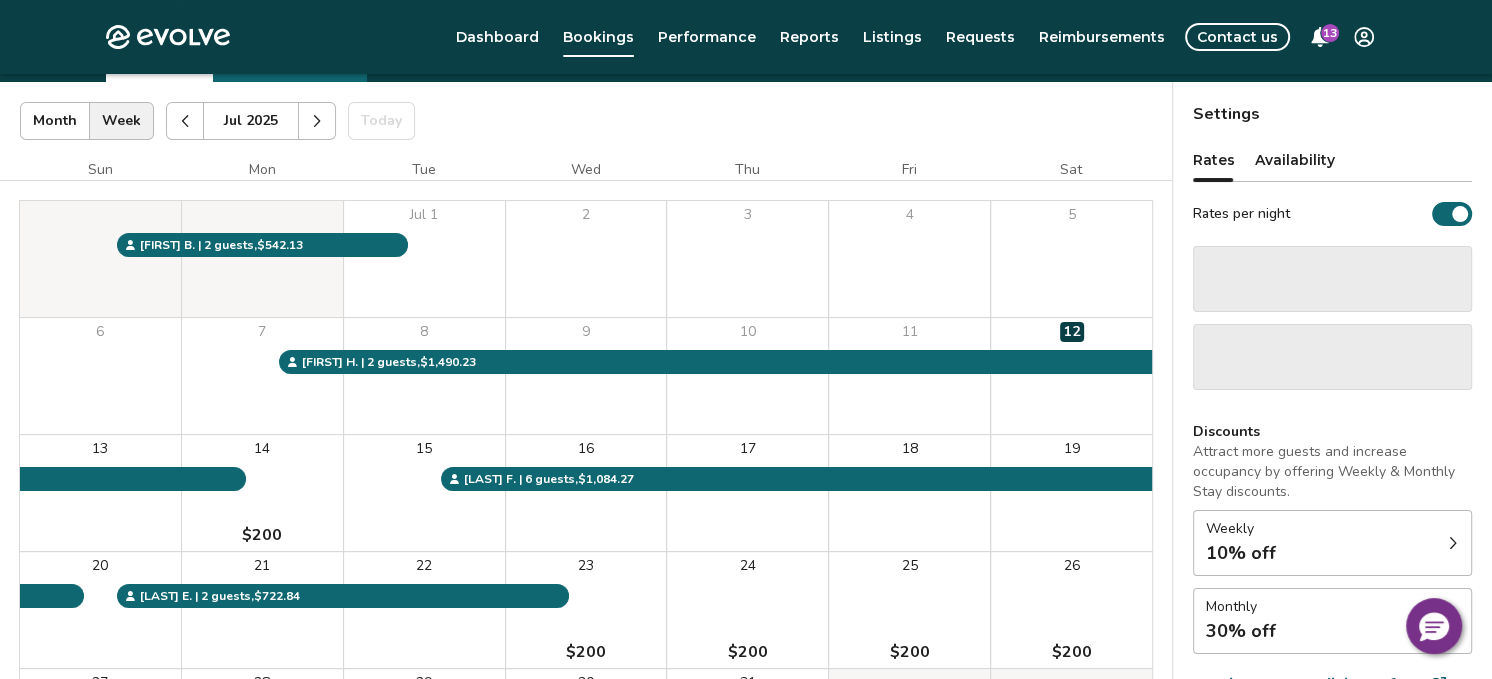 click on "Availability" at bounding box center [1295, 160] 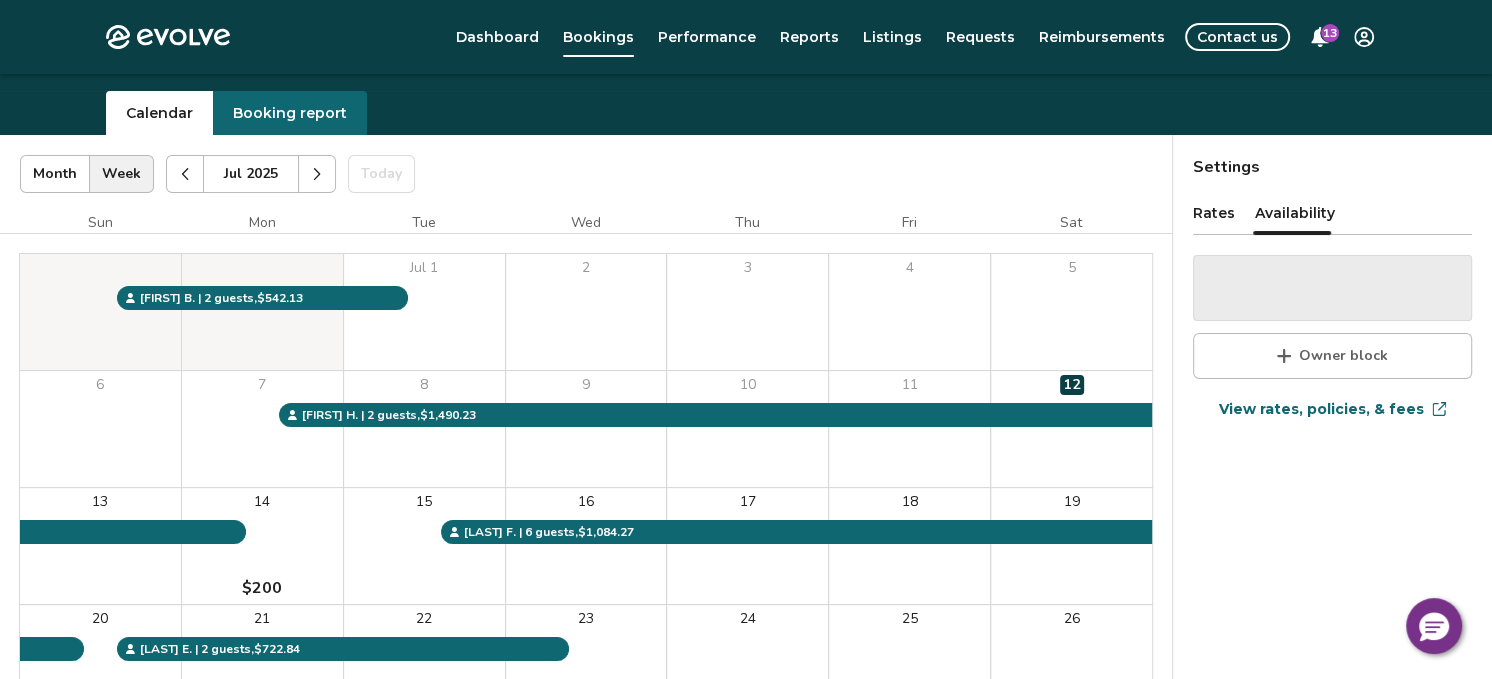 scroll, scrollTop: 0, scrollLeft: 0, axis: both 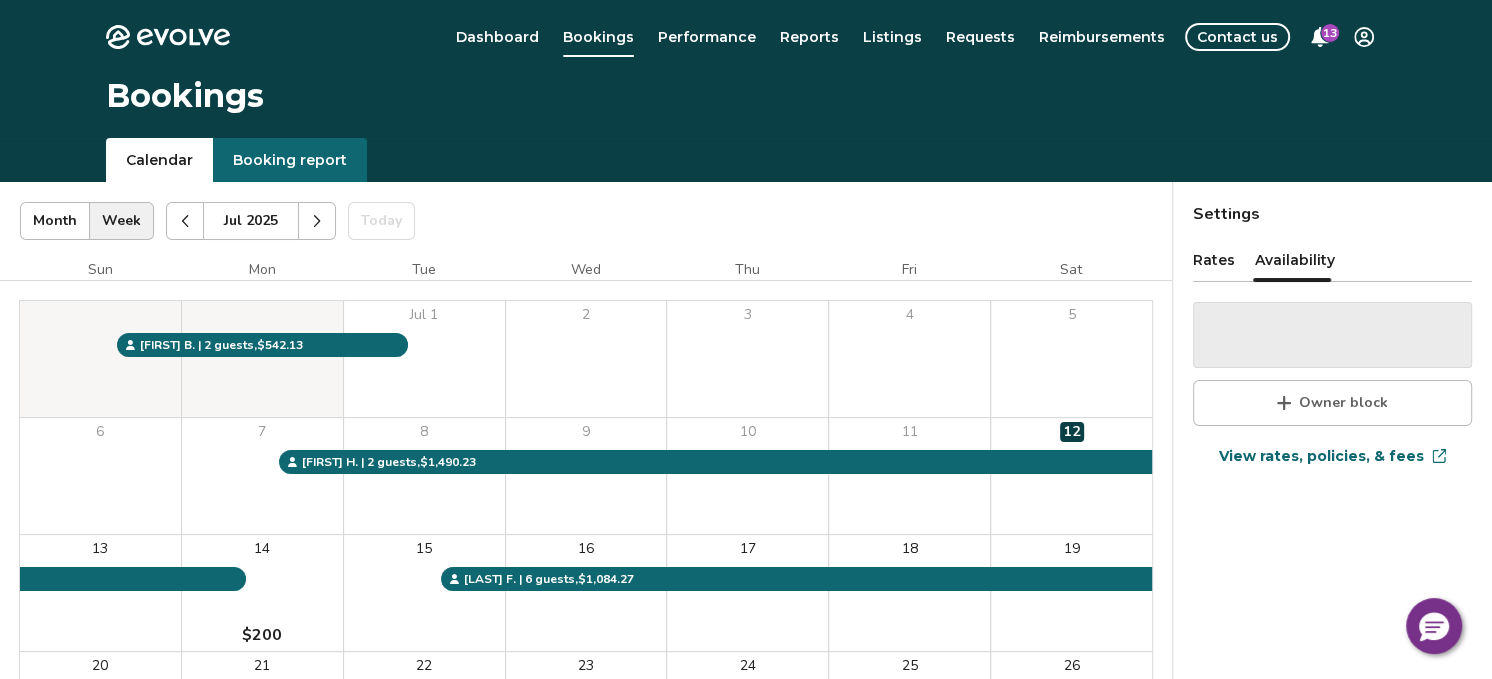 click on "View rates, policies, & fees" at bounding box center [1321, 456] 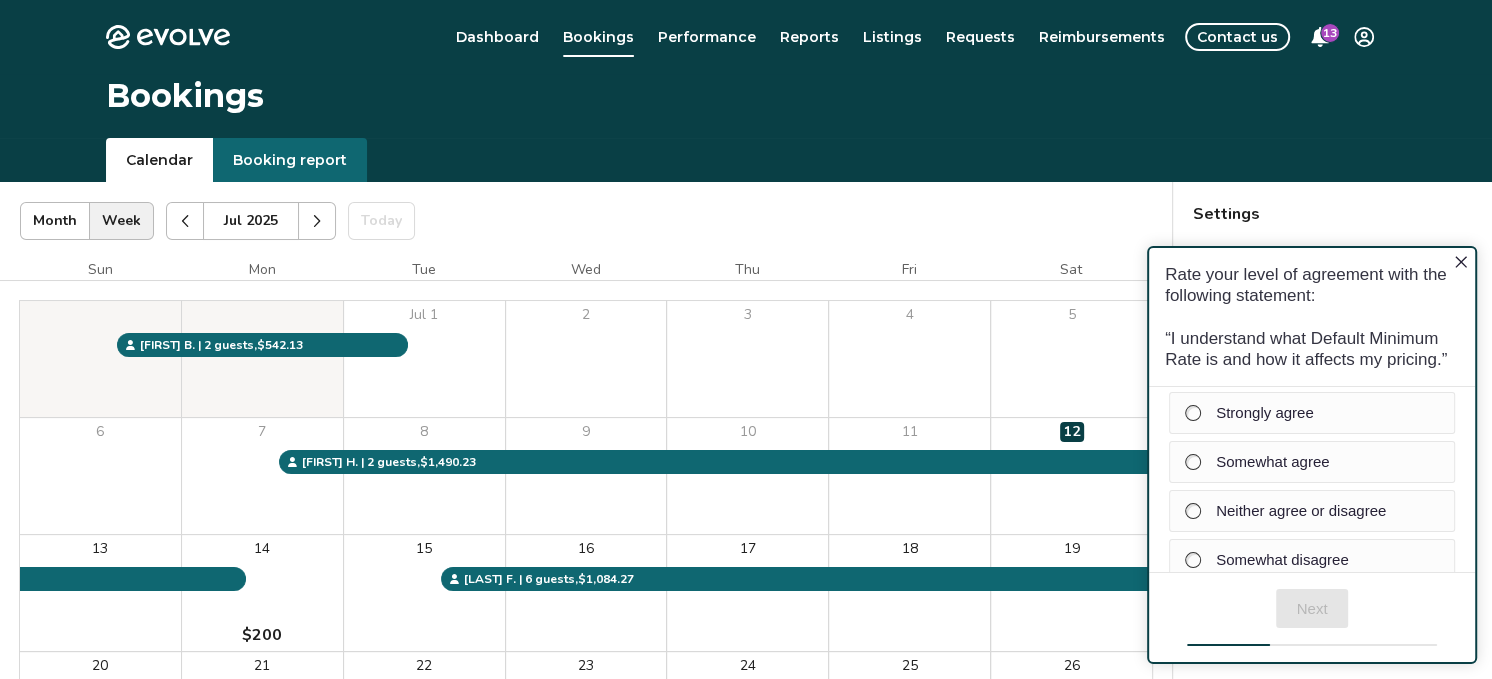 scroll, scrollTop: 0, scrollLeft: 0, axis: both 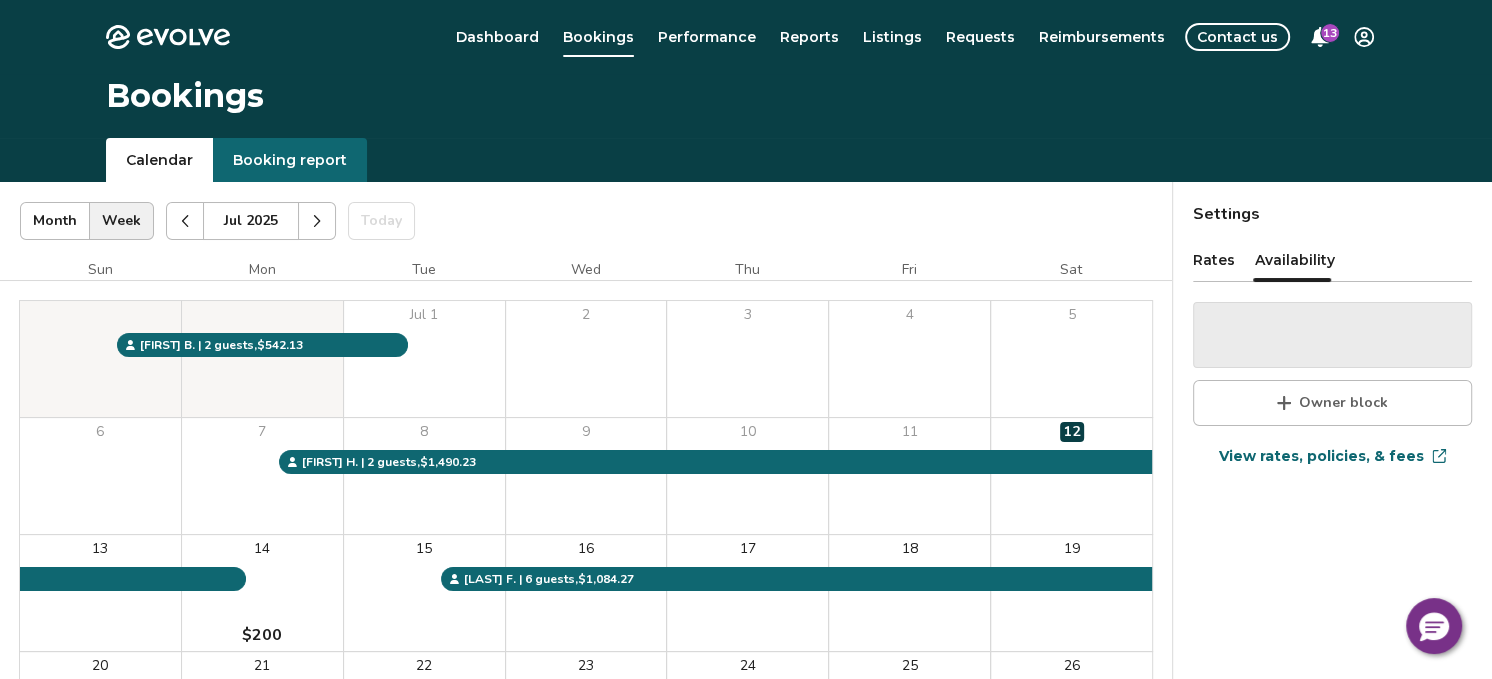 click on "Rates" at bounding box center [1214, 260] 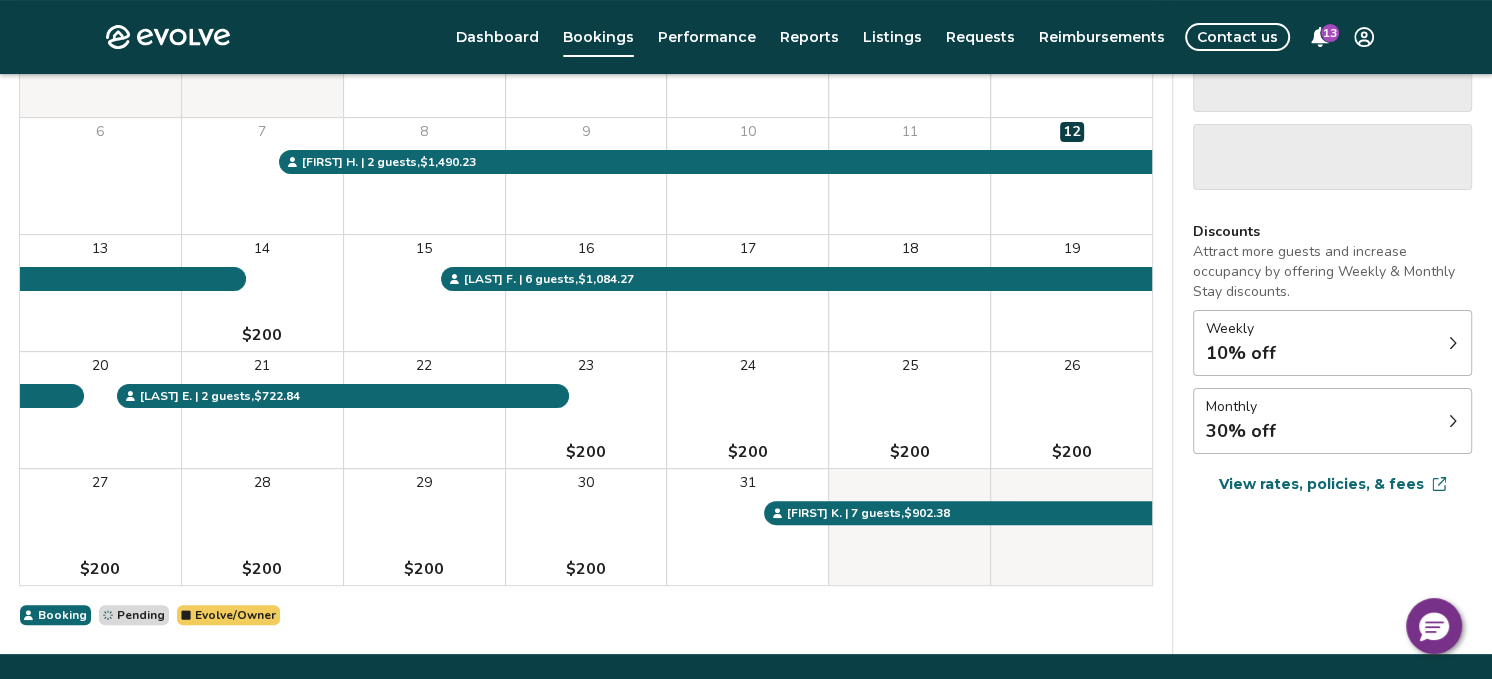 scroll, scrollTop: 354, scrollLeft: 0, axis: vertical 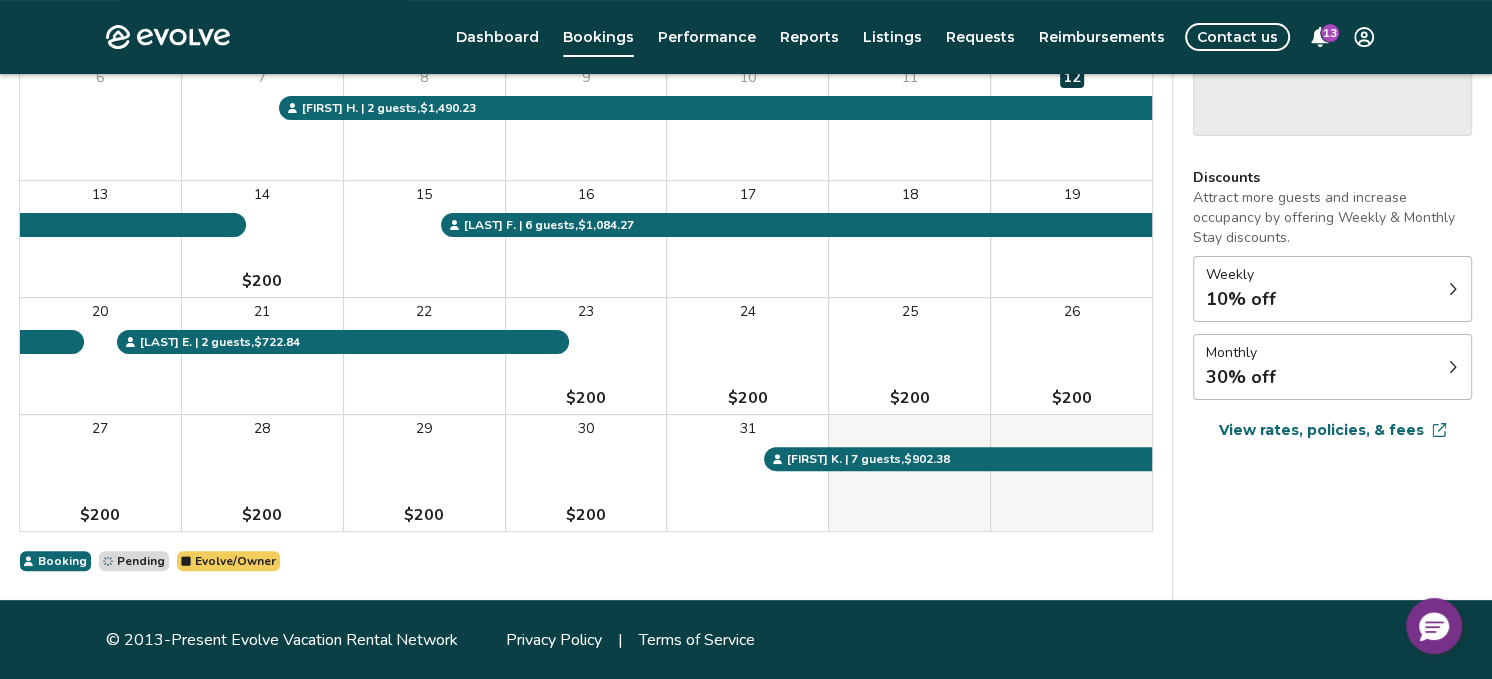 click on "View rates, policies, & fees" at bounding box center (1321, 430) 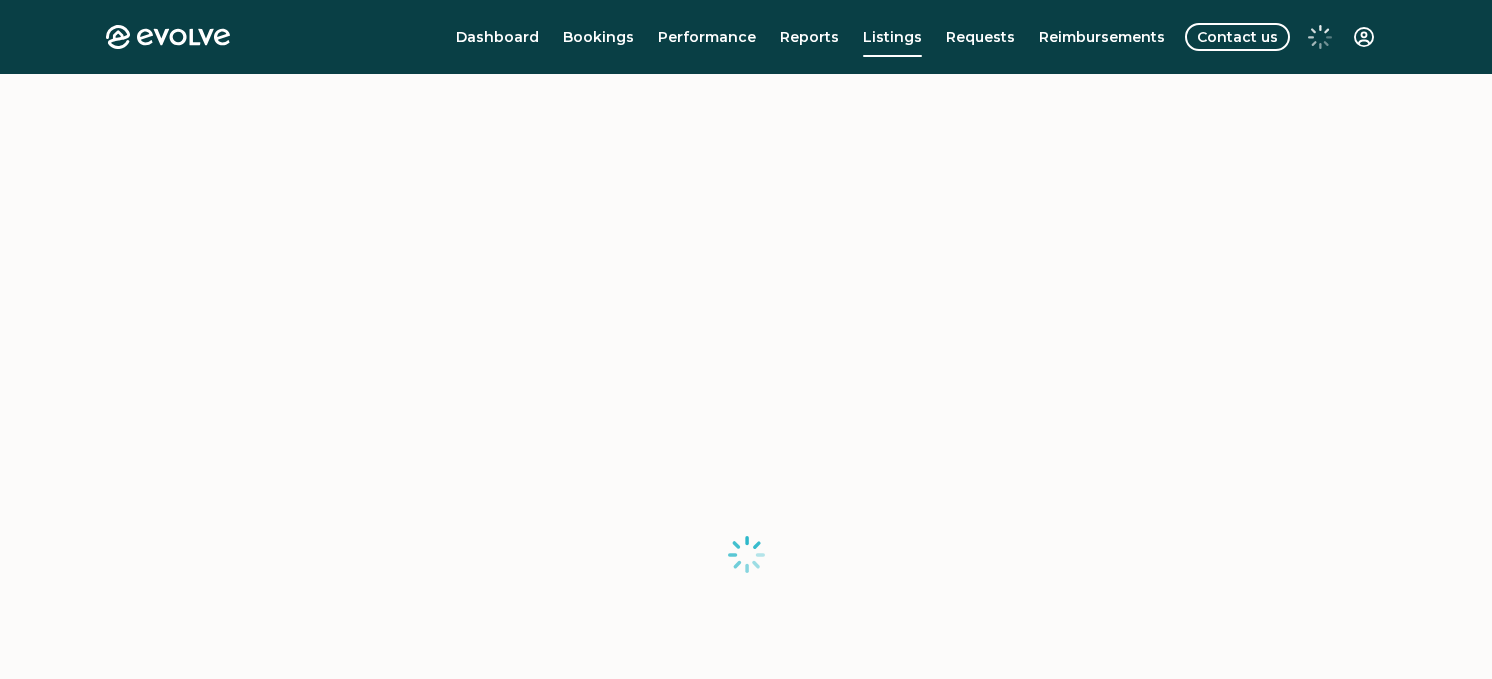 scroll, scrollTop: 0, scrollLeft: 0, axis: both 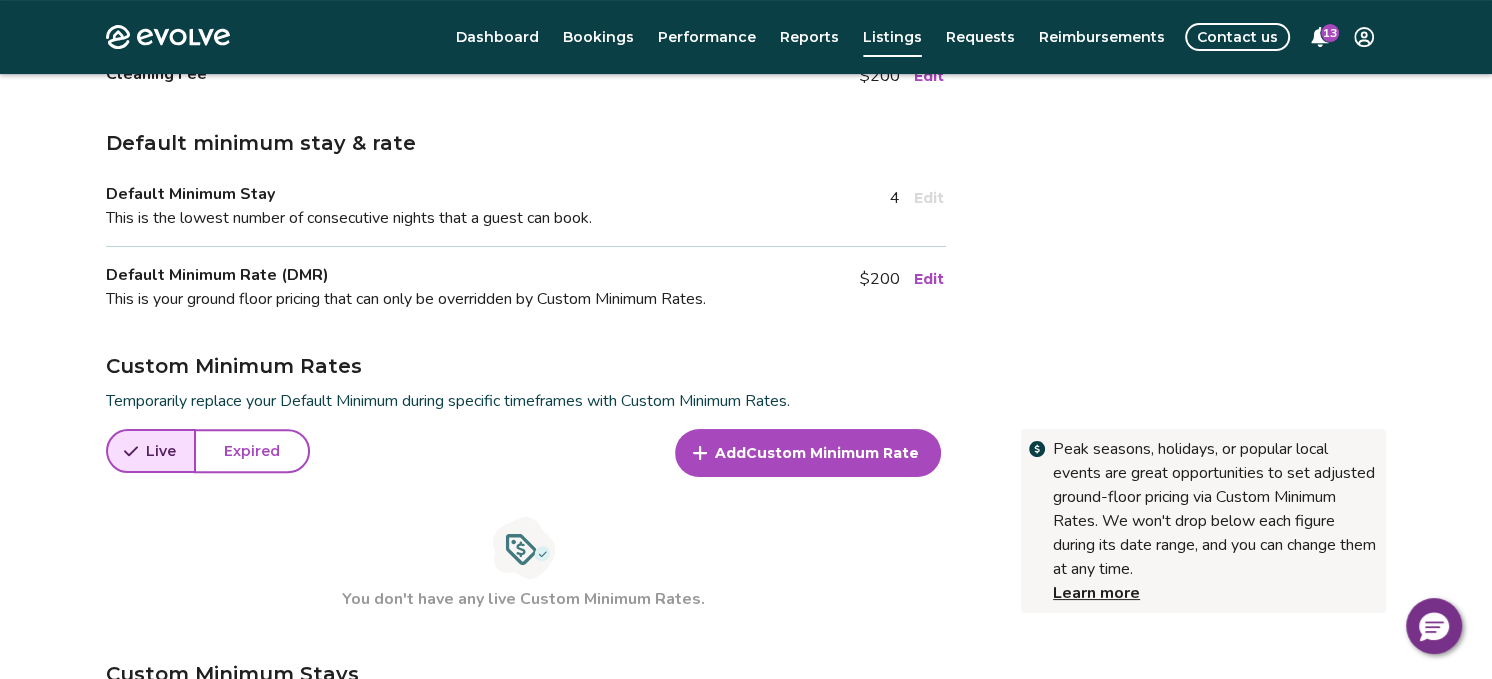 click on "Custom Minimum Rate" at bounding box center [832, 453] 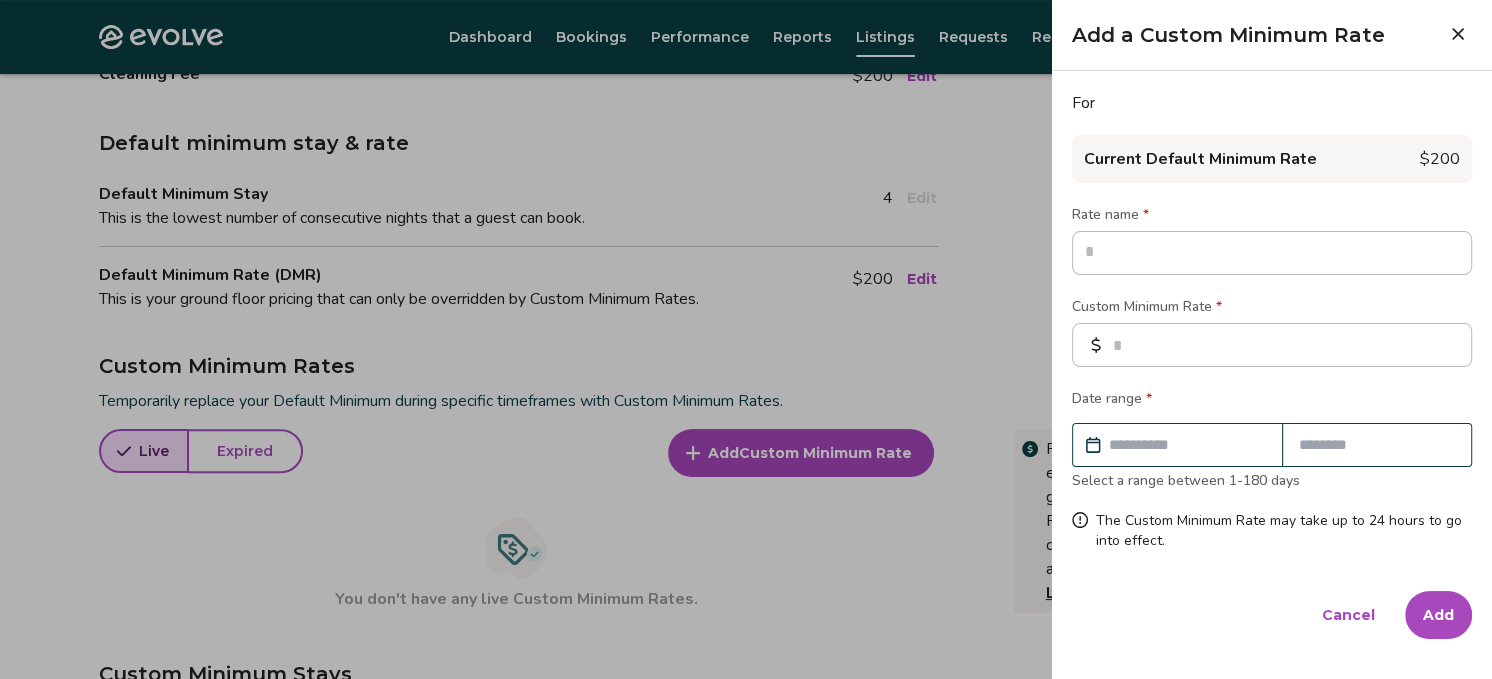 type on "*" 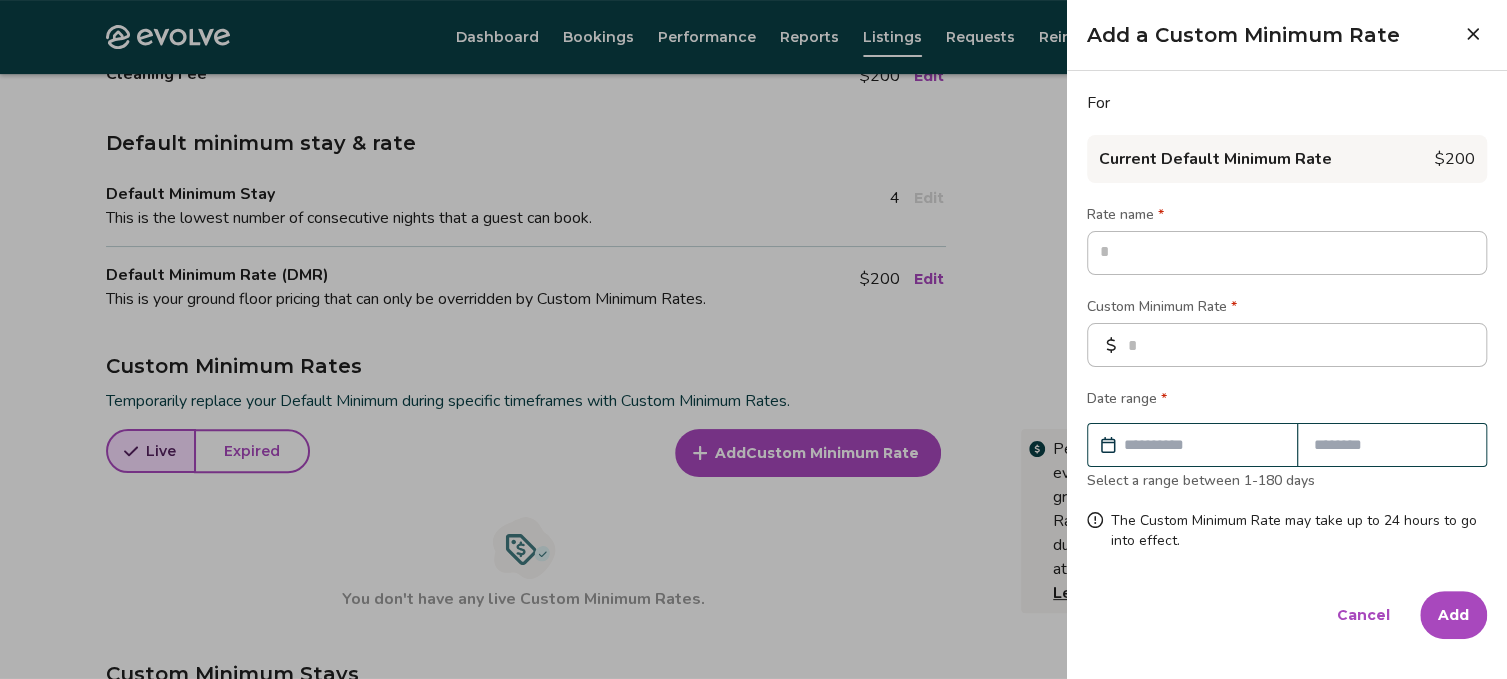 click at bounding box center [1287, 253] 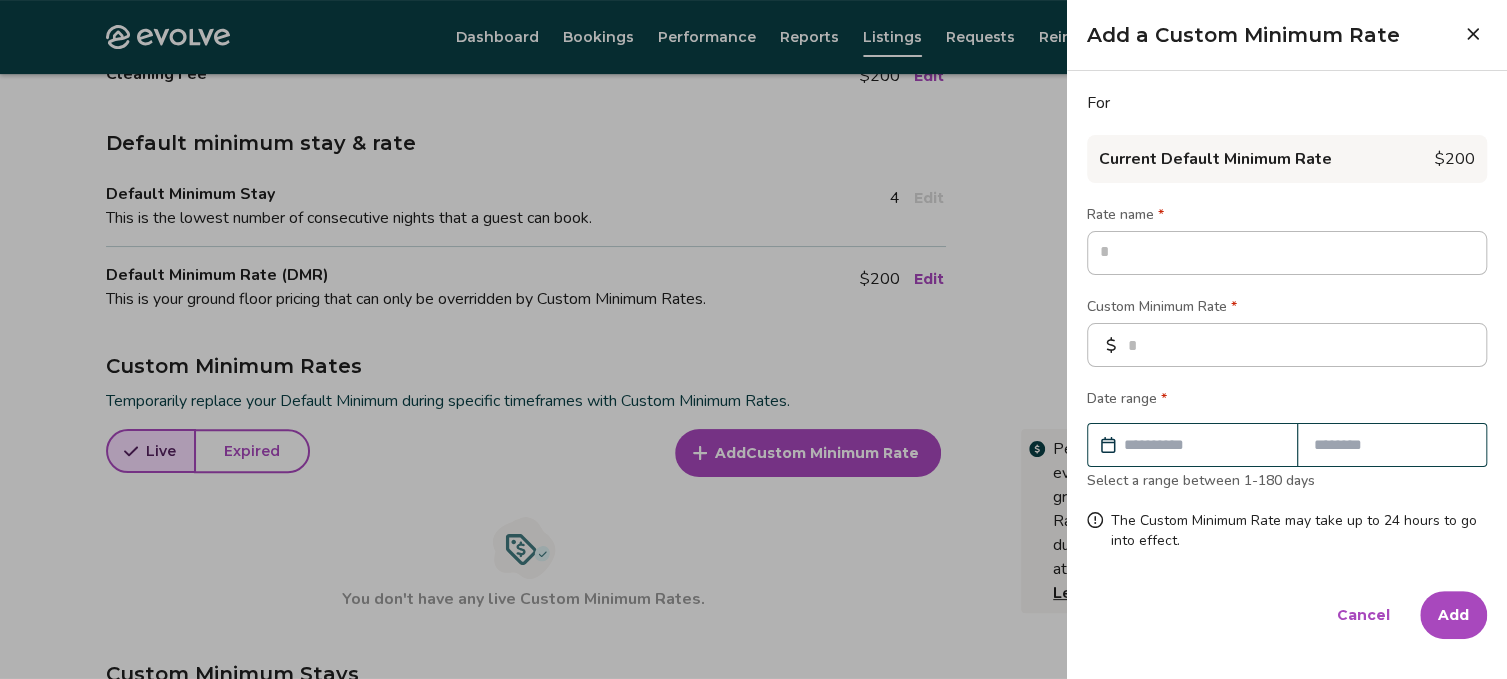 type on "*" 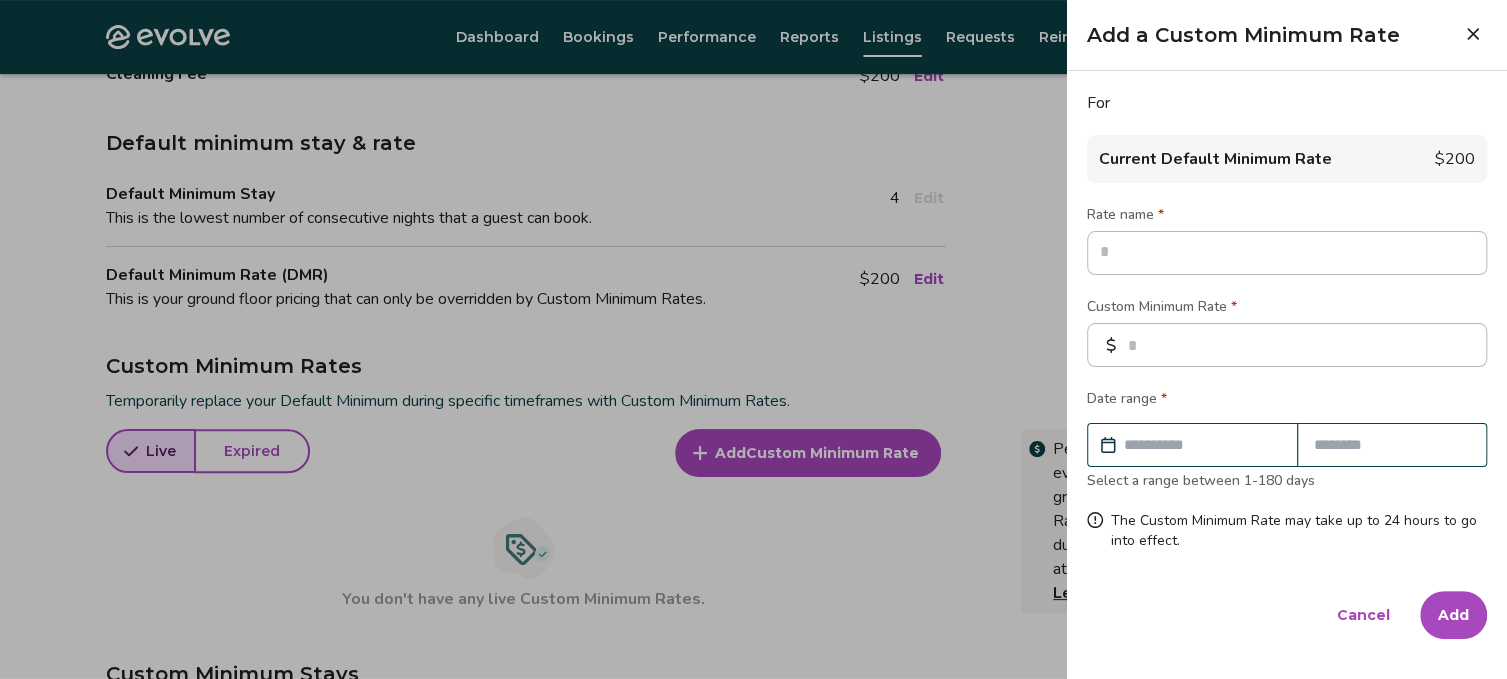 type on "*" 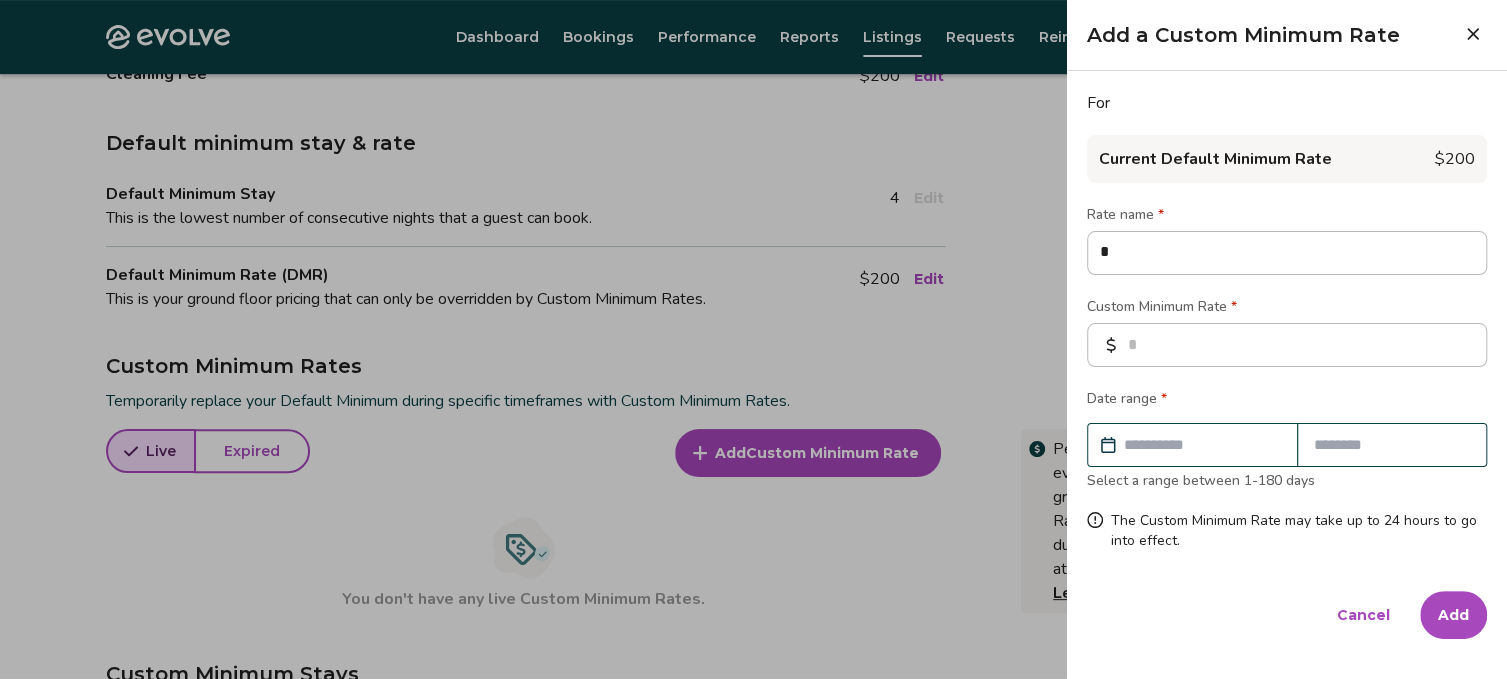 type on "**" 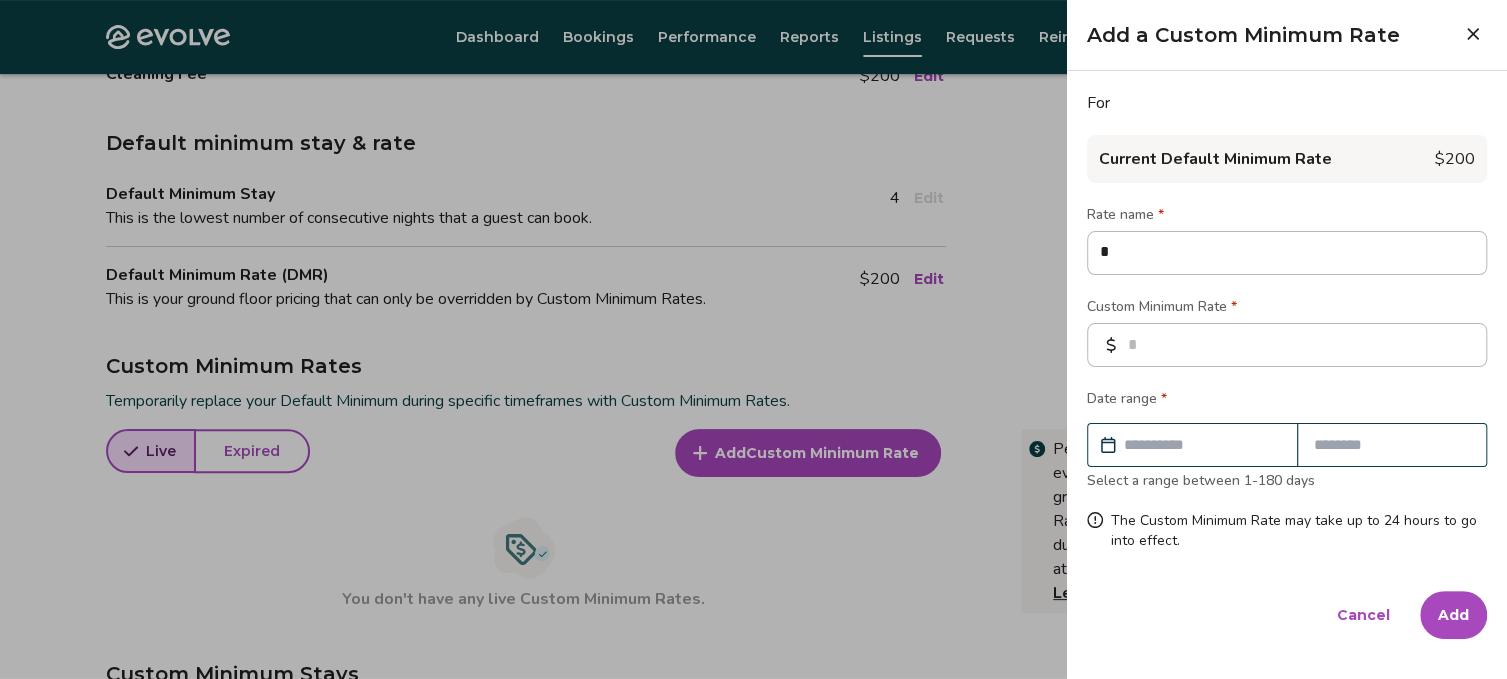 type on "*" 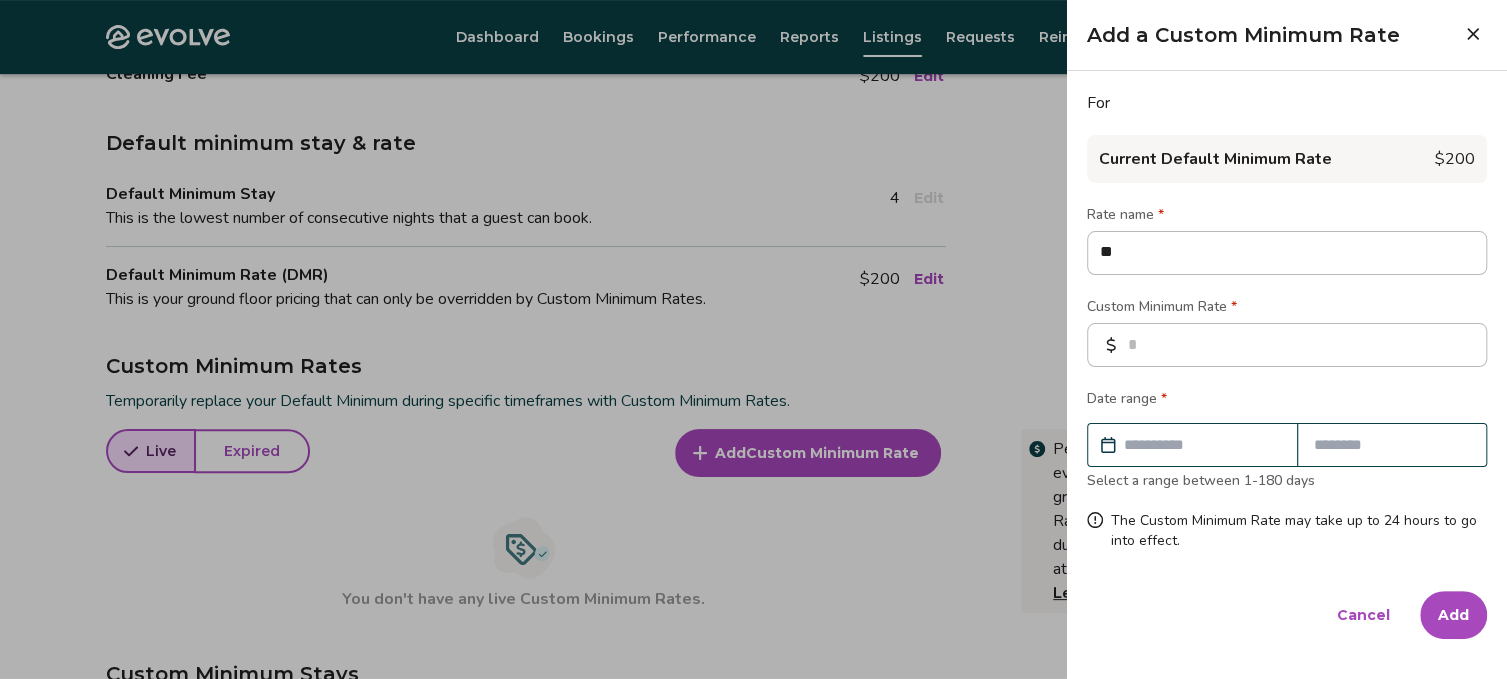 type on "***" 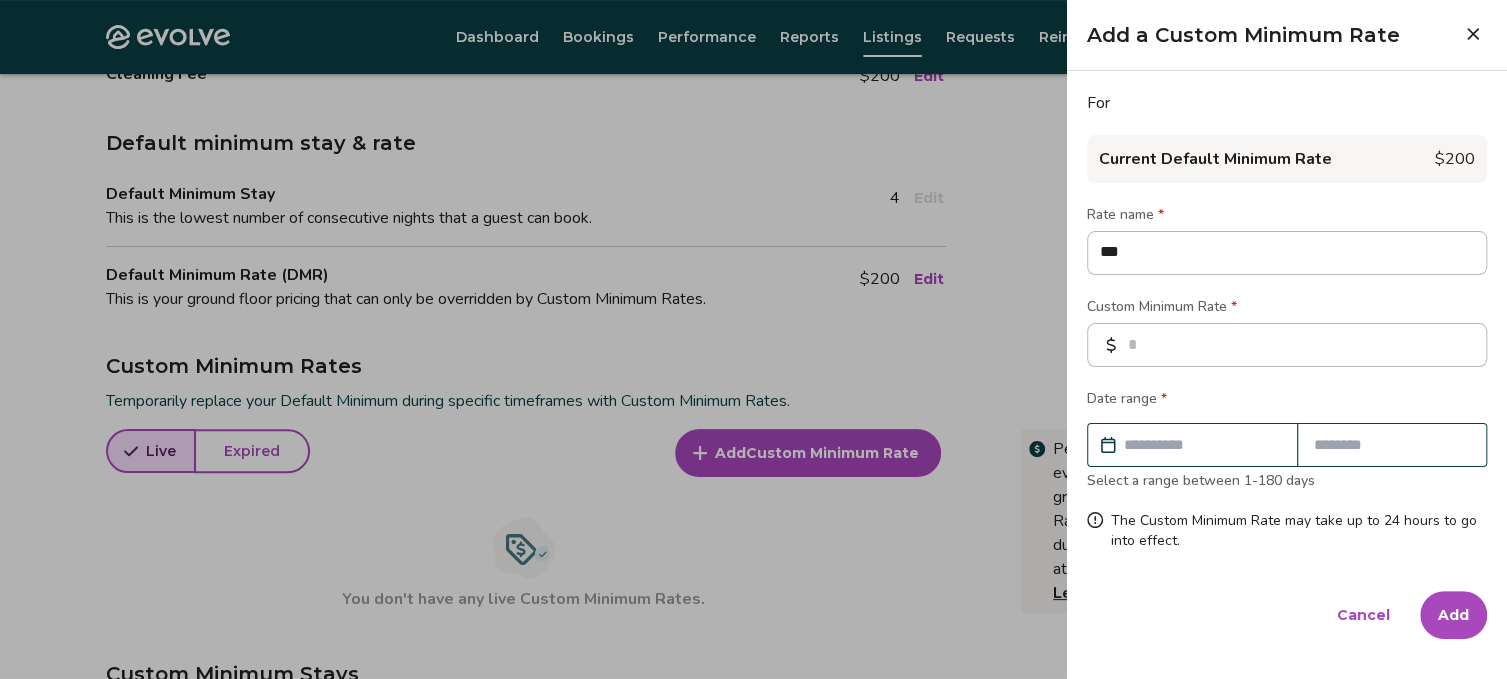 type on "*" 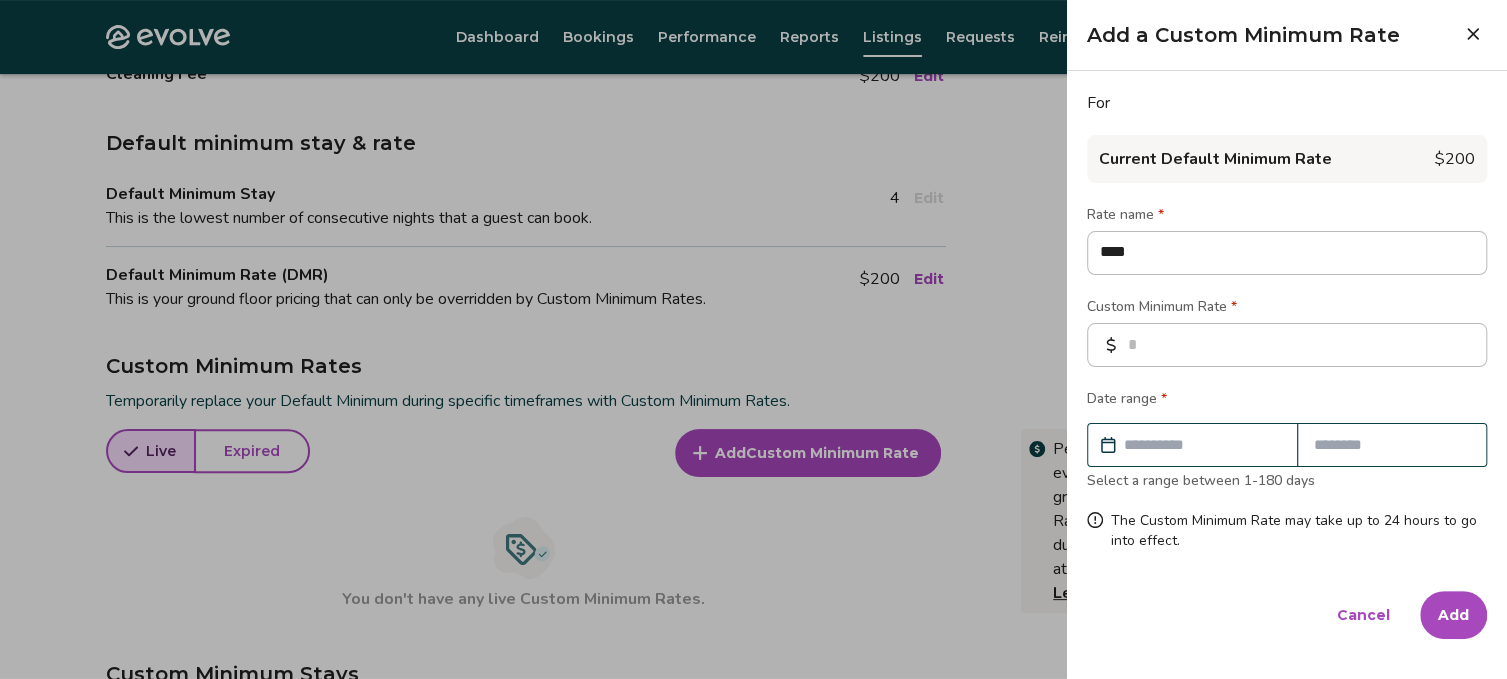 type on "****" 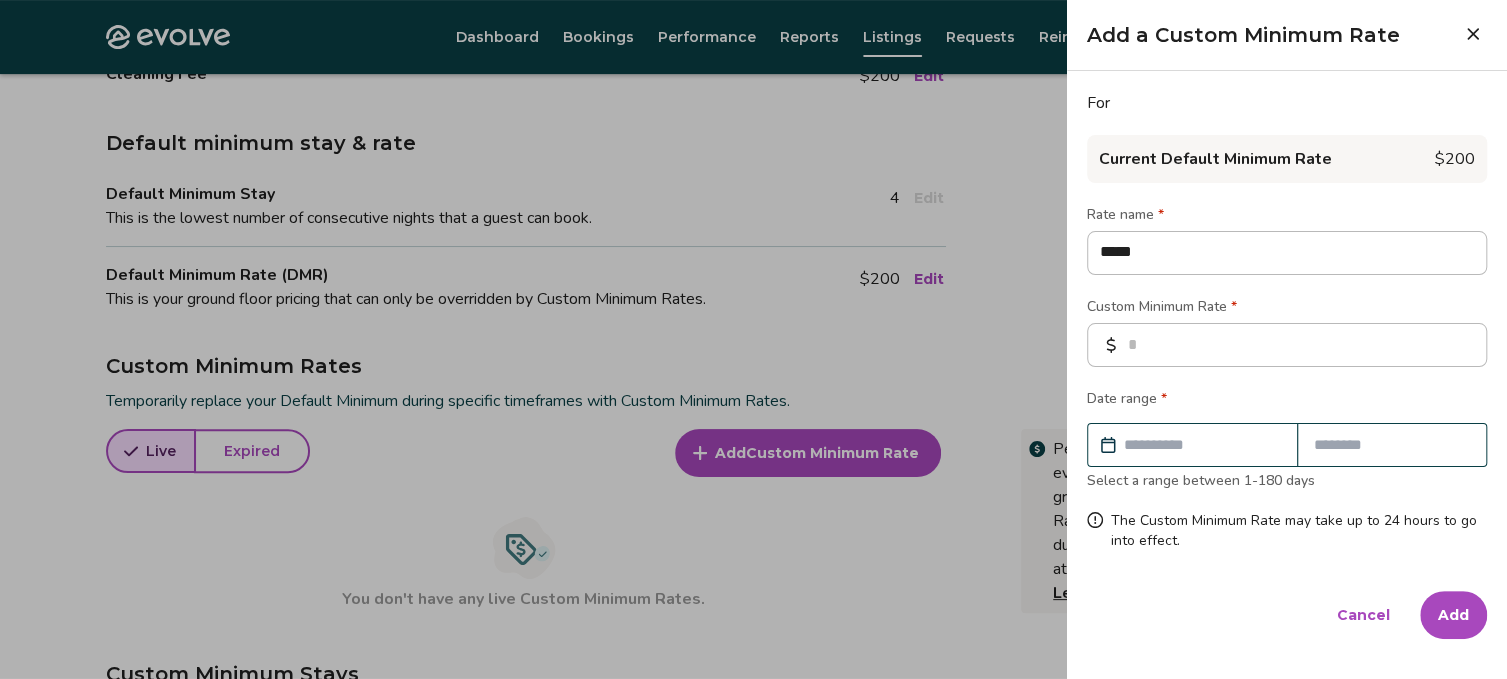 type on "******" 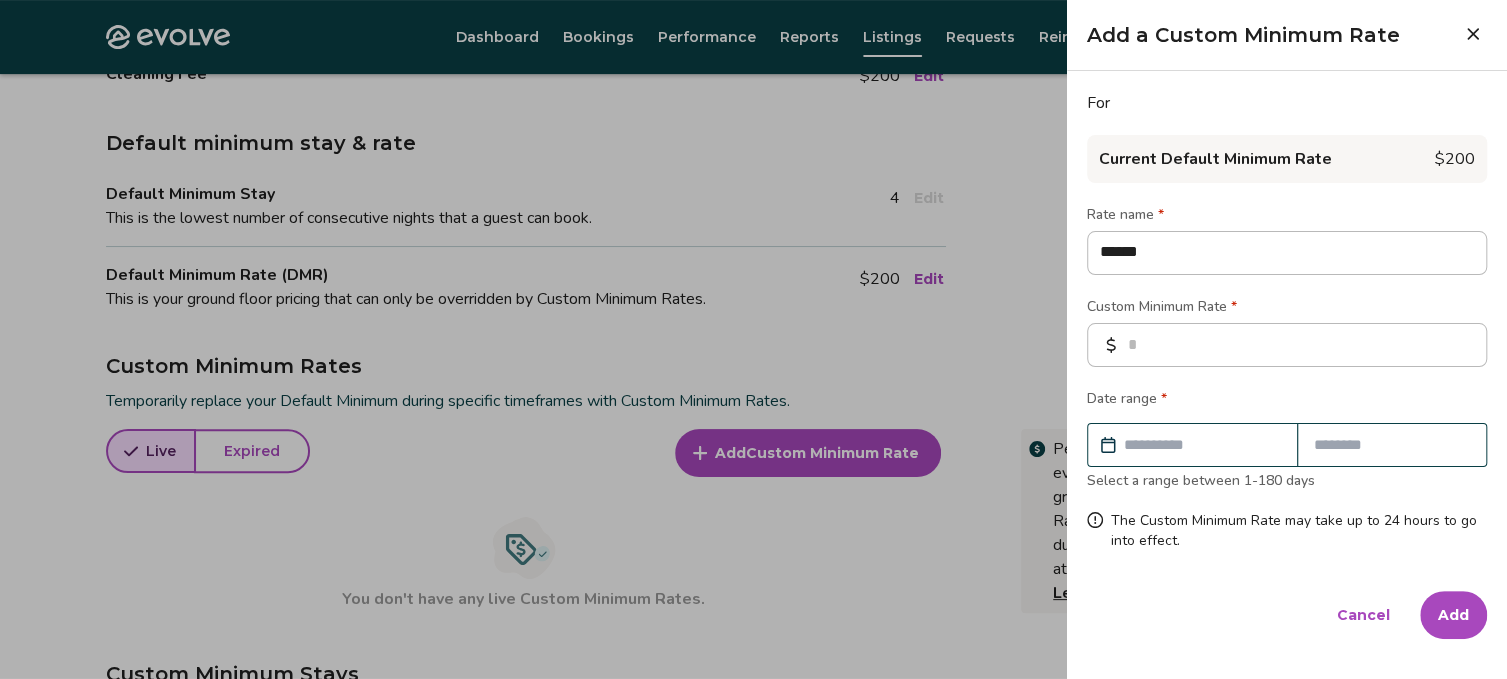 type on "*******" 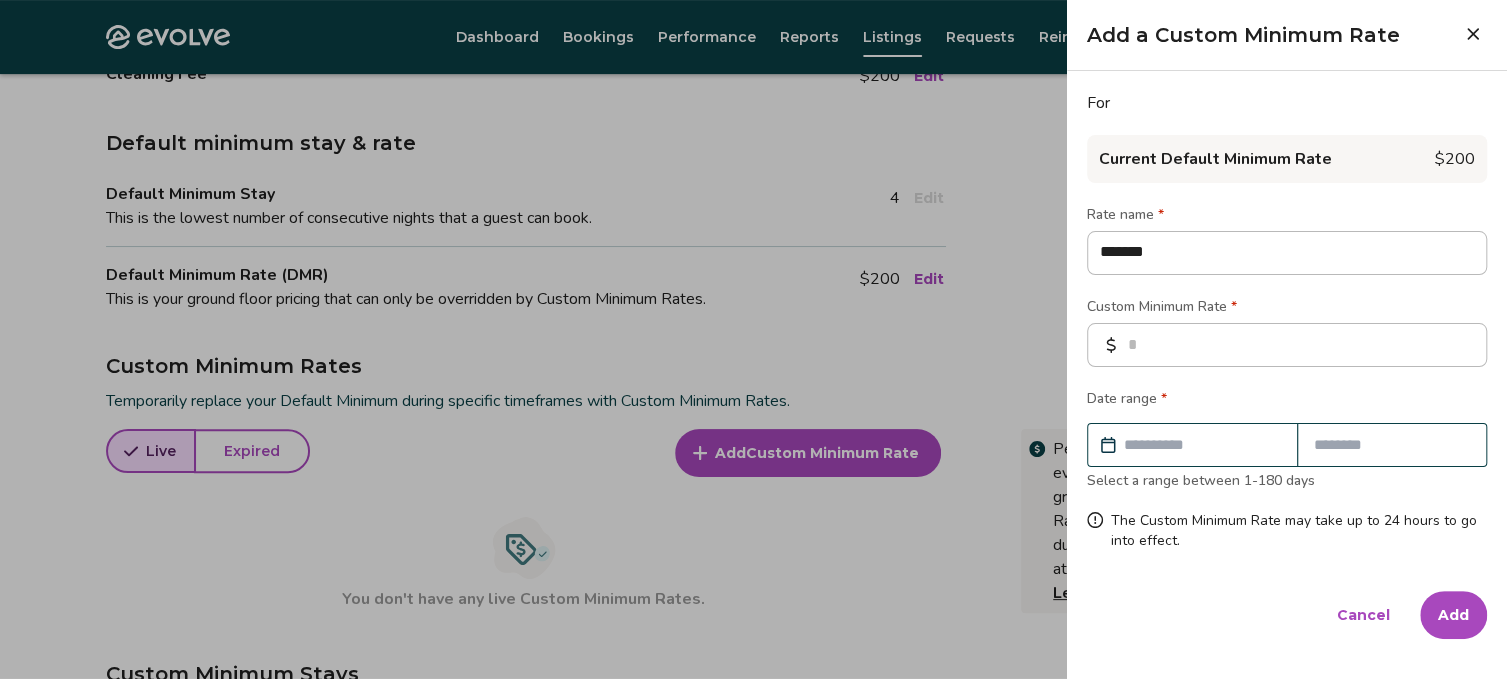 type on "********" 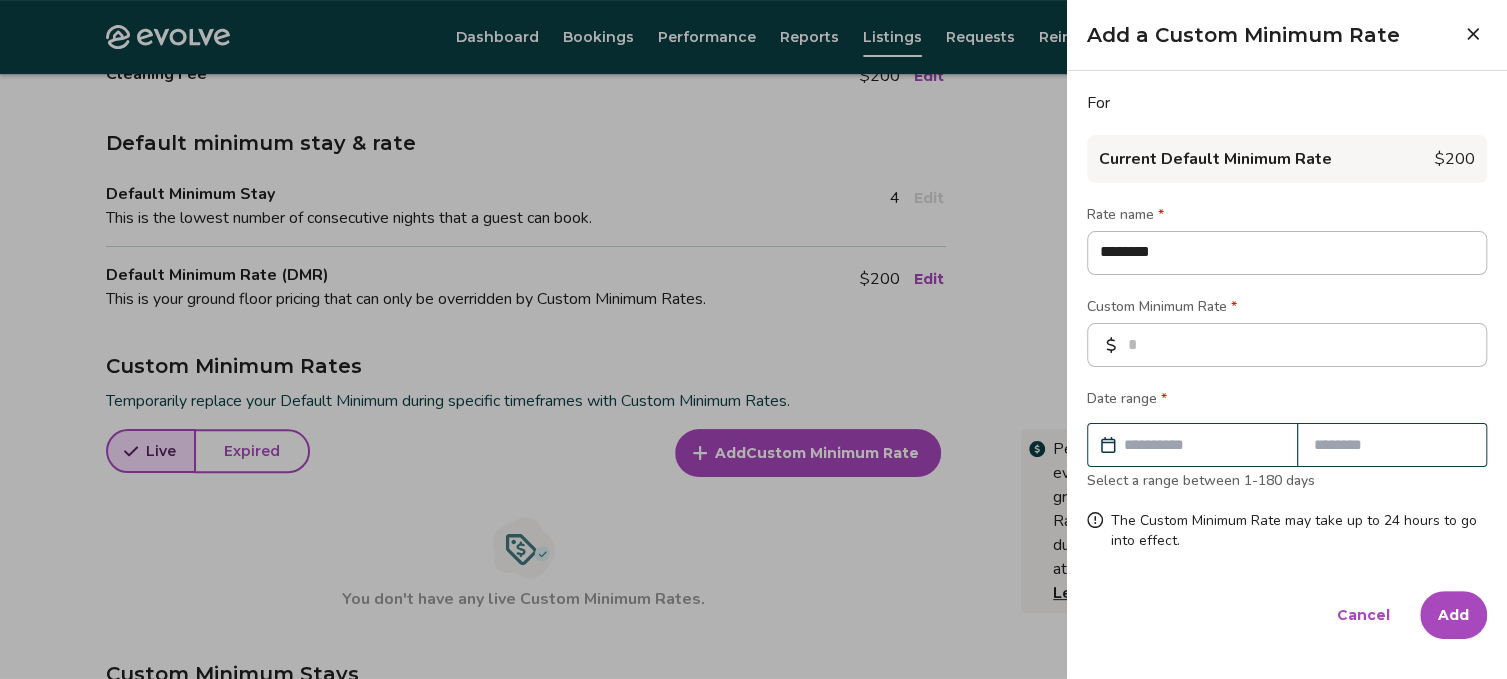 type on "*********" 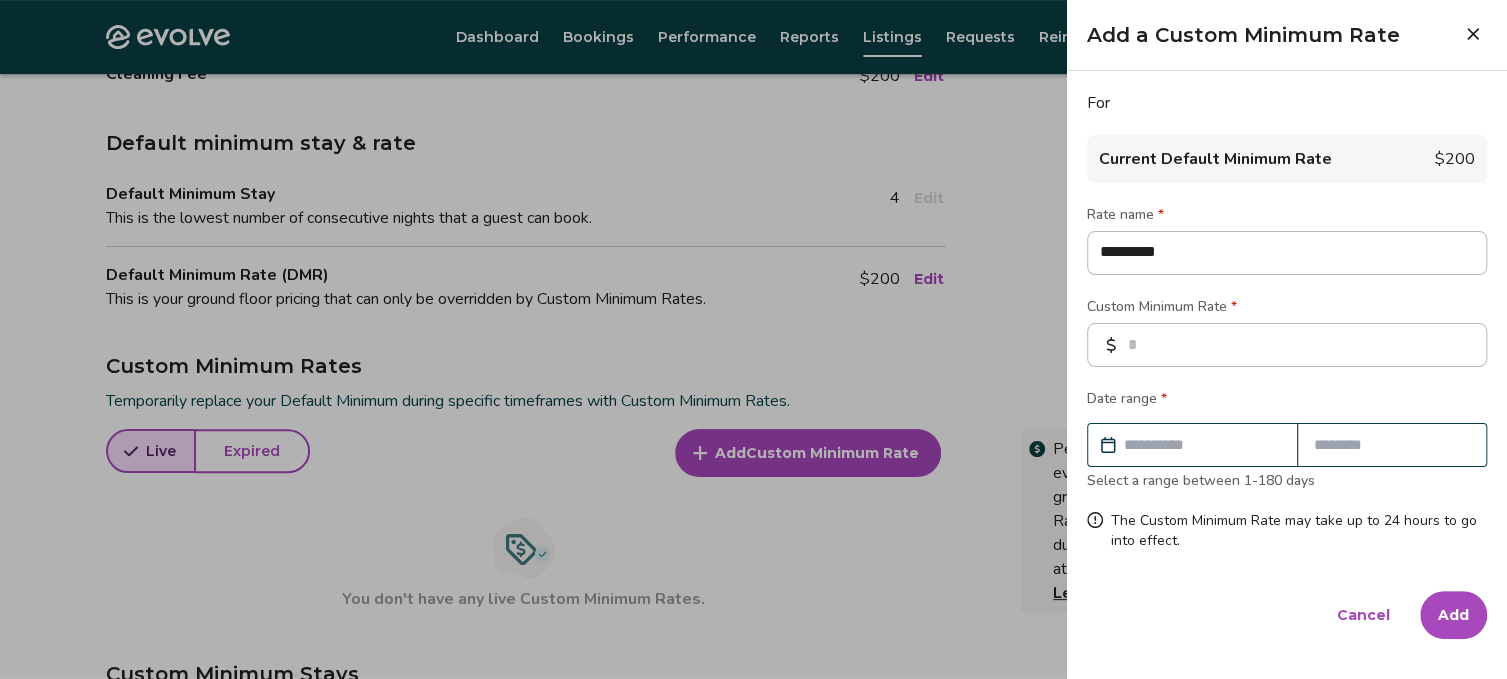 type on "**********" 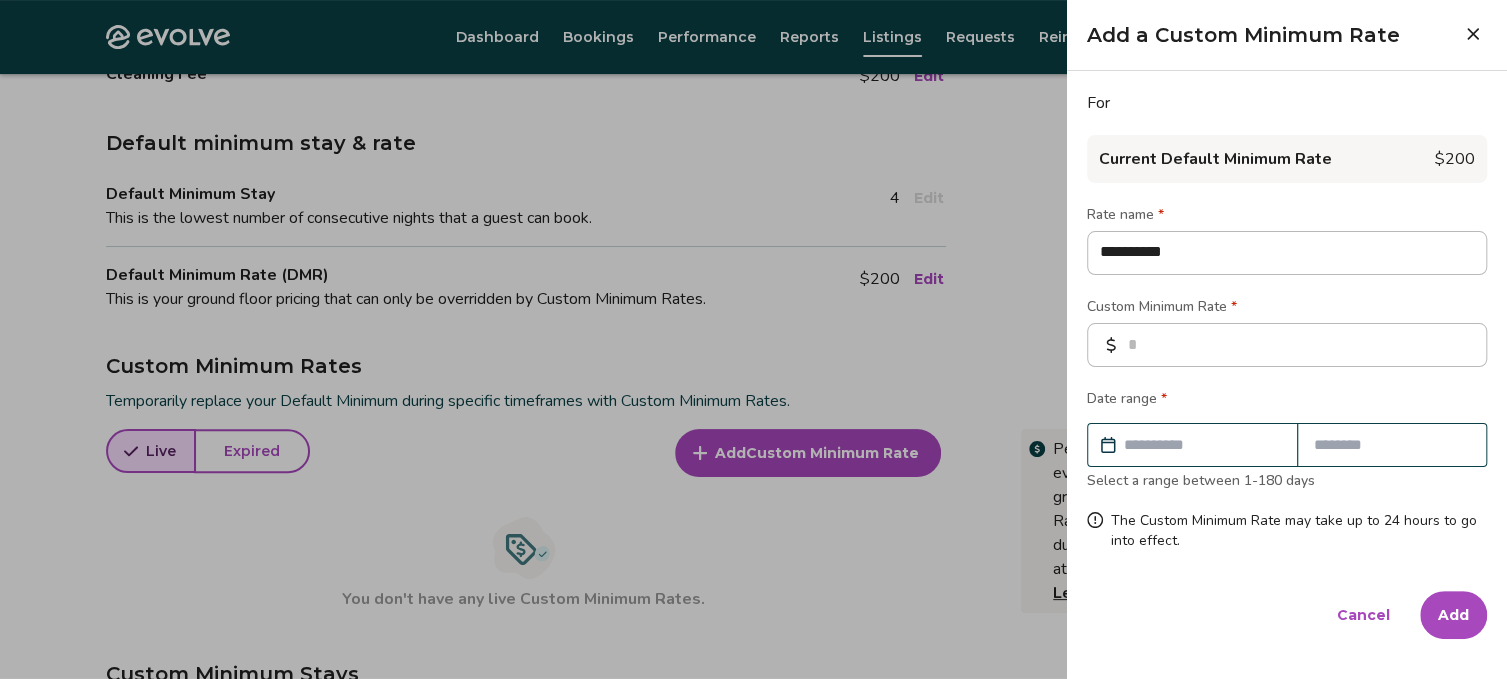 type on "**********" 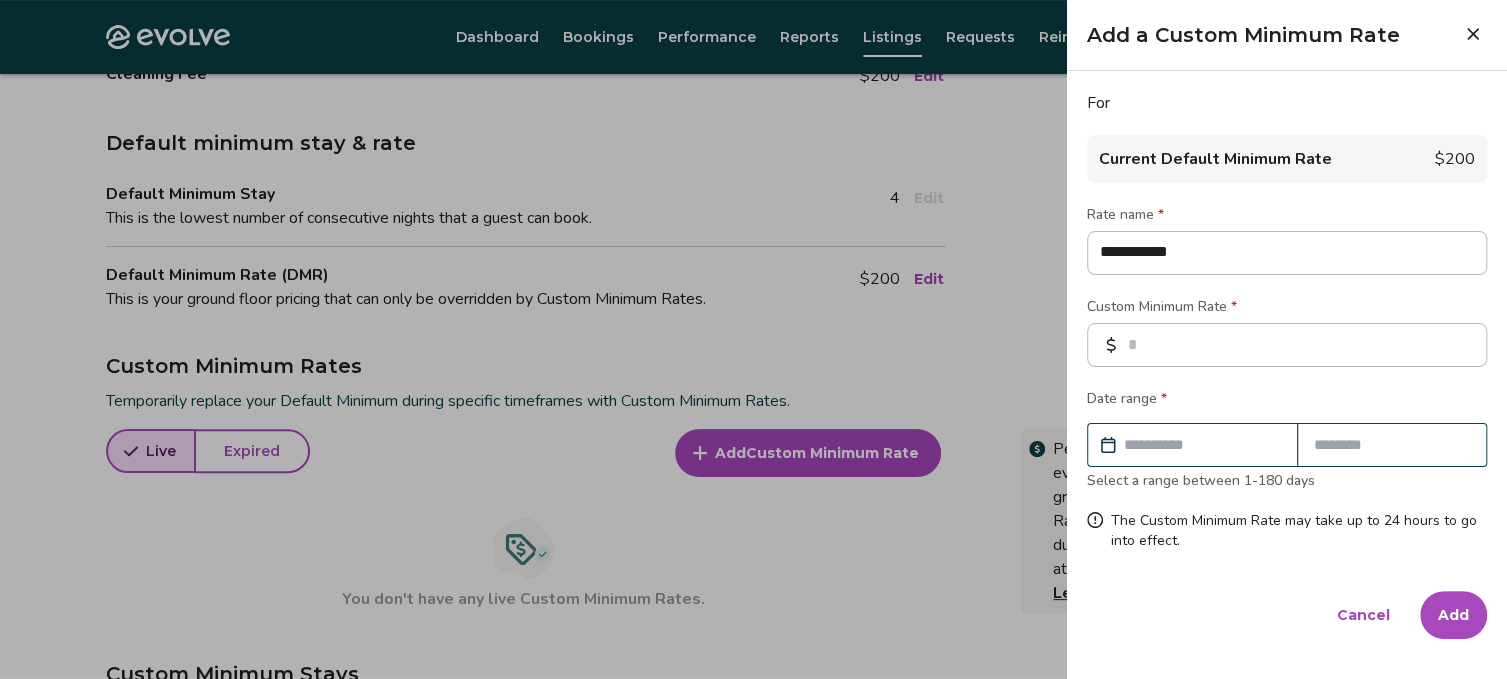type on "**********" 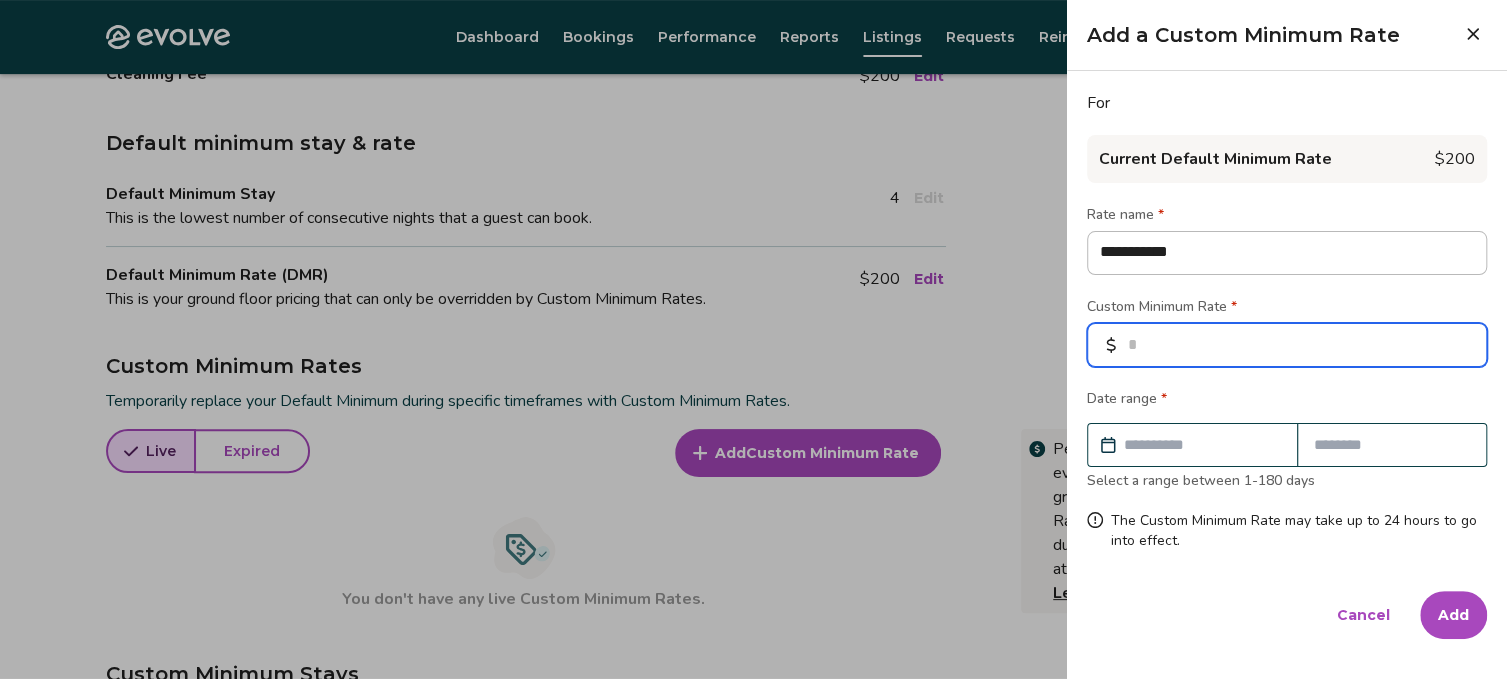 click at bounding box center [1287, 345] 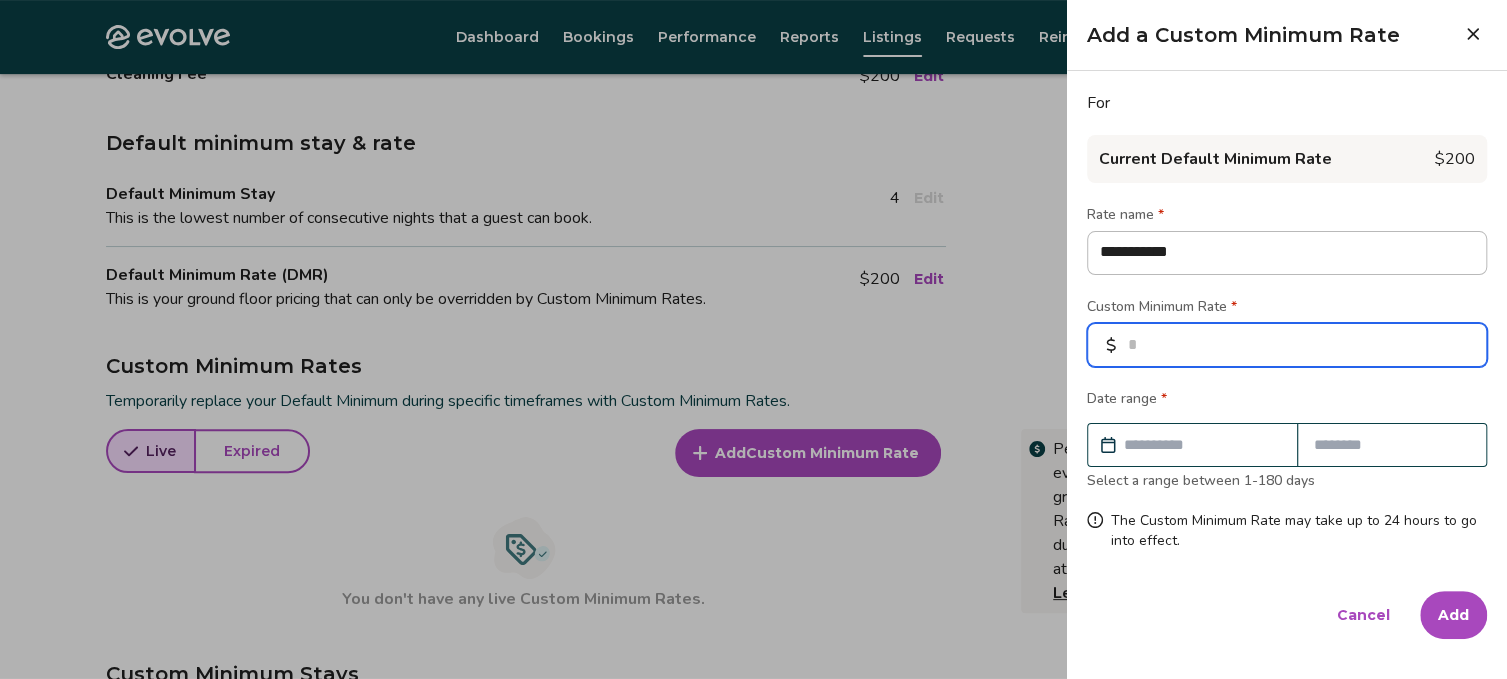type on "*****" 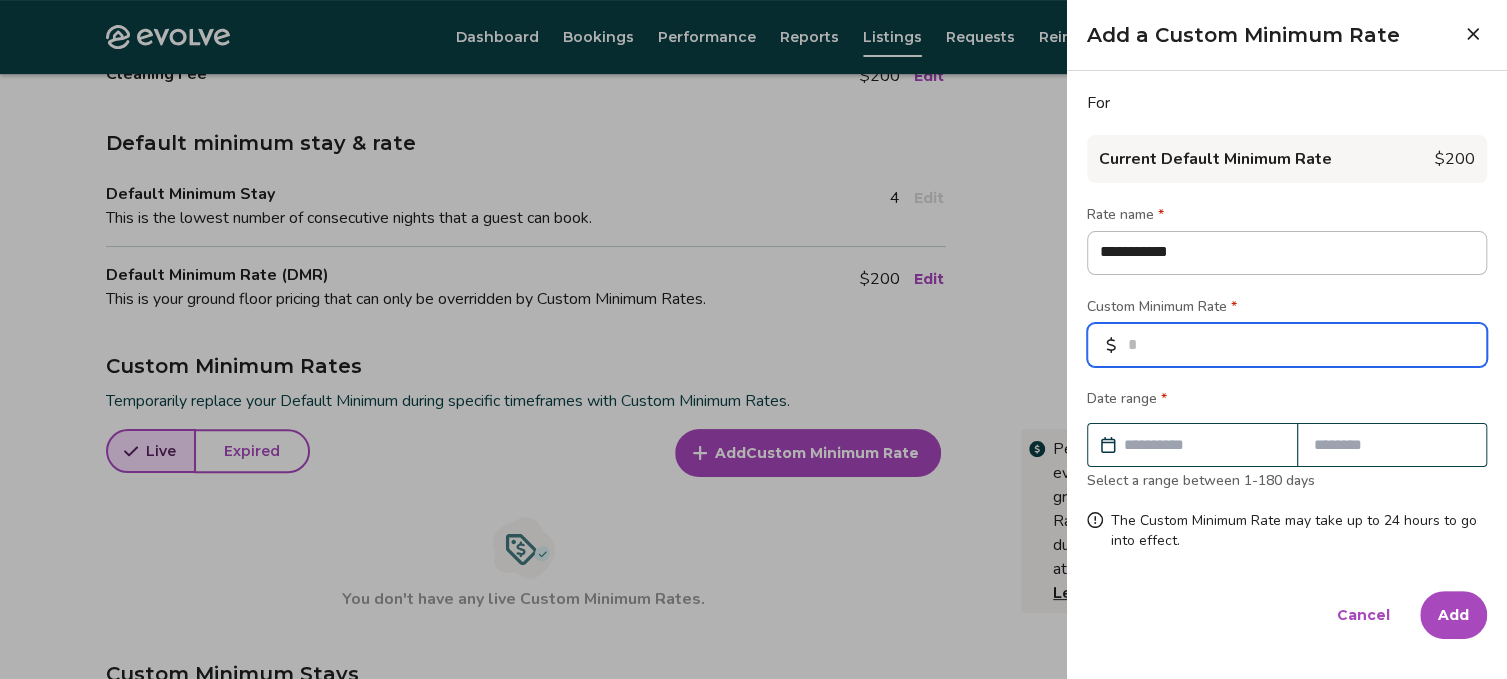 type on "*" 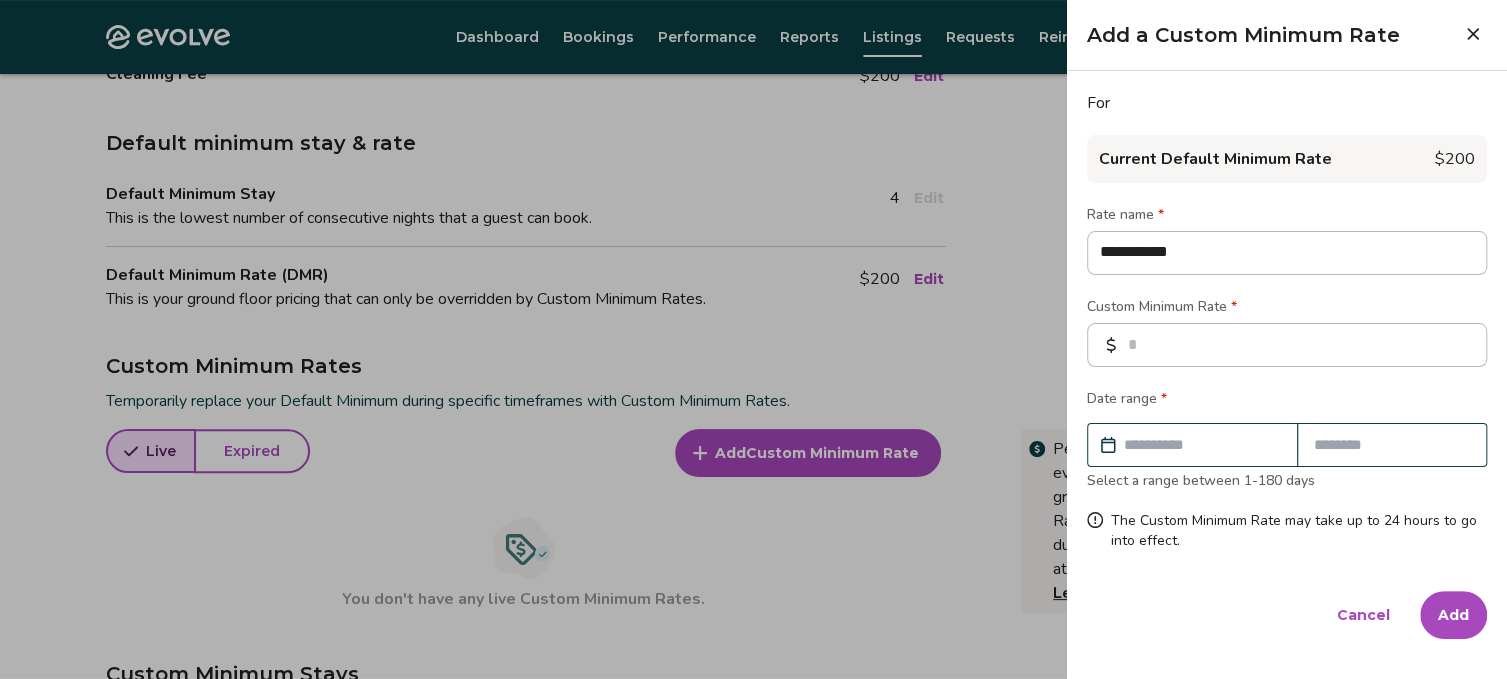 click at bounding box center (1202, 445) 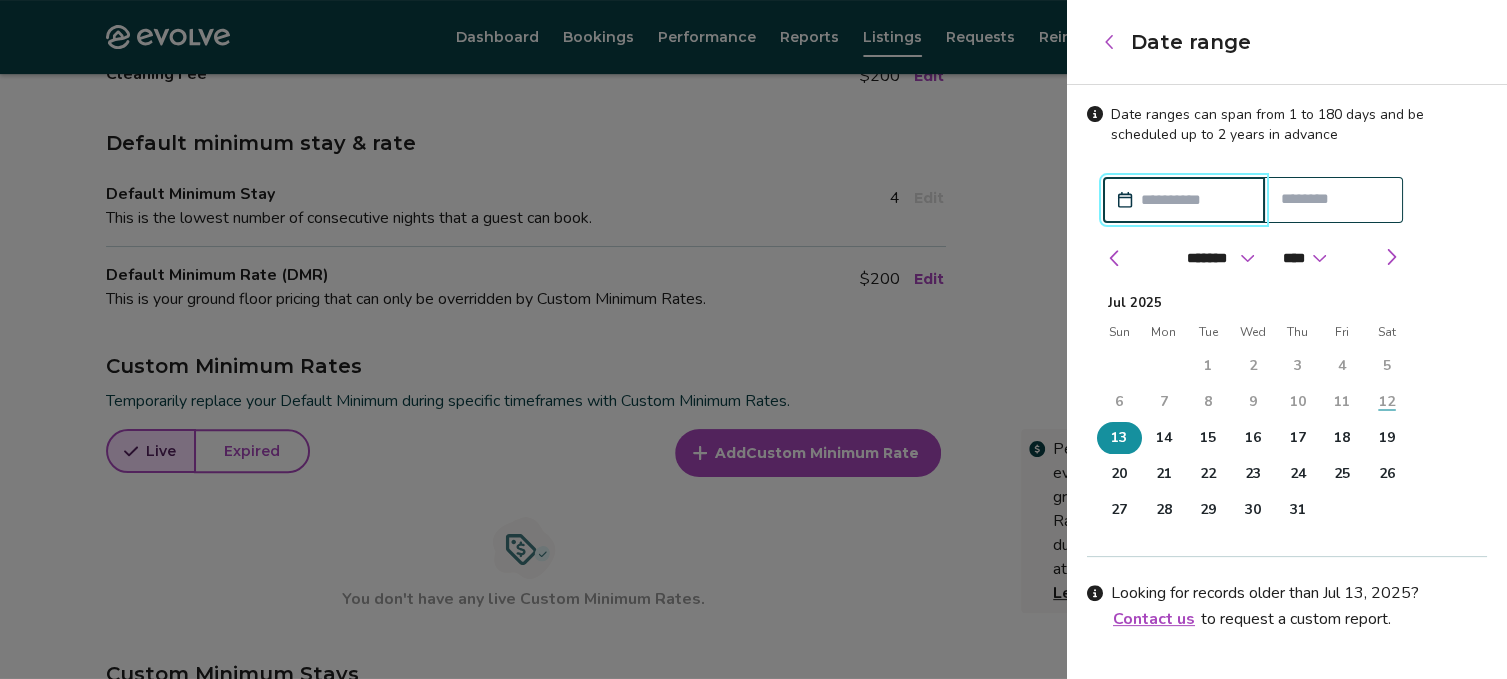 click on "13" at bounding box center (1119, 438) 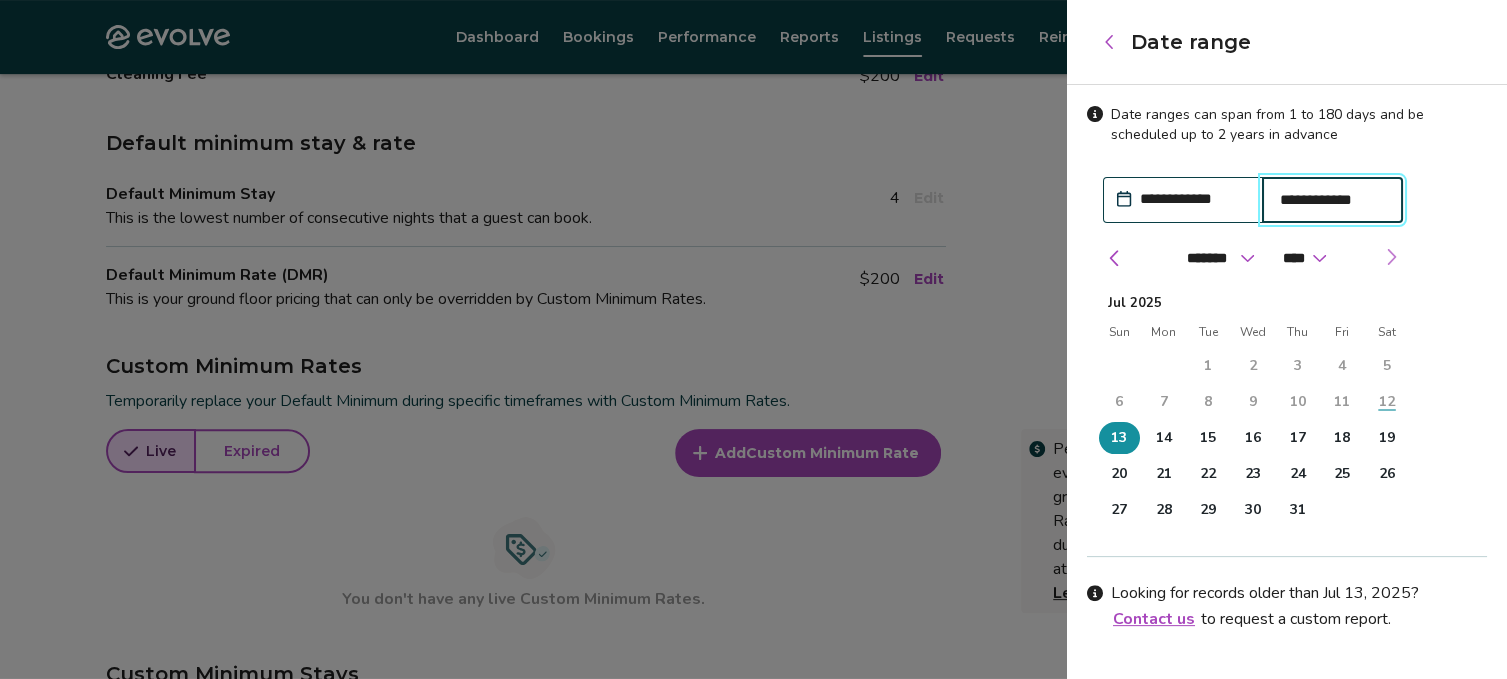 click at bounding box center (1391, 257) 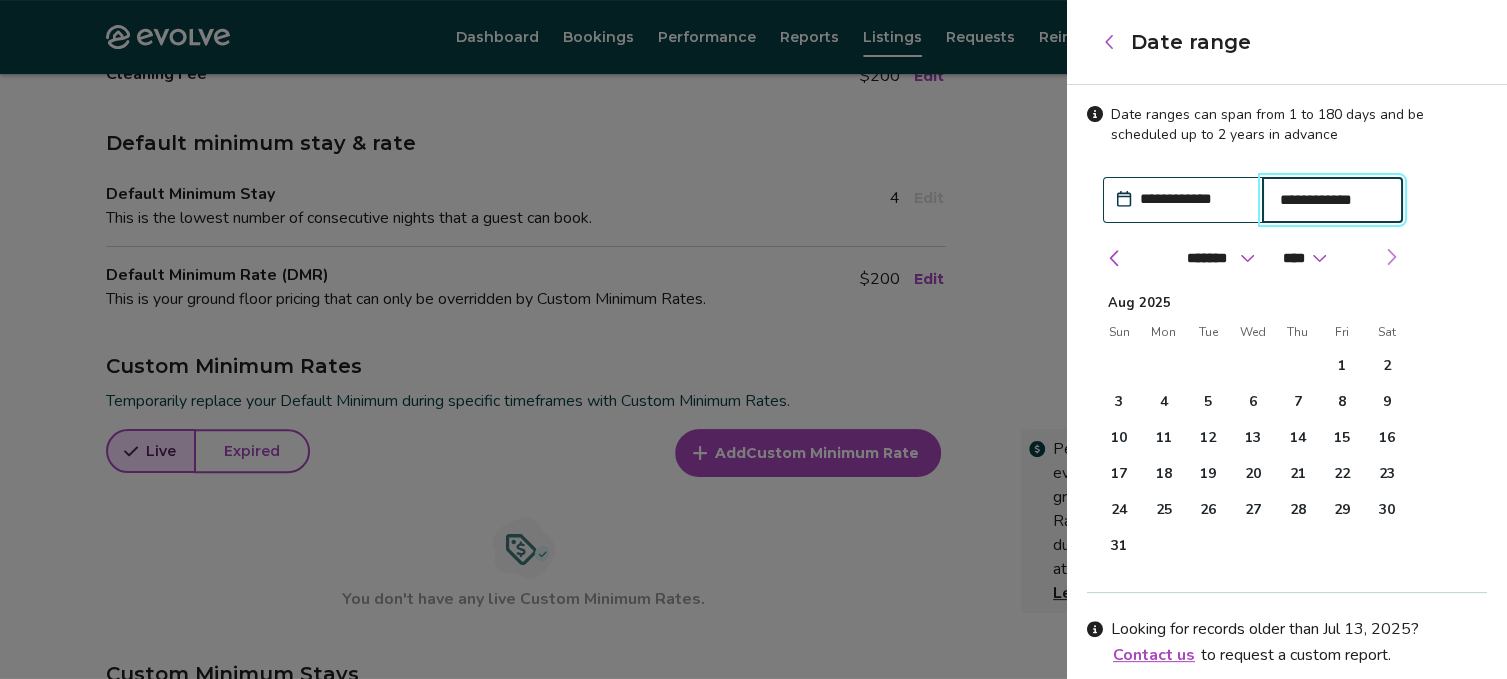 click at bounding box center [1391, 257] 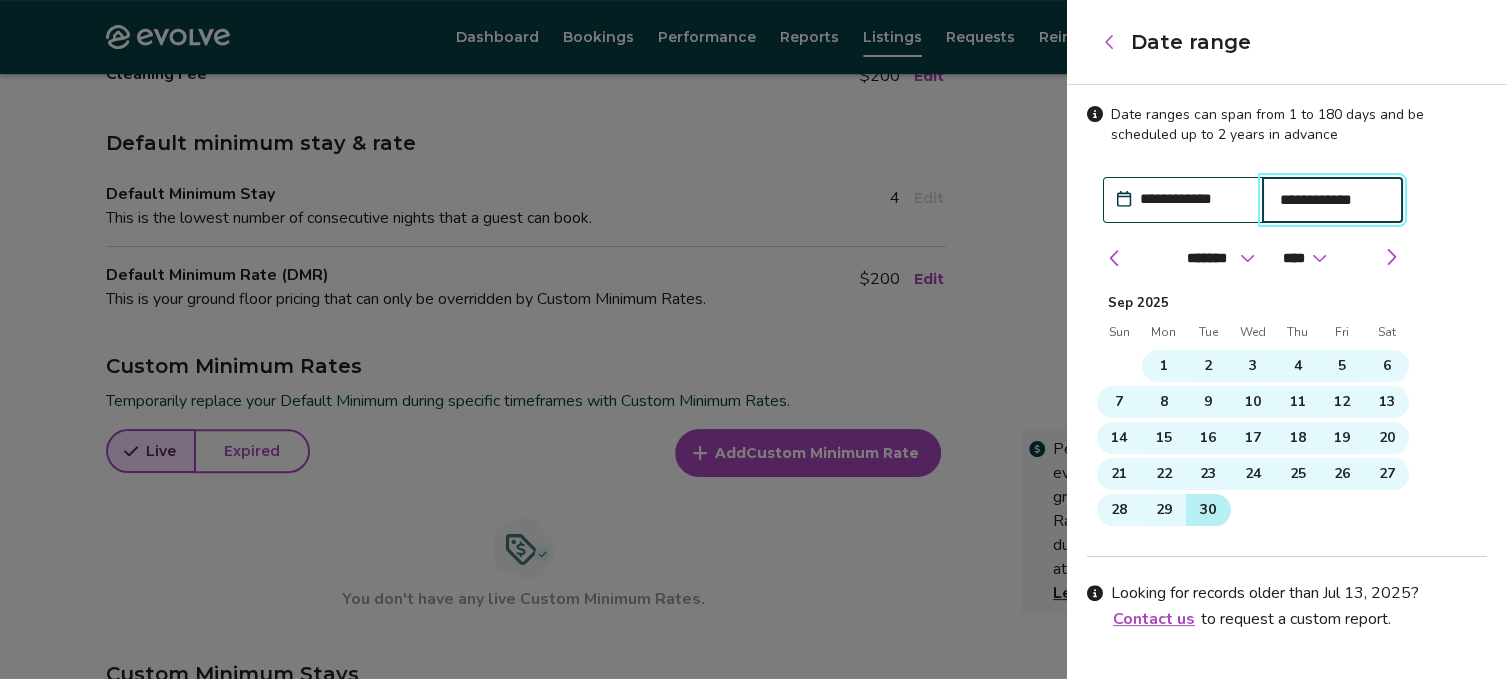 click on "30" at bounding box center [1208, 510] 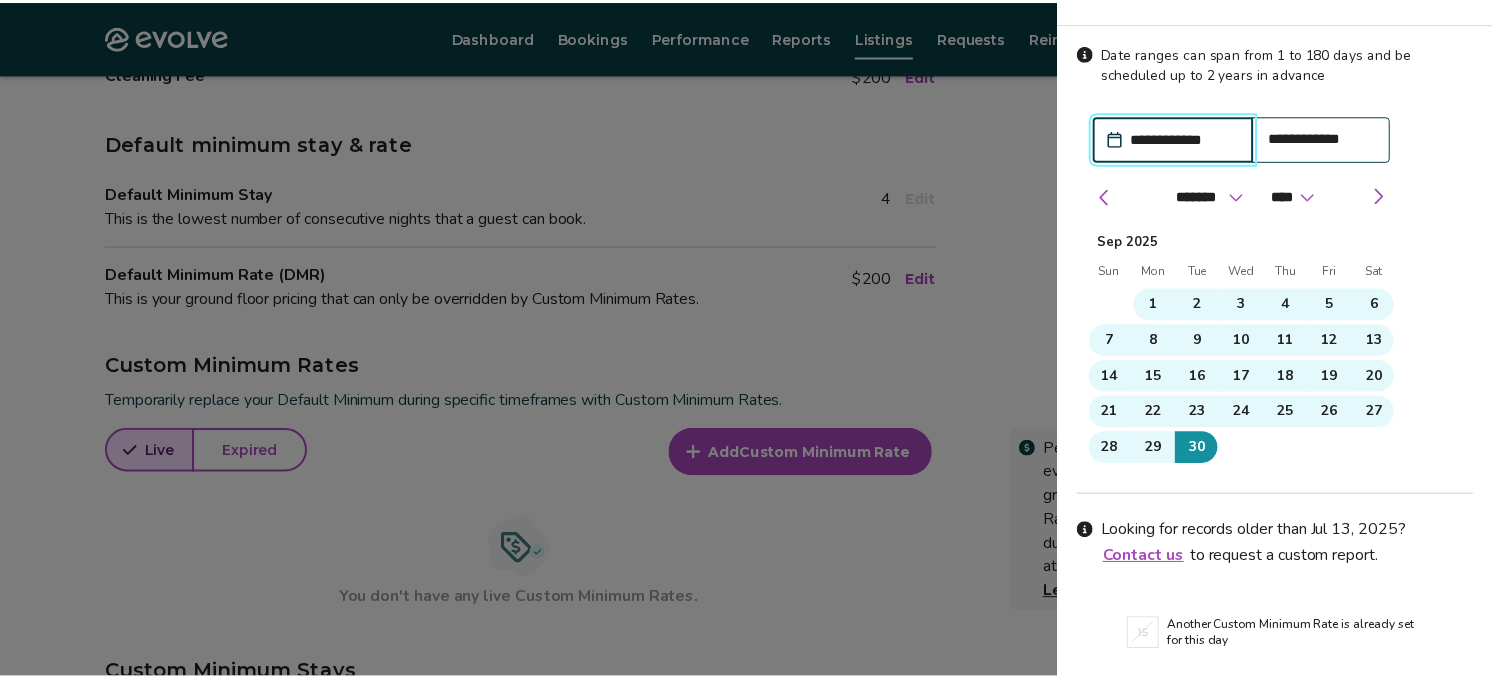 scroll, scrollTop: 122, scrollLeft: 0, axis: vertical 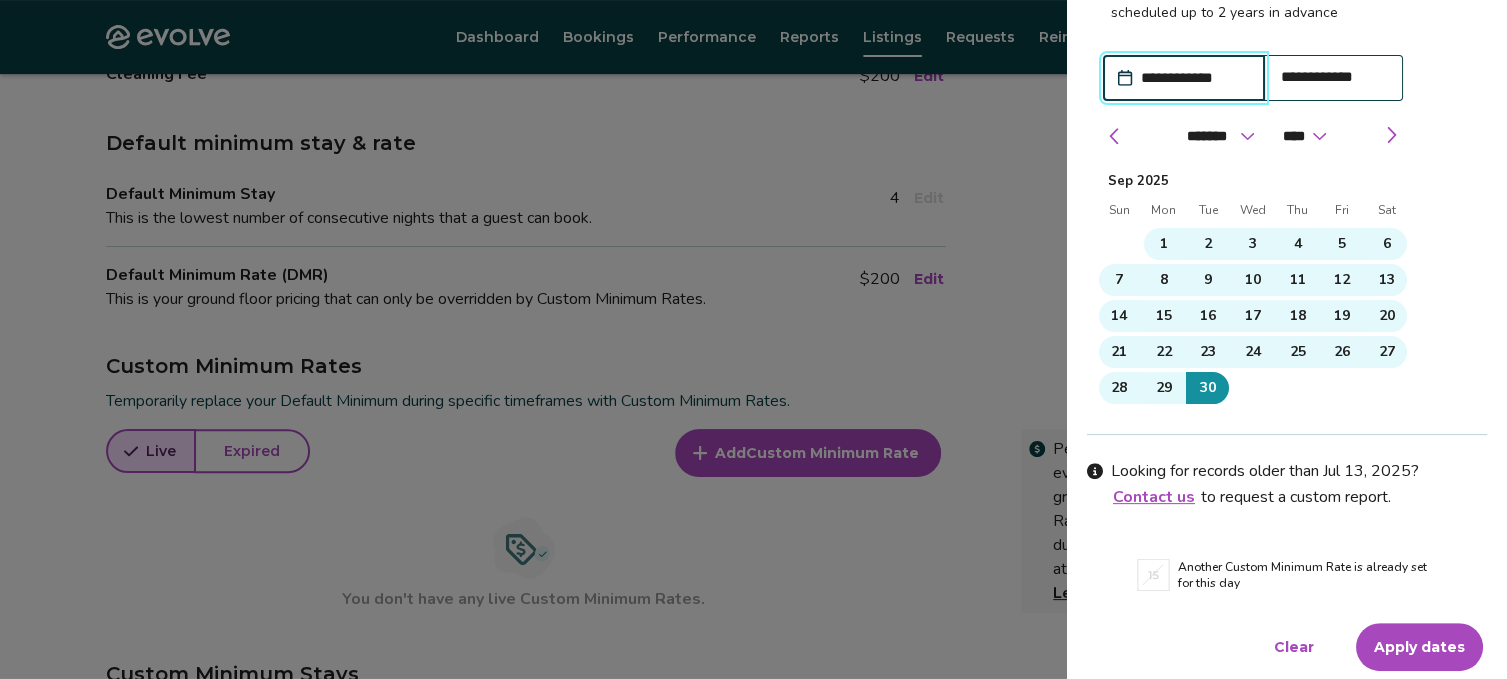 click on "Apply dates" at bounding box center (1419, 647) 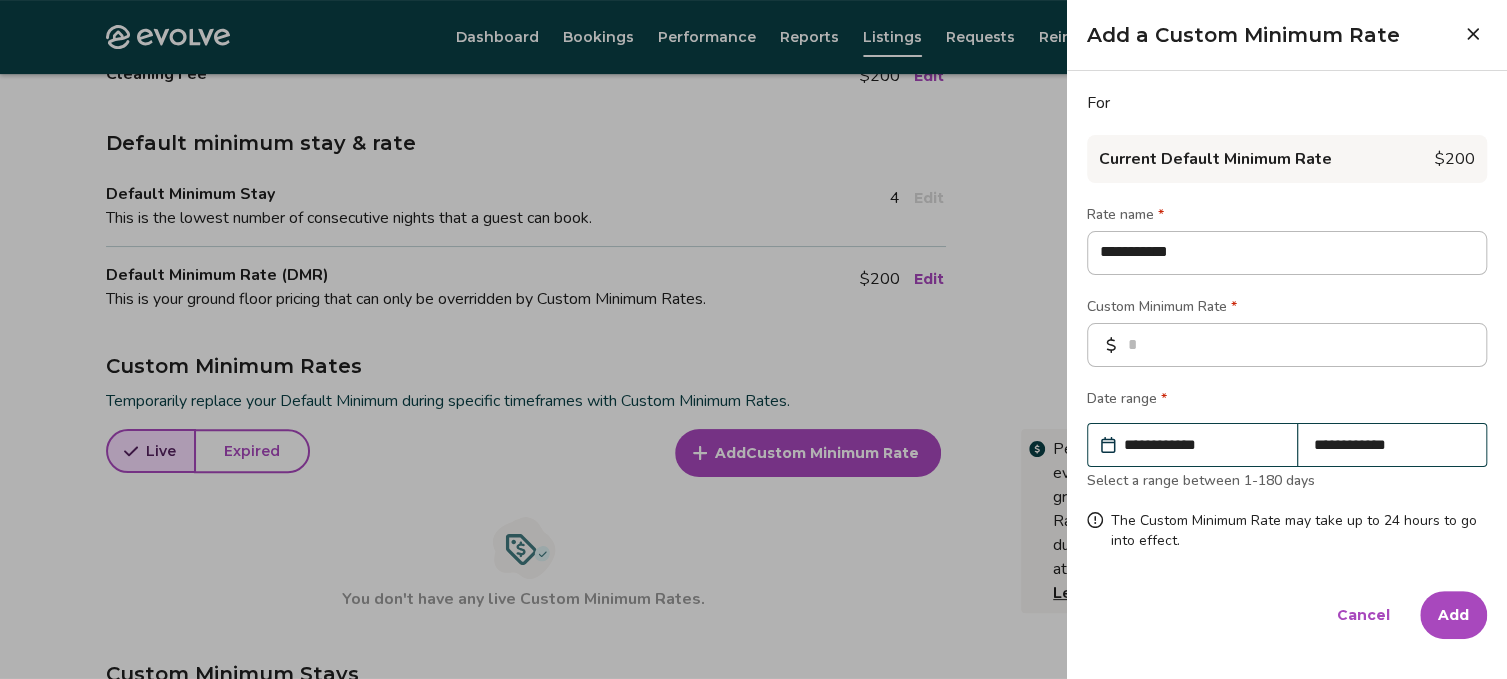 click on "Add" at bounding box center [1453, 615] 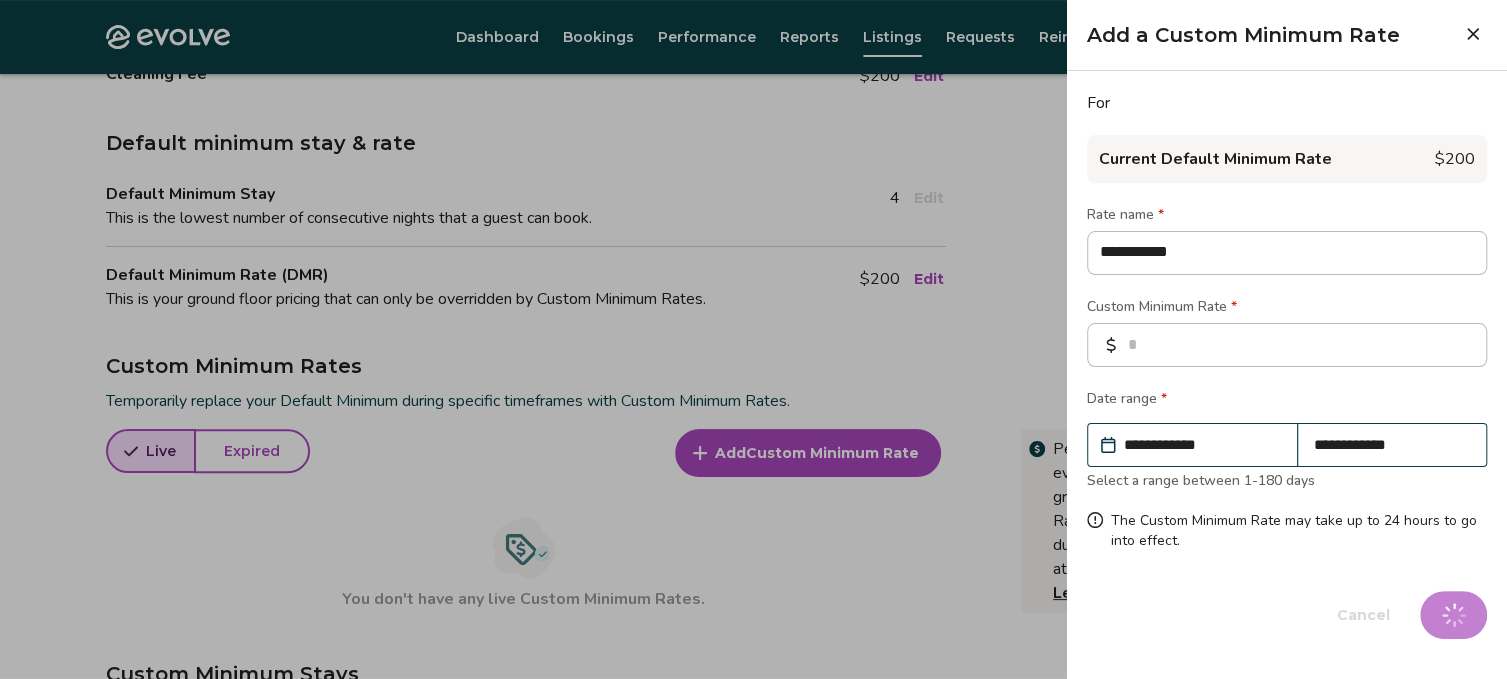 type on "*" 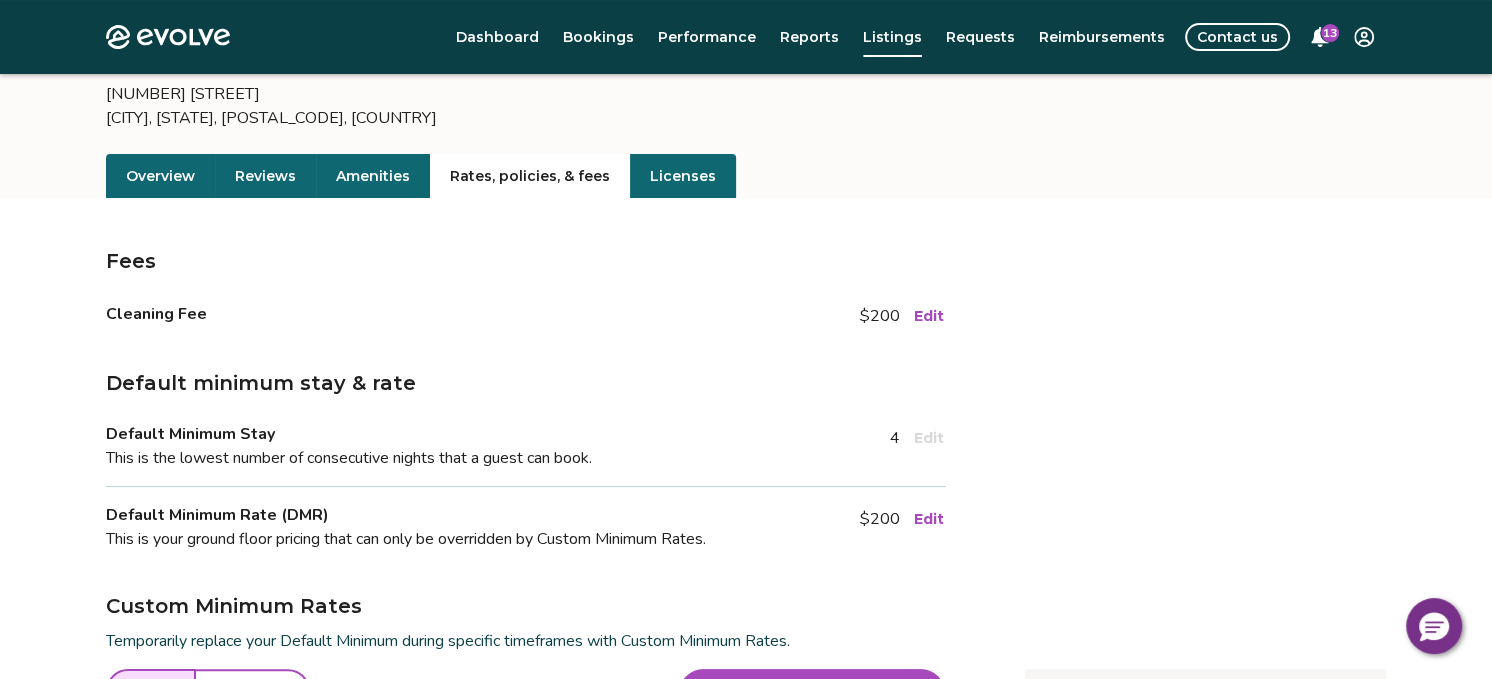 scroll, scrollTop: 0, scrollLeft: 0, axis: both 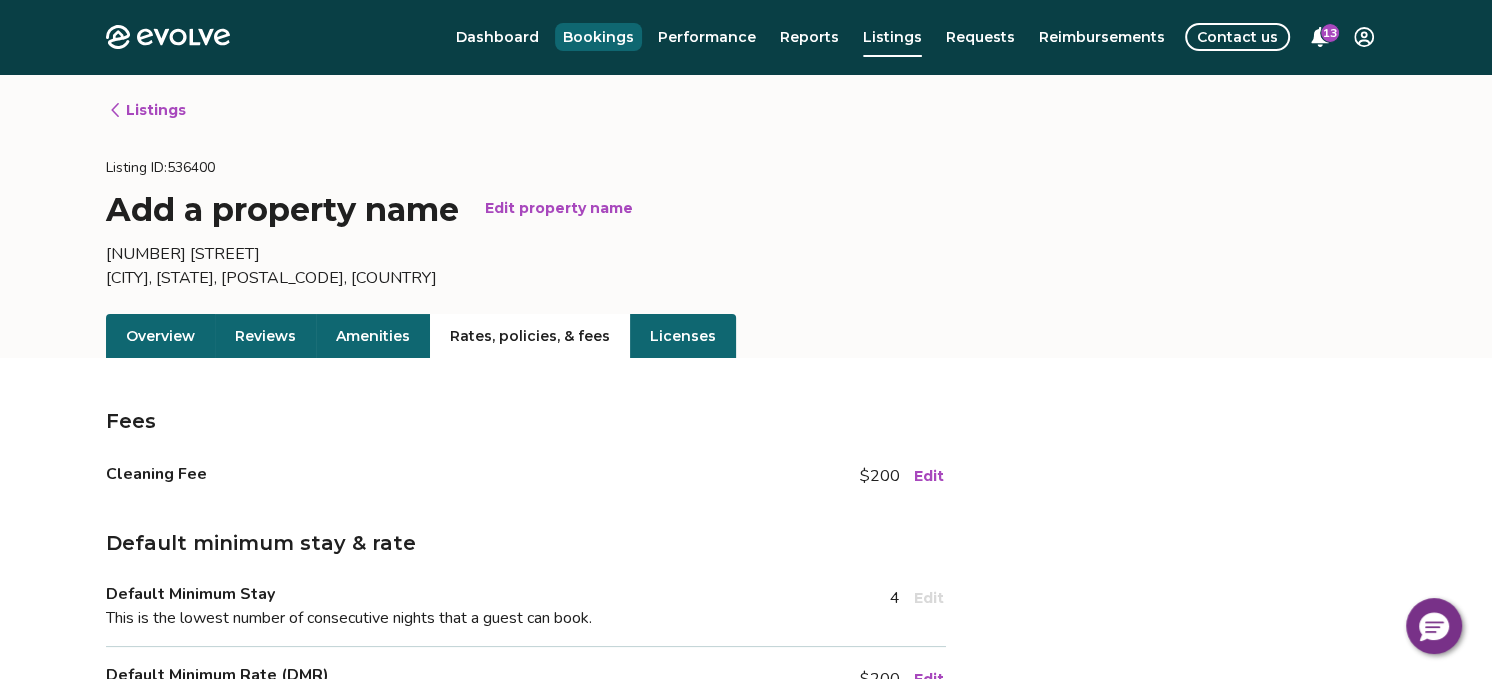 click on "Bookings" at bounding box center (598, 37) 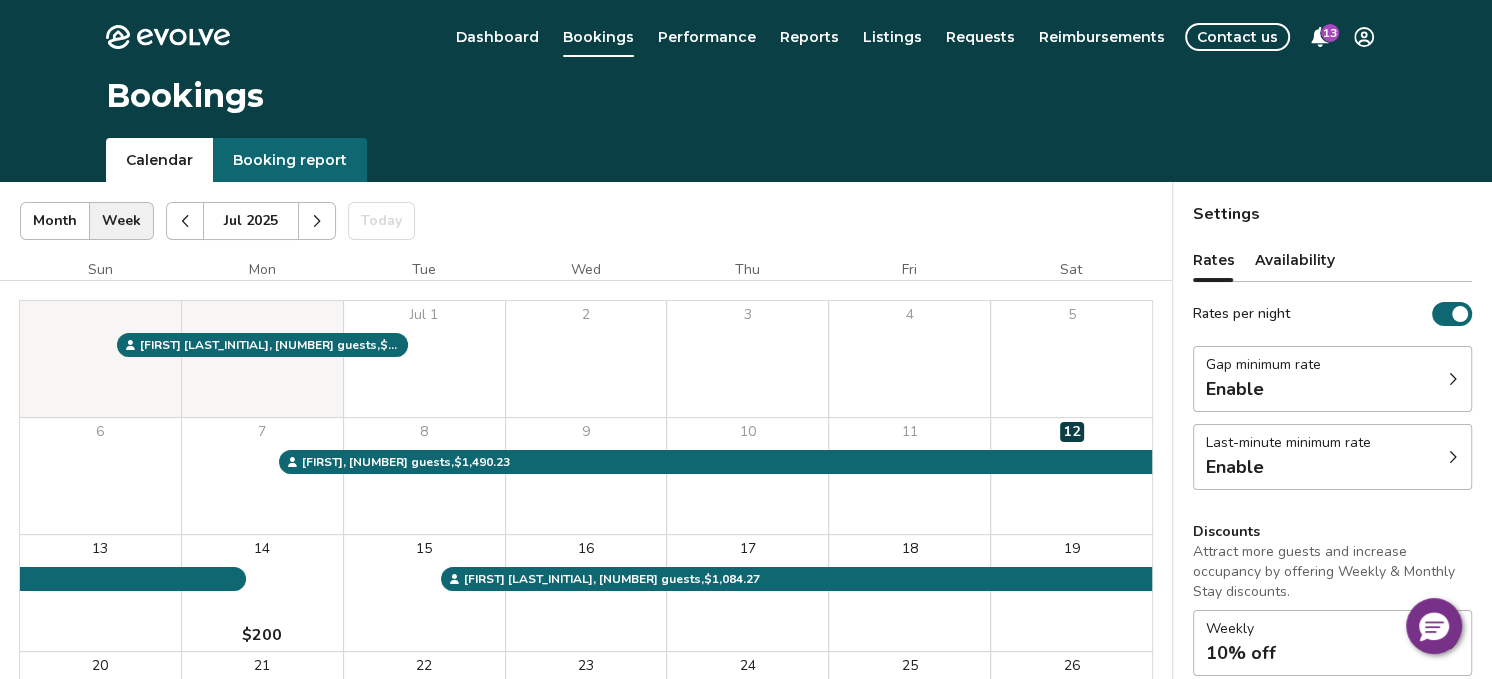 click 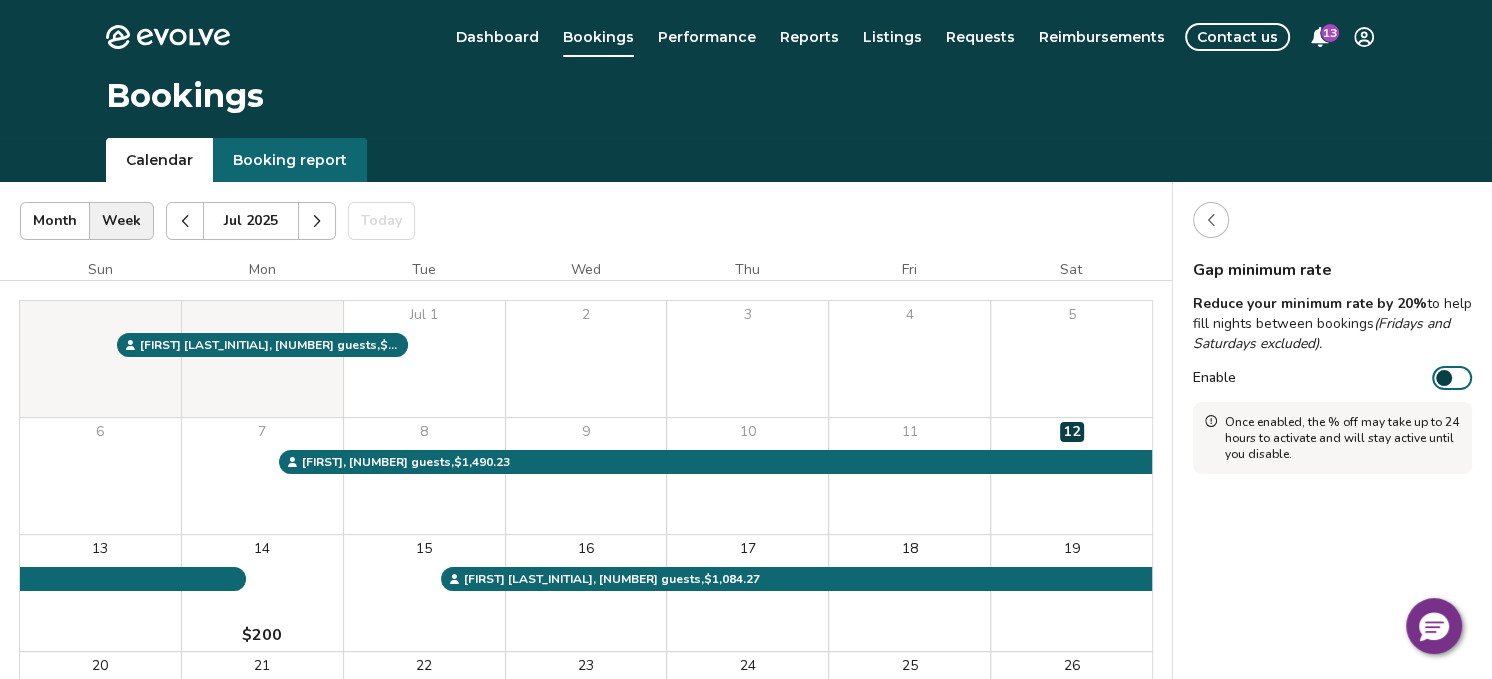 click on "Enable" at bounding box center (1452, 378) 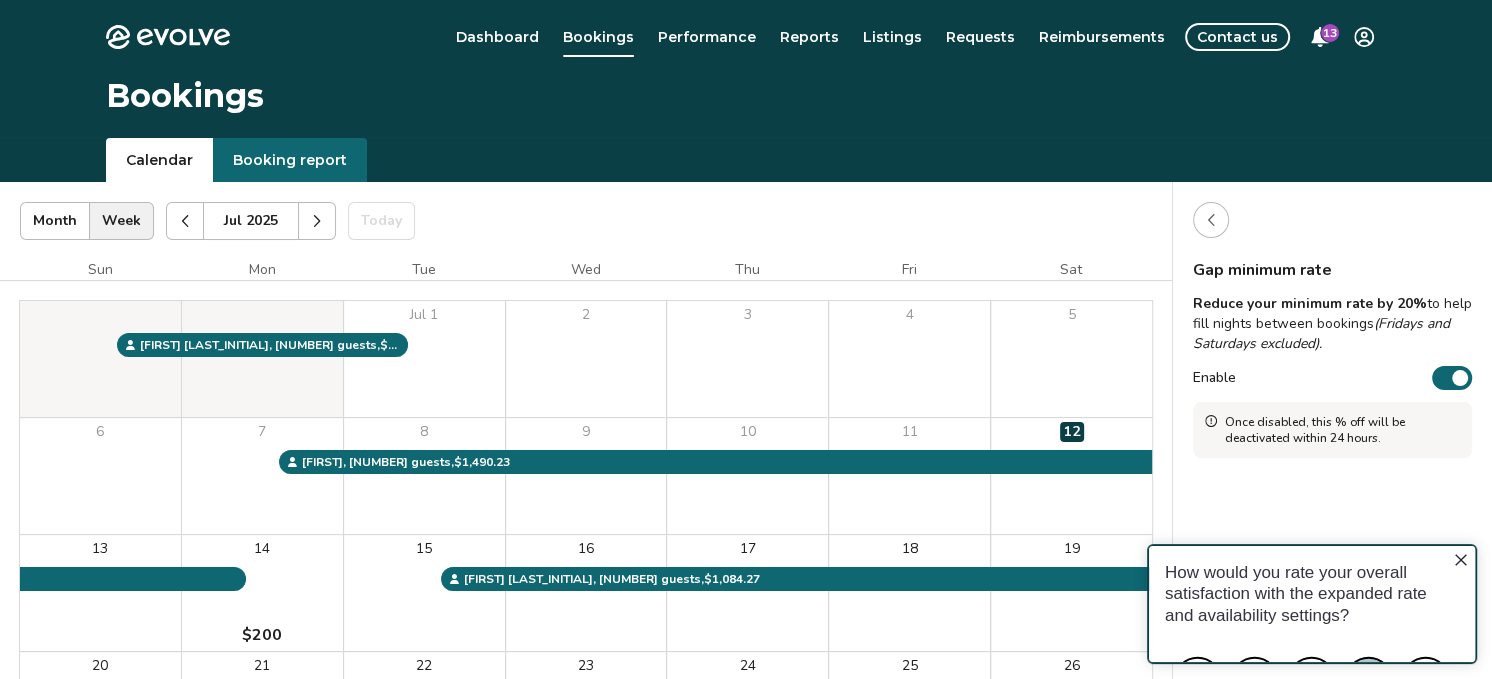 scroll, scrollTop: 0, scrollLeft: 0, axis: both 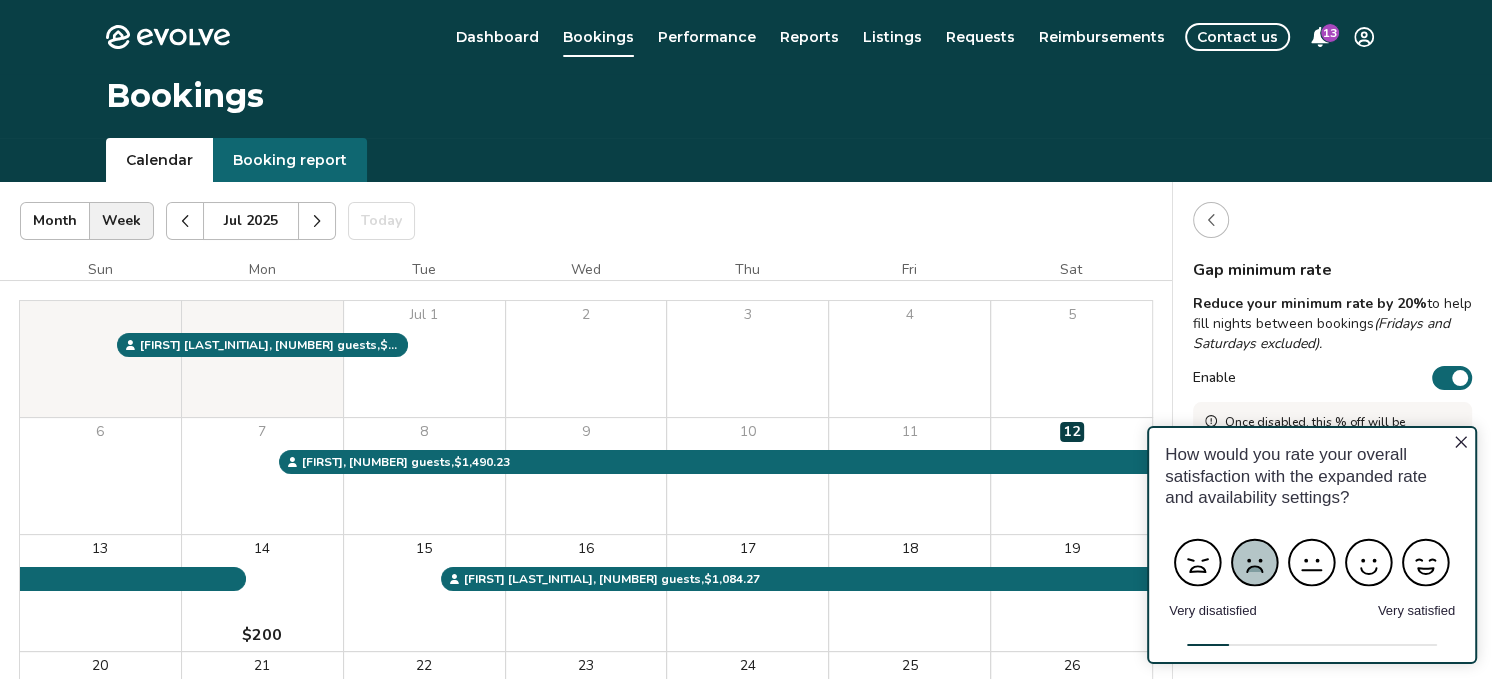 click 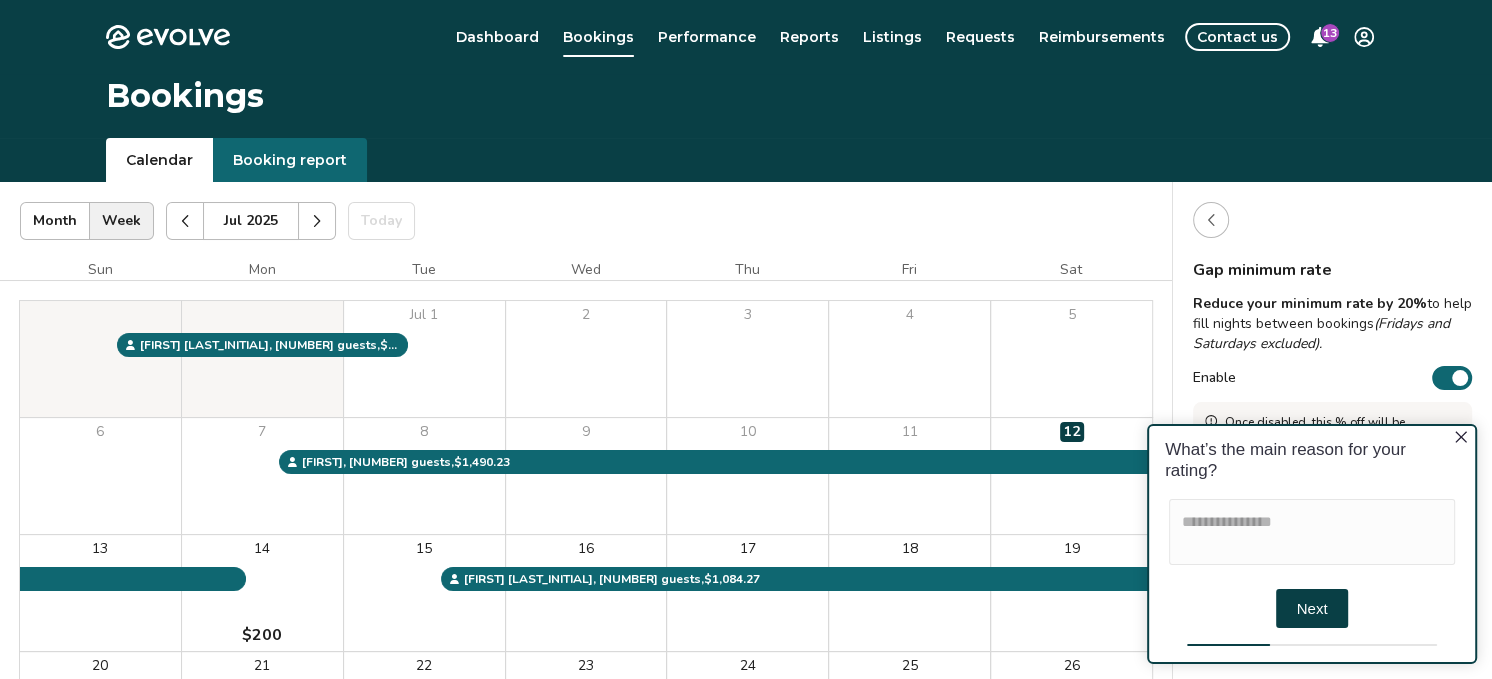 click on "Next" at bounding box center [1312, 607] 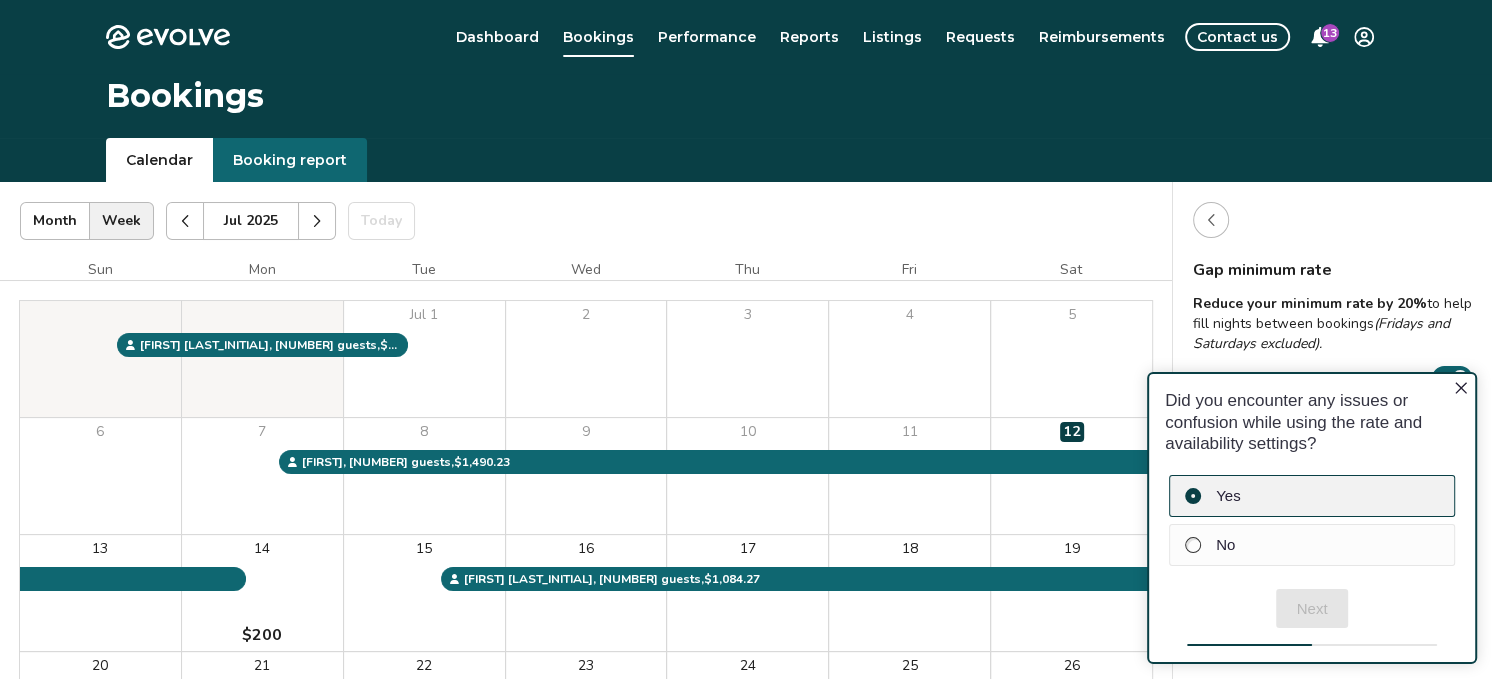 click at bounding box center [1193, 495] 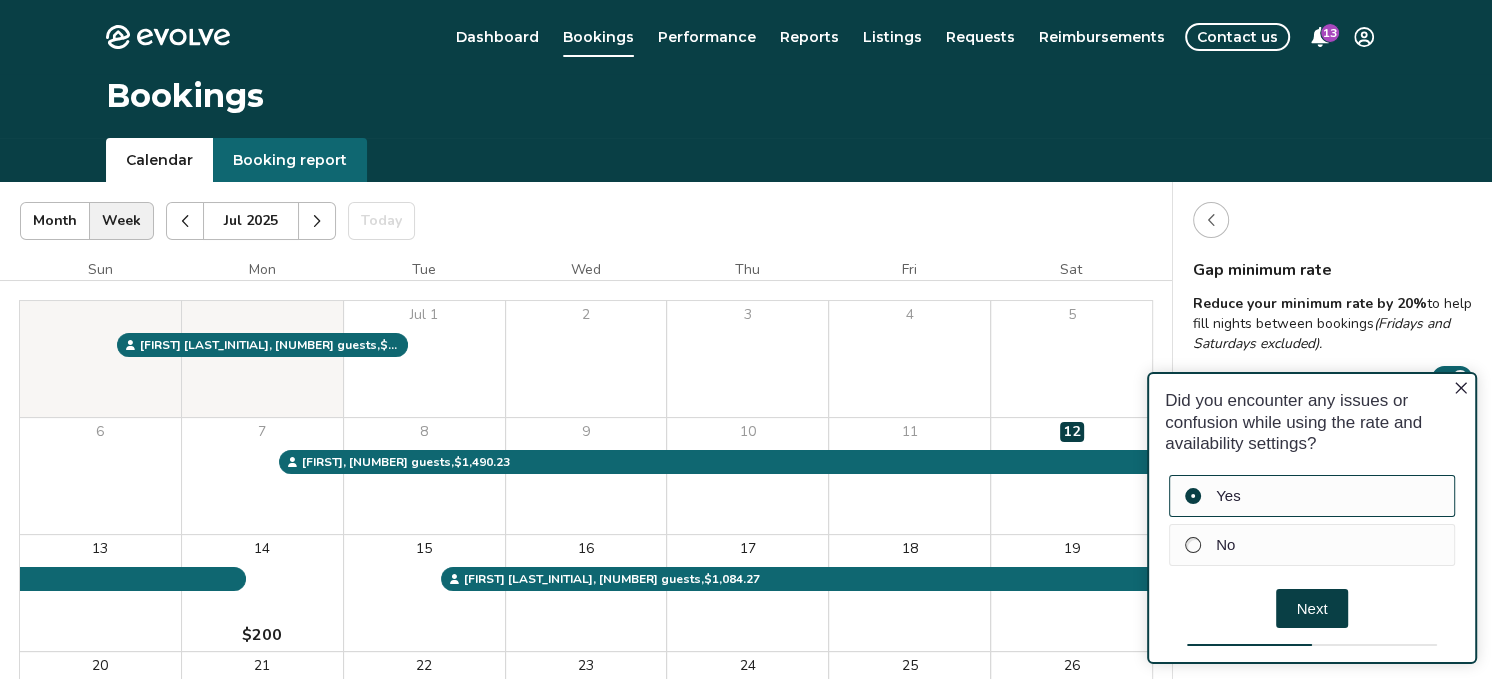 click on "Next" at bounding box center [1312, 607] 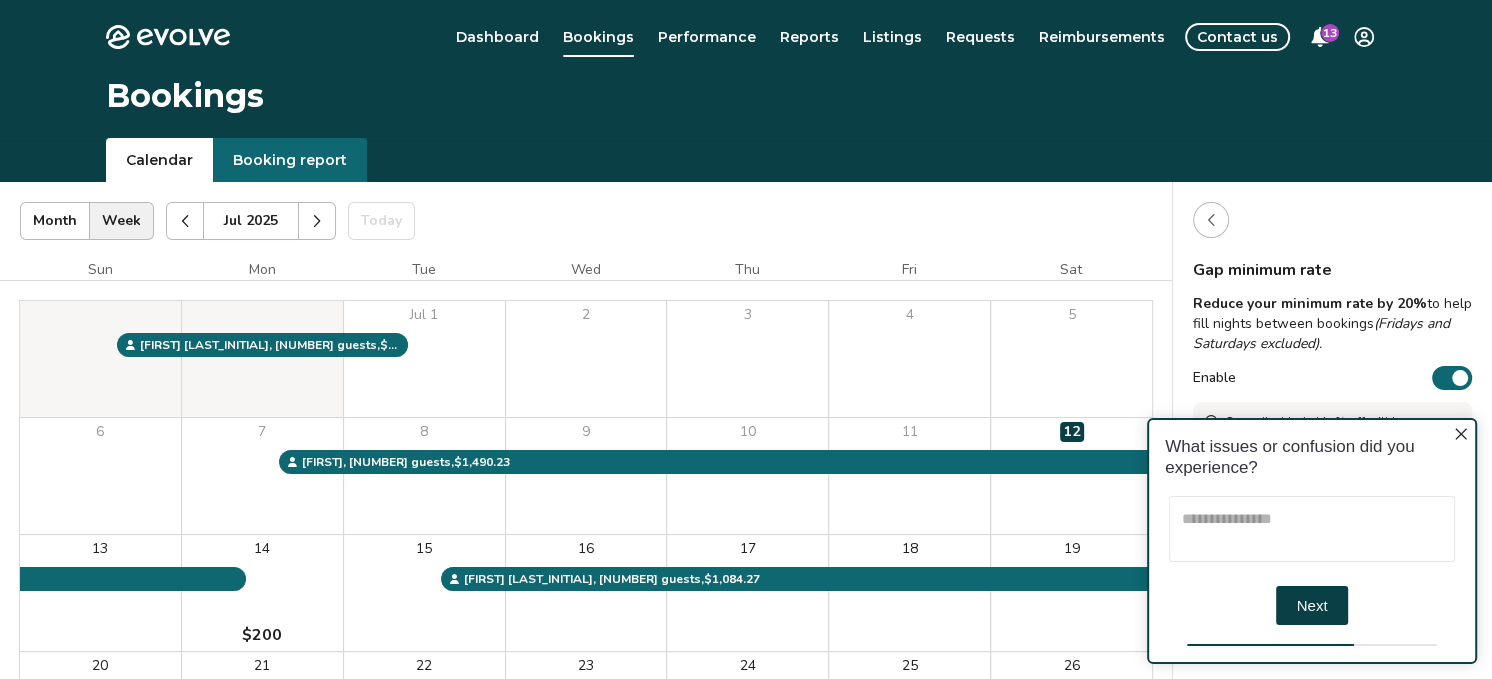 click at bounding box center [1312, 528] 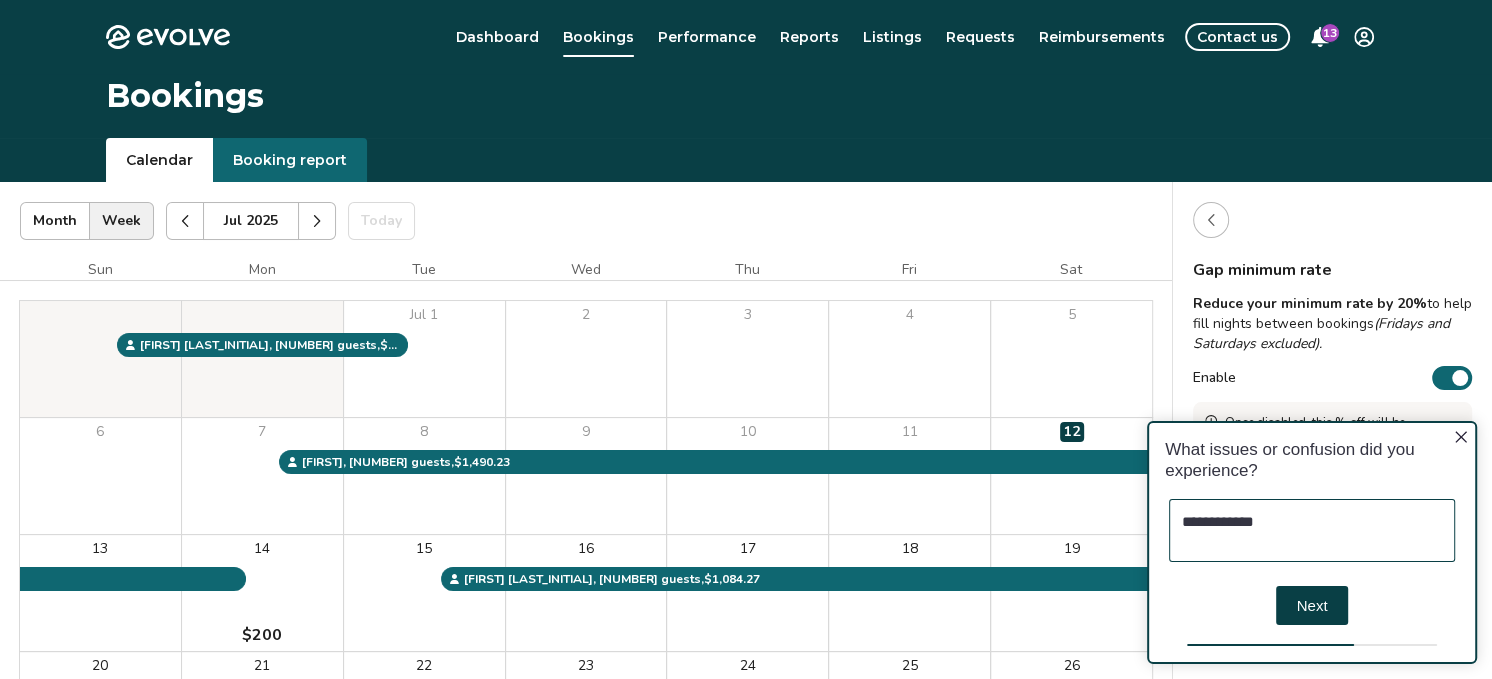 type on "**********" 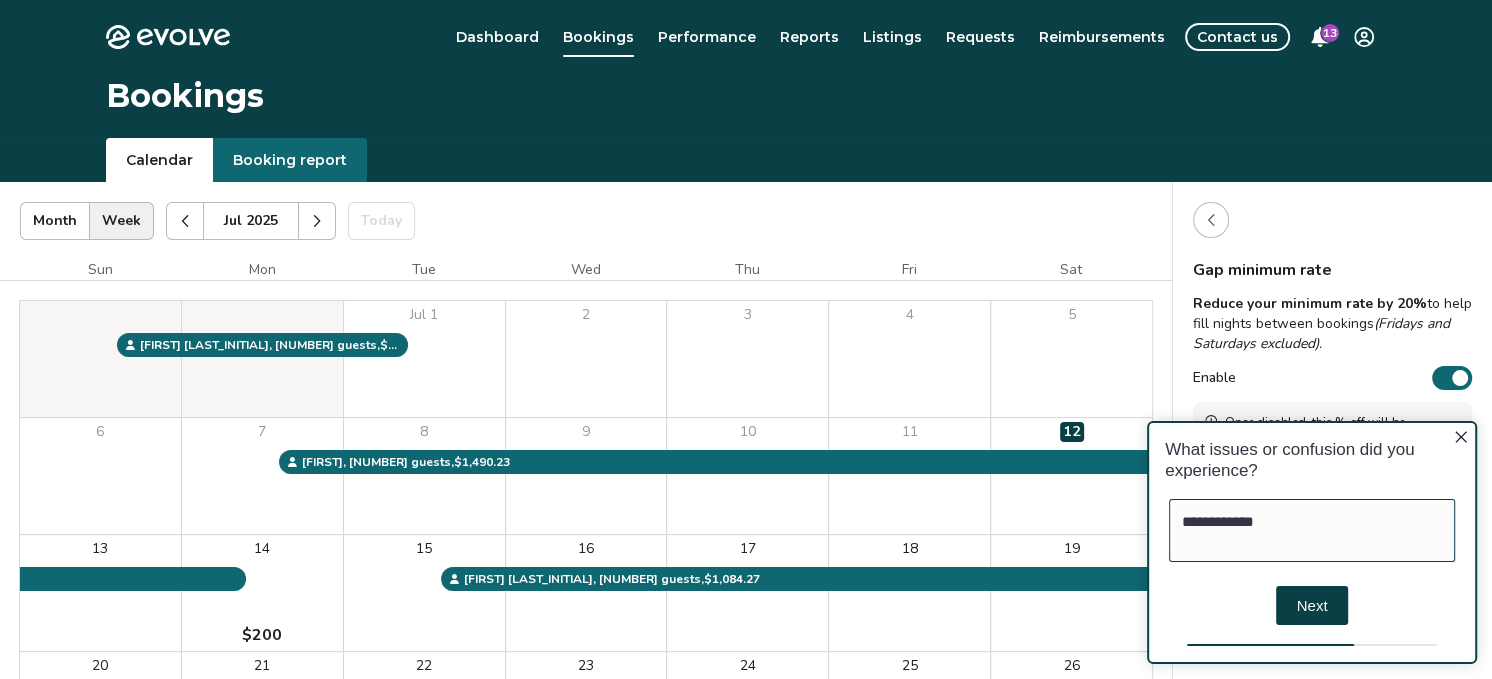 click on "Next" at bounding box center [1312, 604] 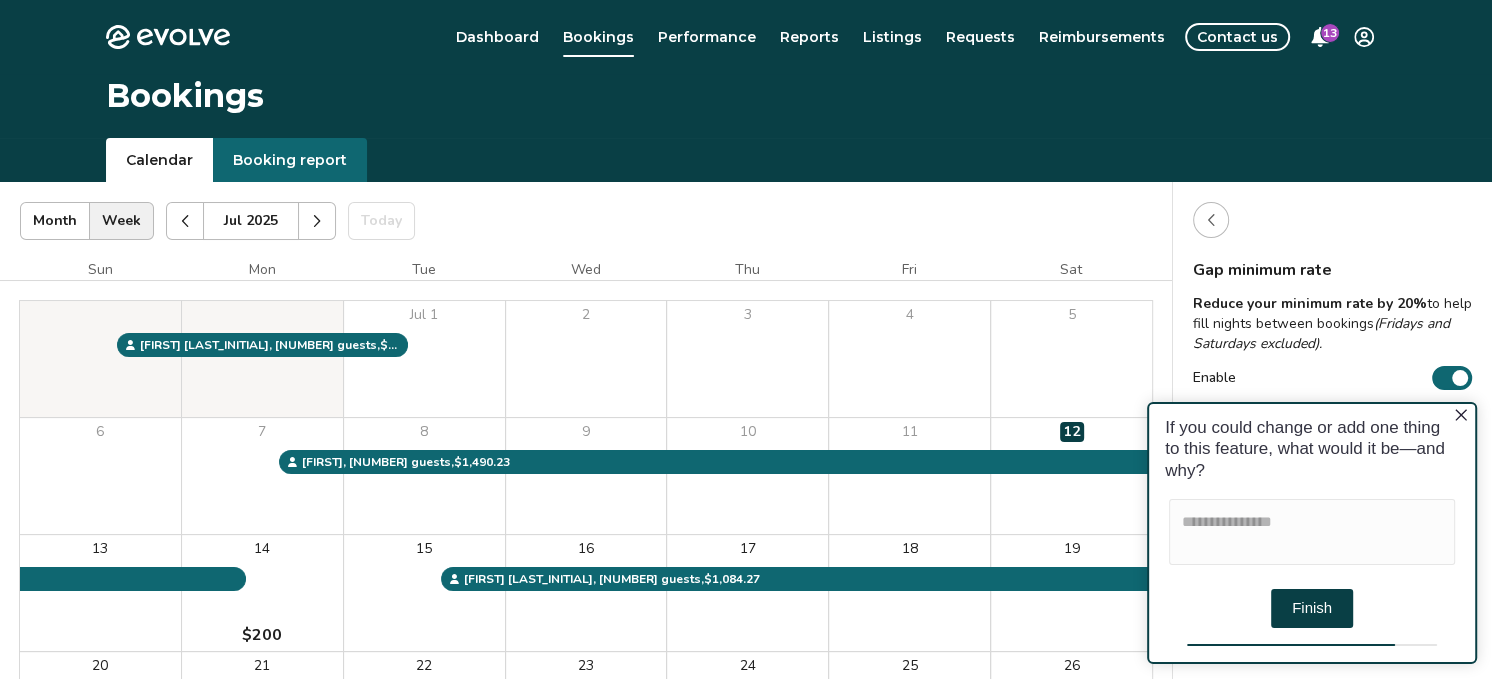 click on "Finish" at bounding box center (1312, 607) 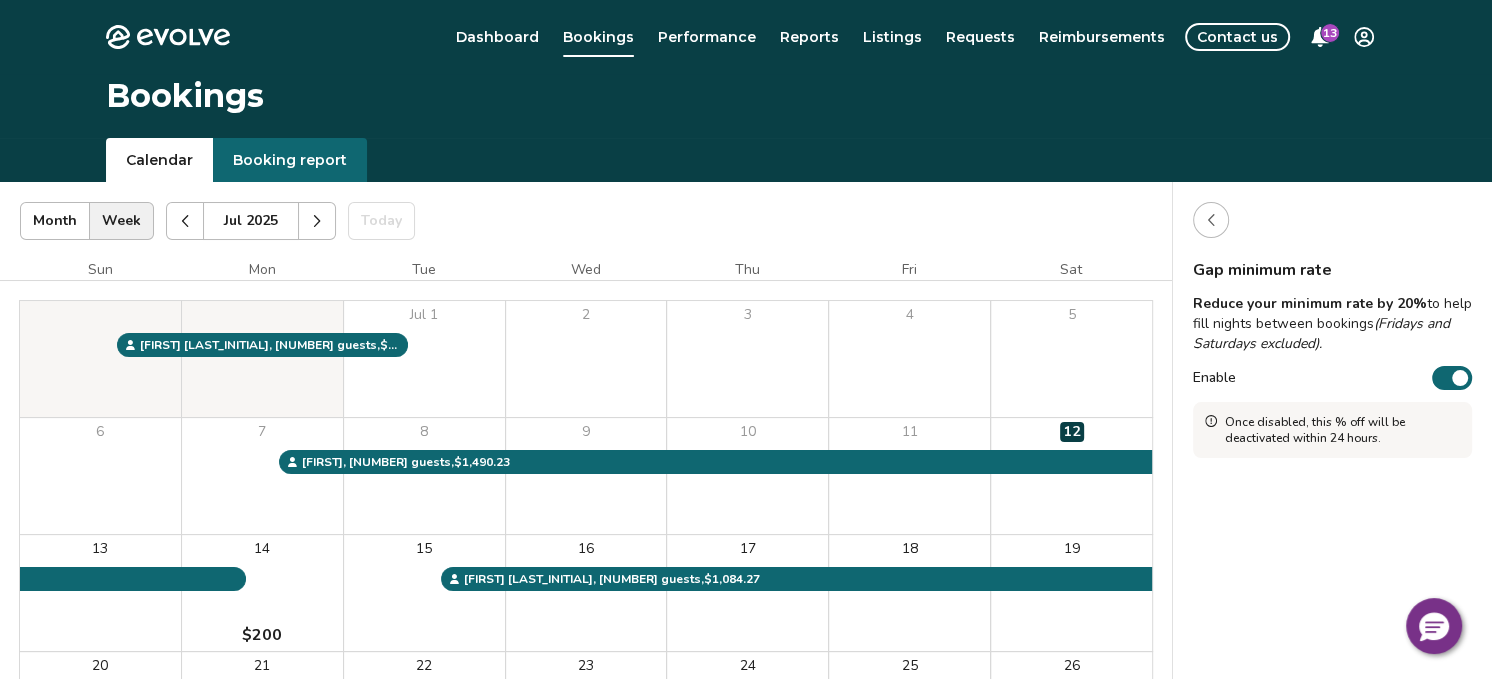 click 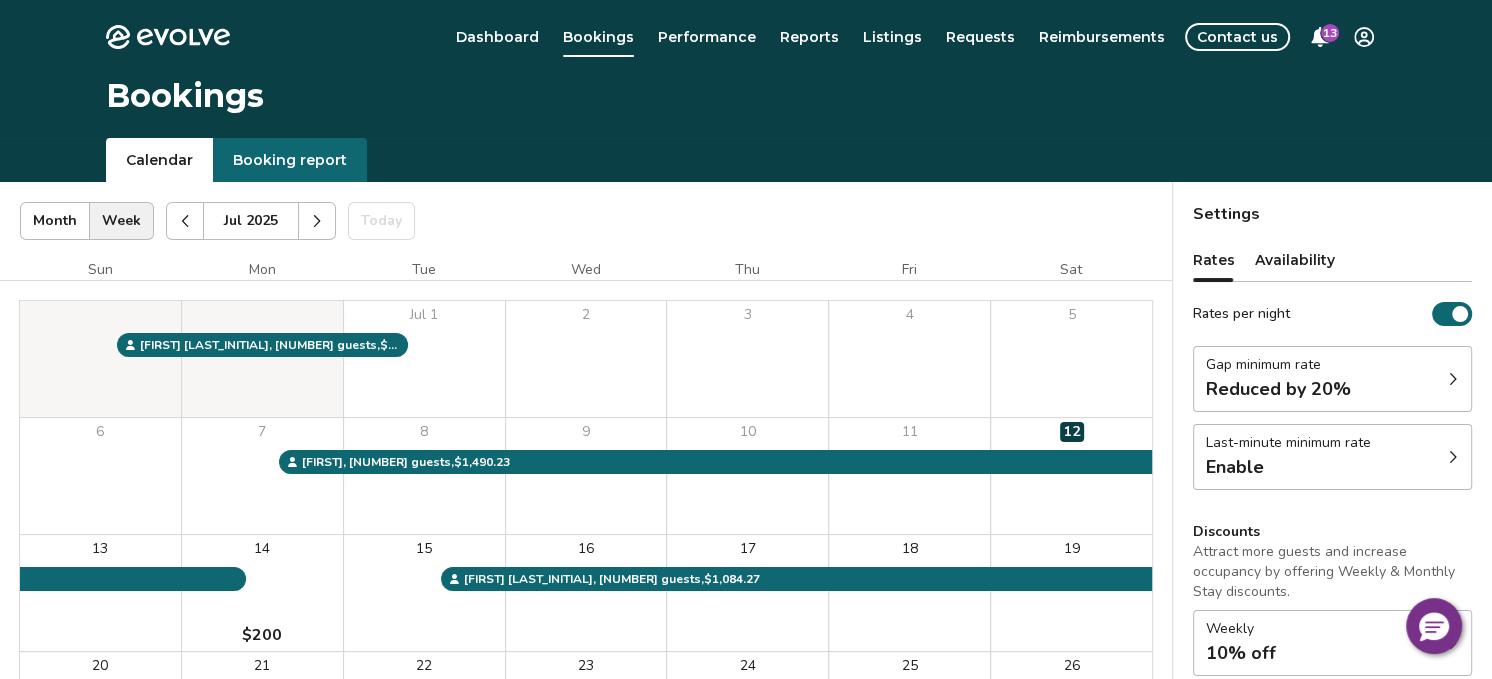 click on "Enable" at bounding box center [1288, 467] 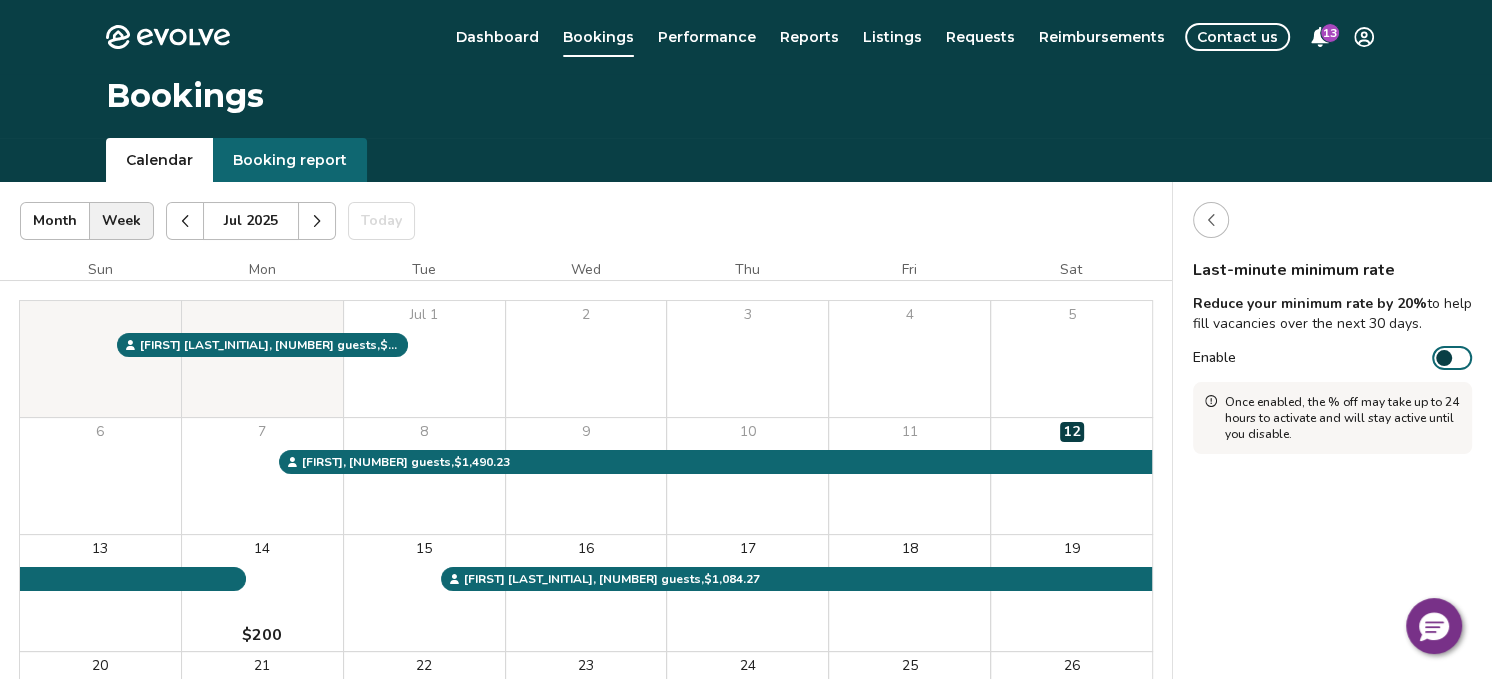 click on "Enable" at bounding box center (1452, 358) 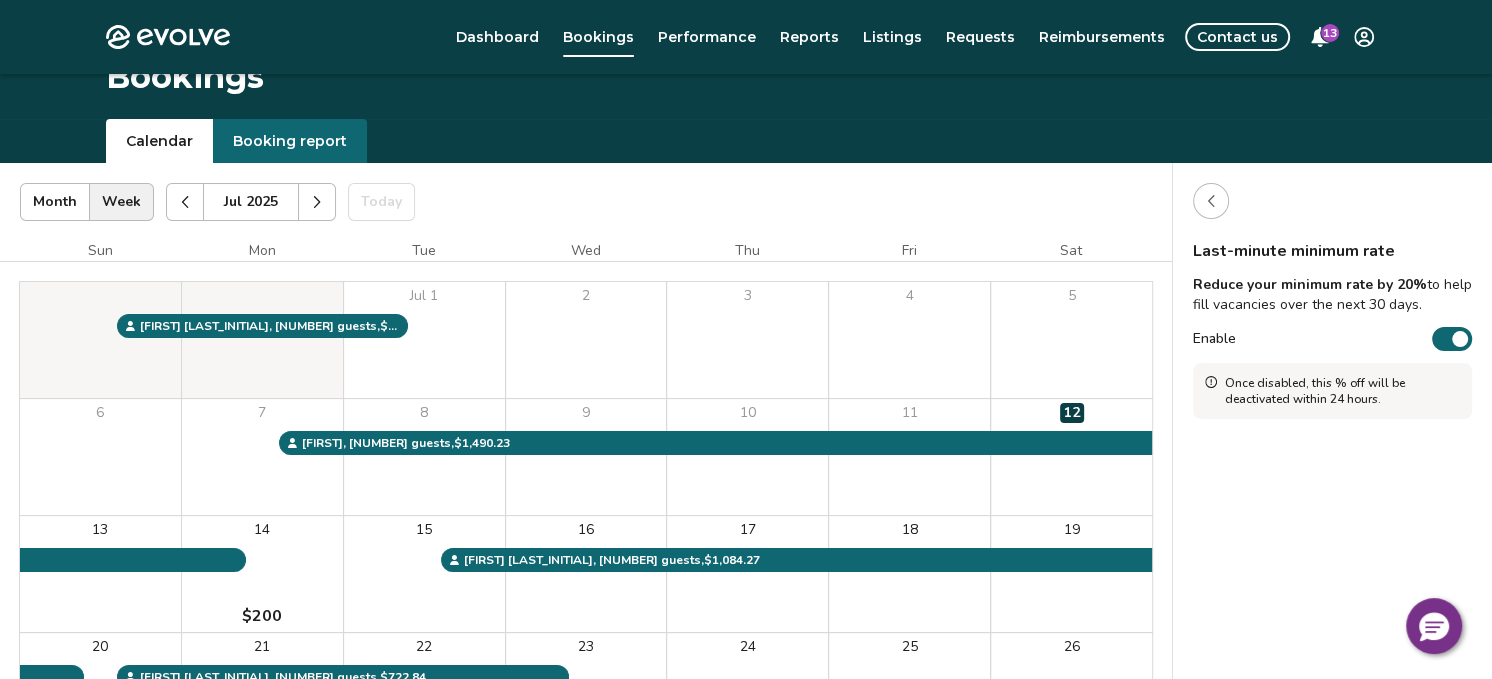 scroll, scrollTop: 0, scrollLeft: 0, axis: both 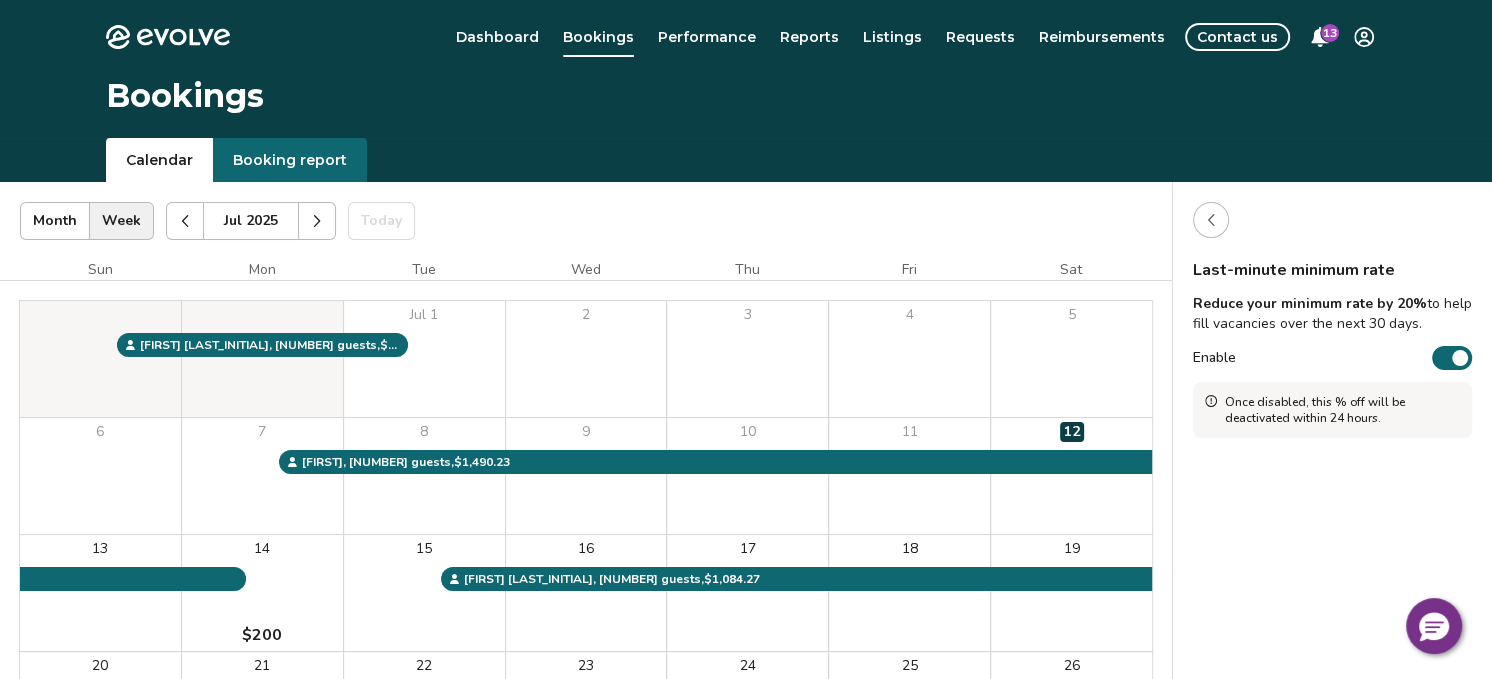 click 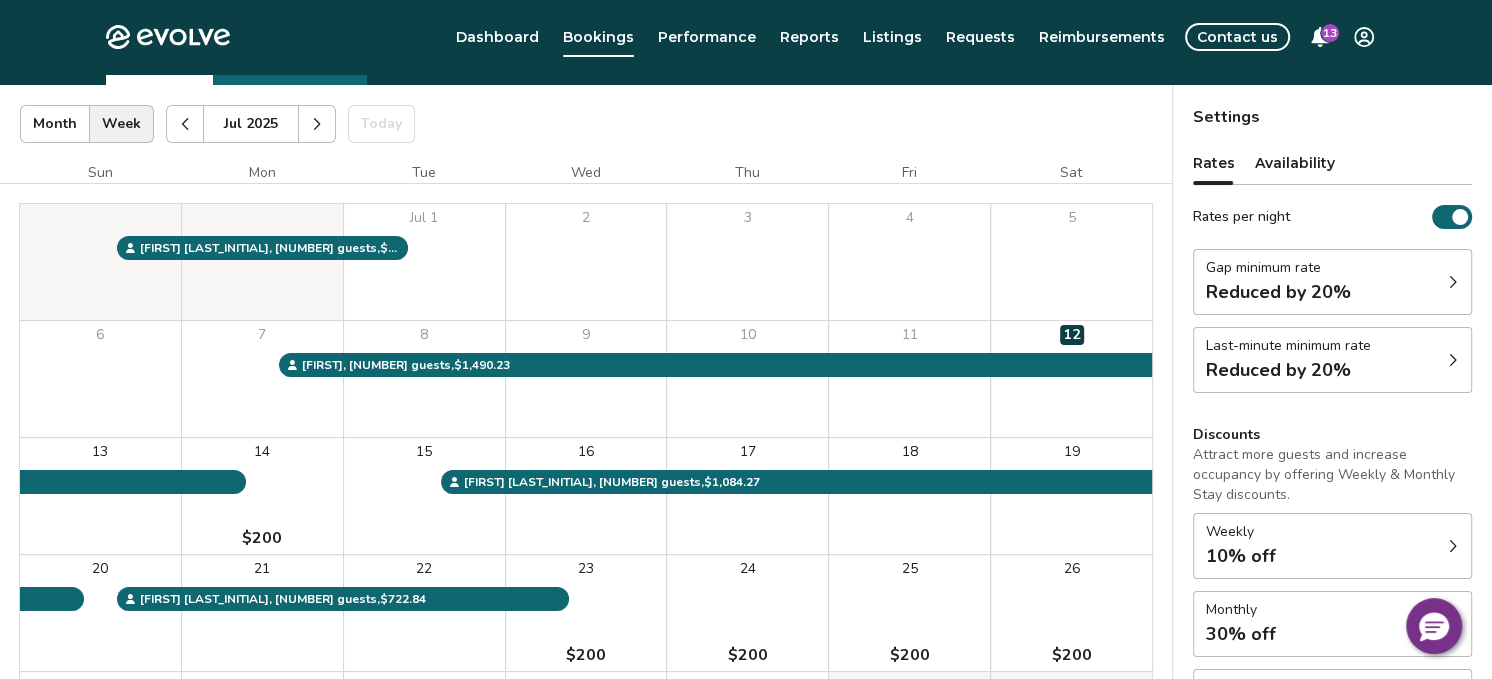 scroll, scrollTop: 300, scrollLeft: 0, axis: vertical 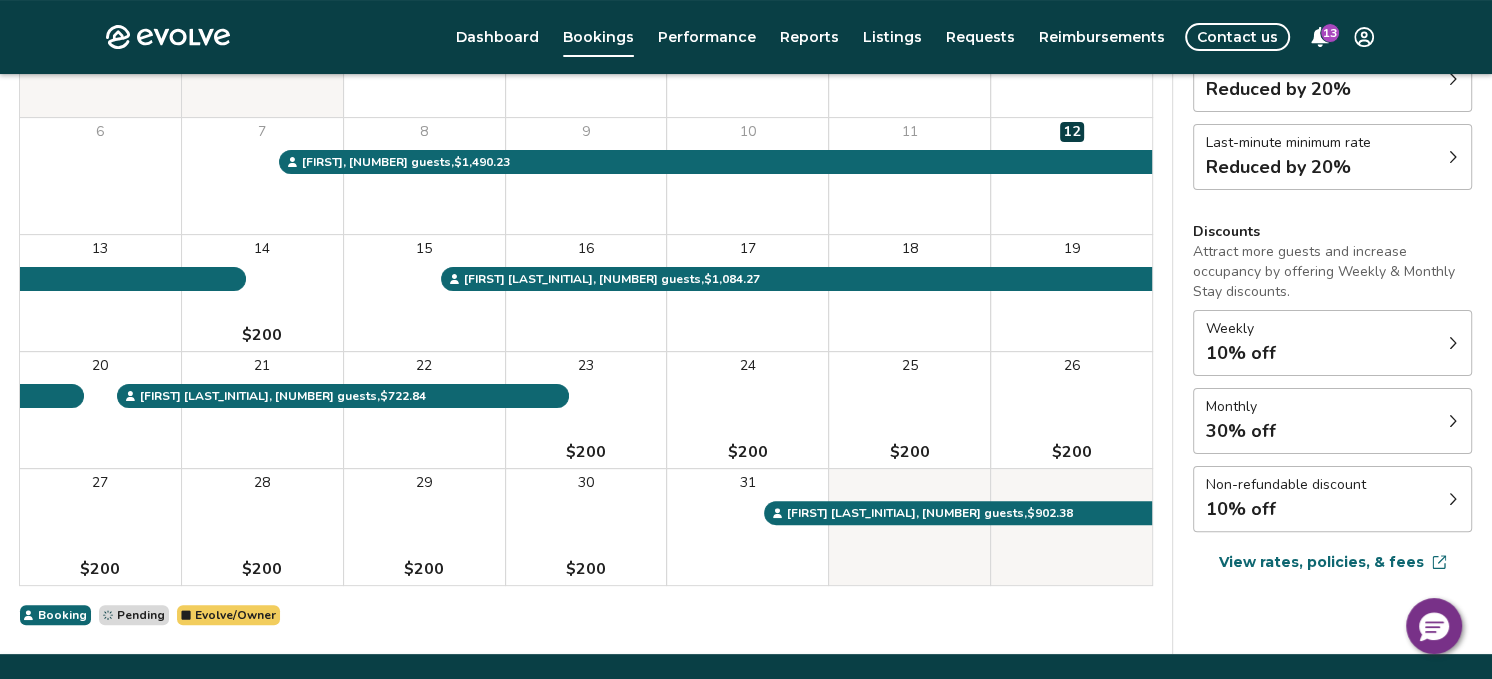 click 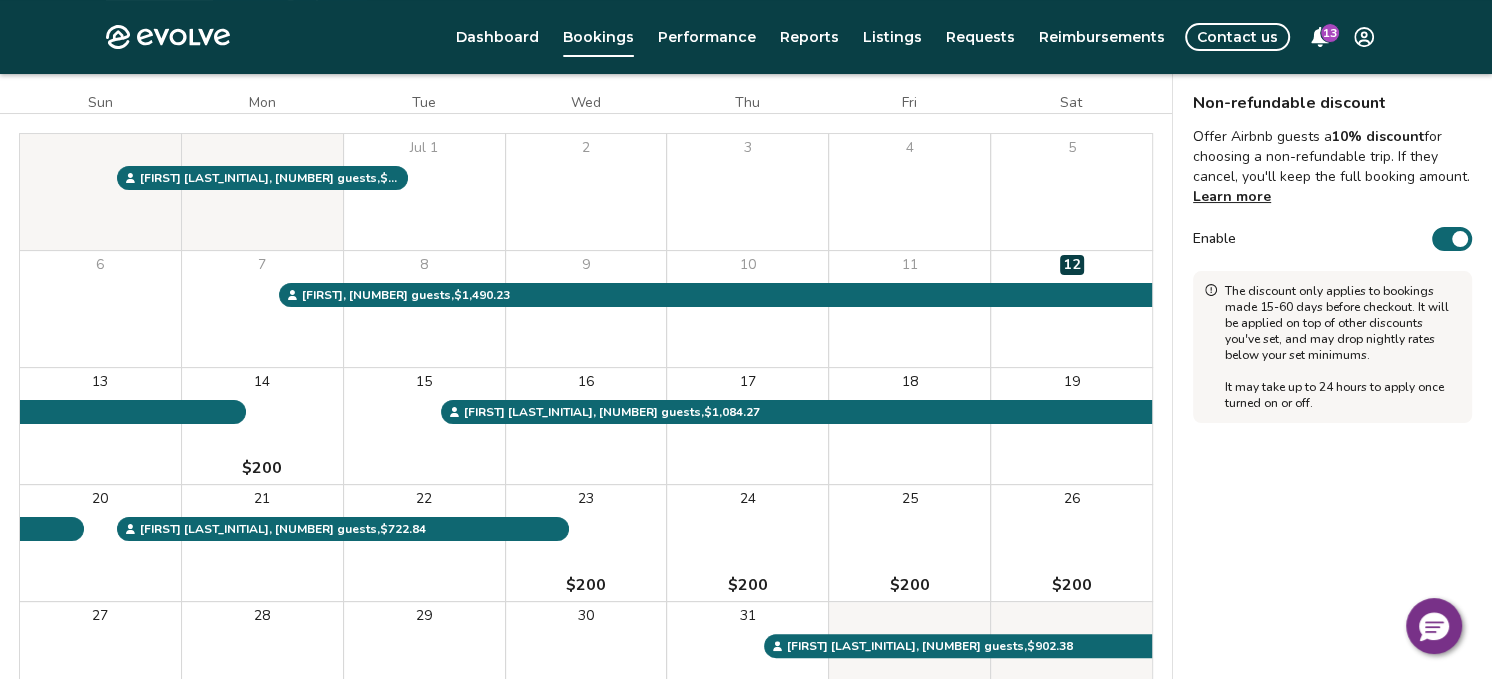 scroll, scrollTop: 0, scrollLeft: 0, axis: both 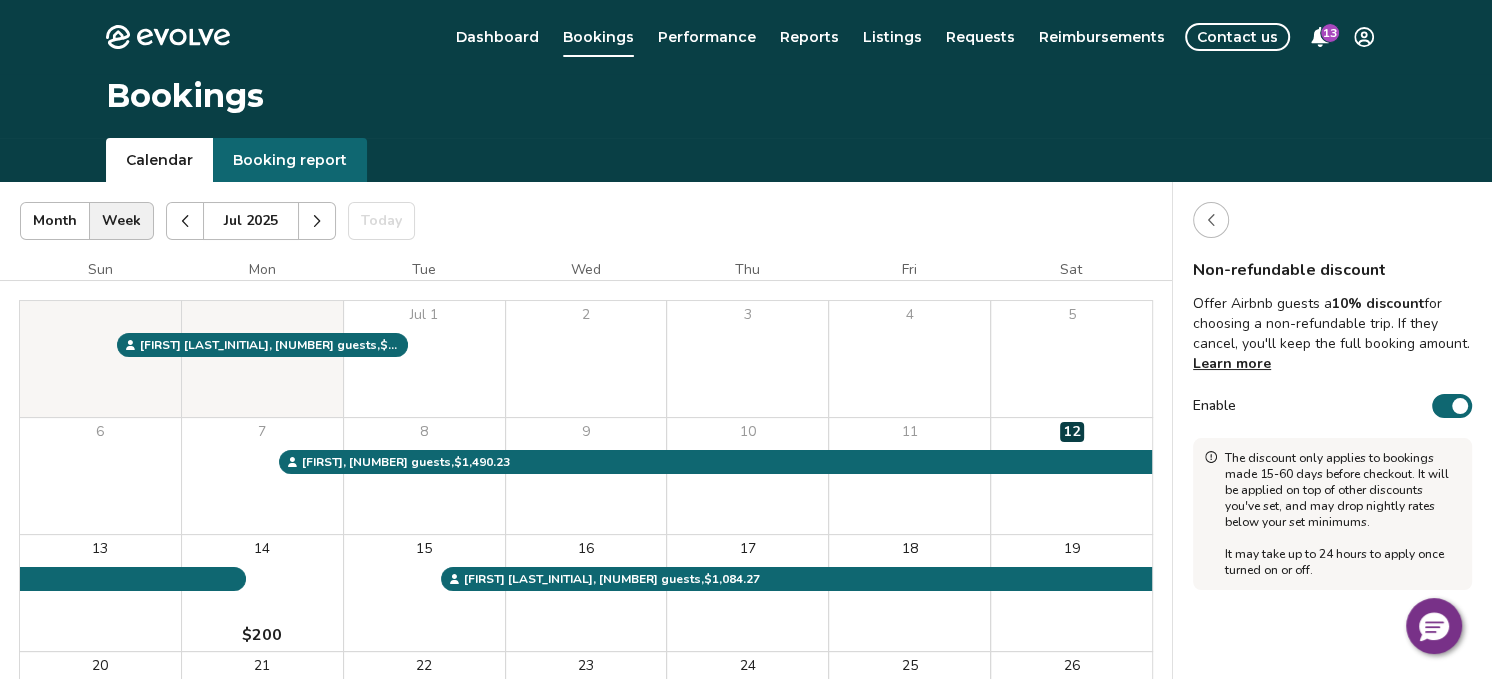 click 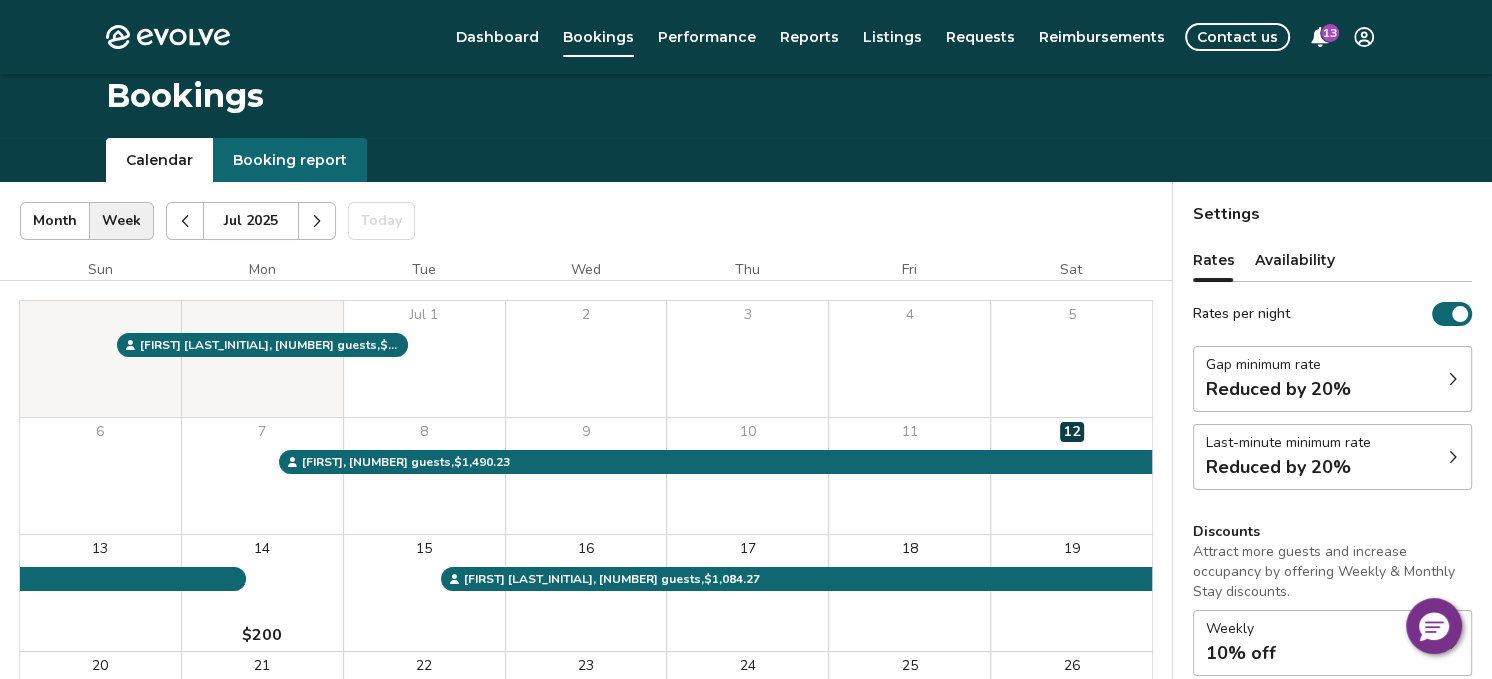 scroll, scrollTop: 0, scrollLeft: 0, axis: both 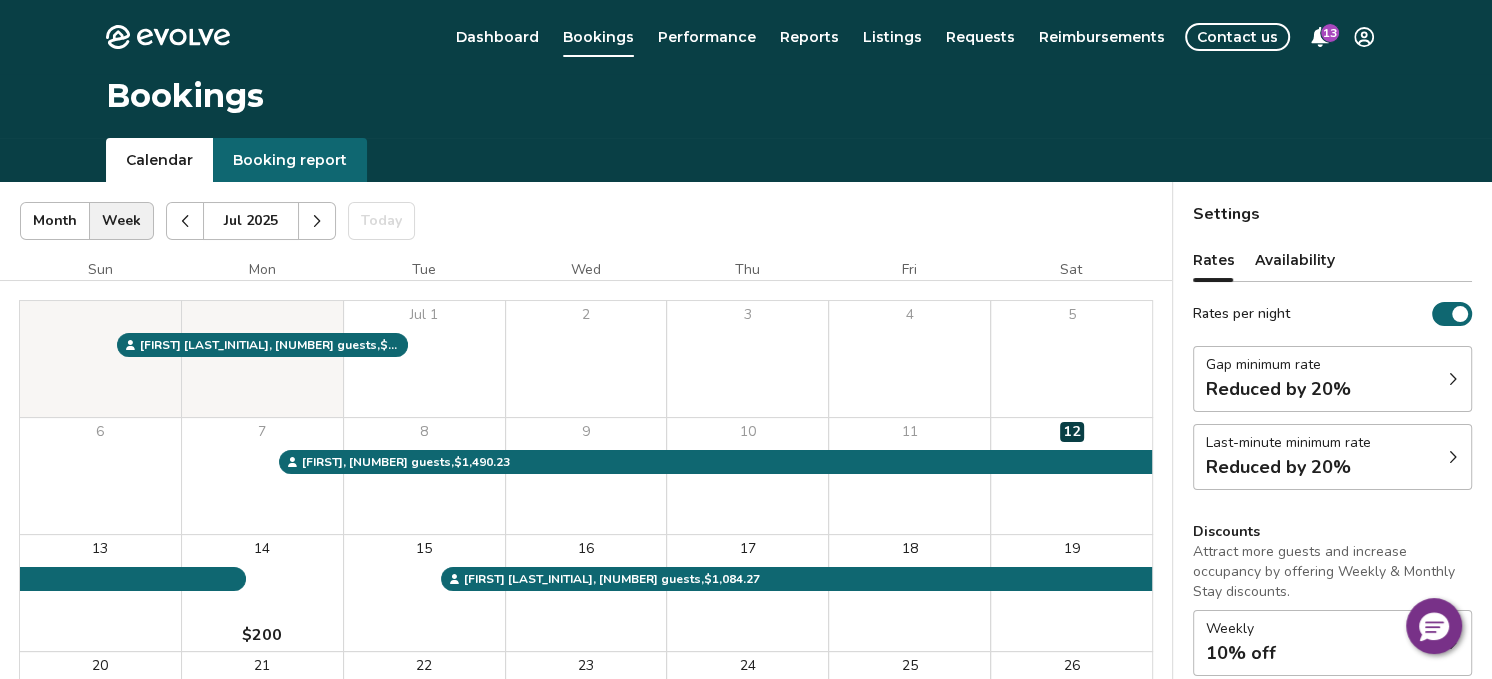 click on "Availability" at bounding box center [1295, 260] 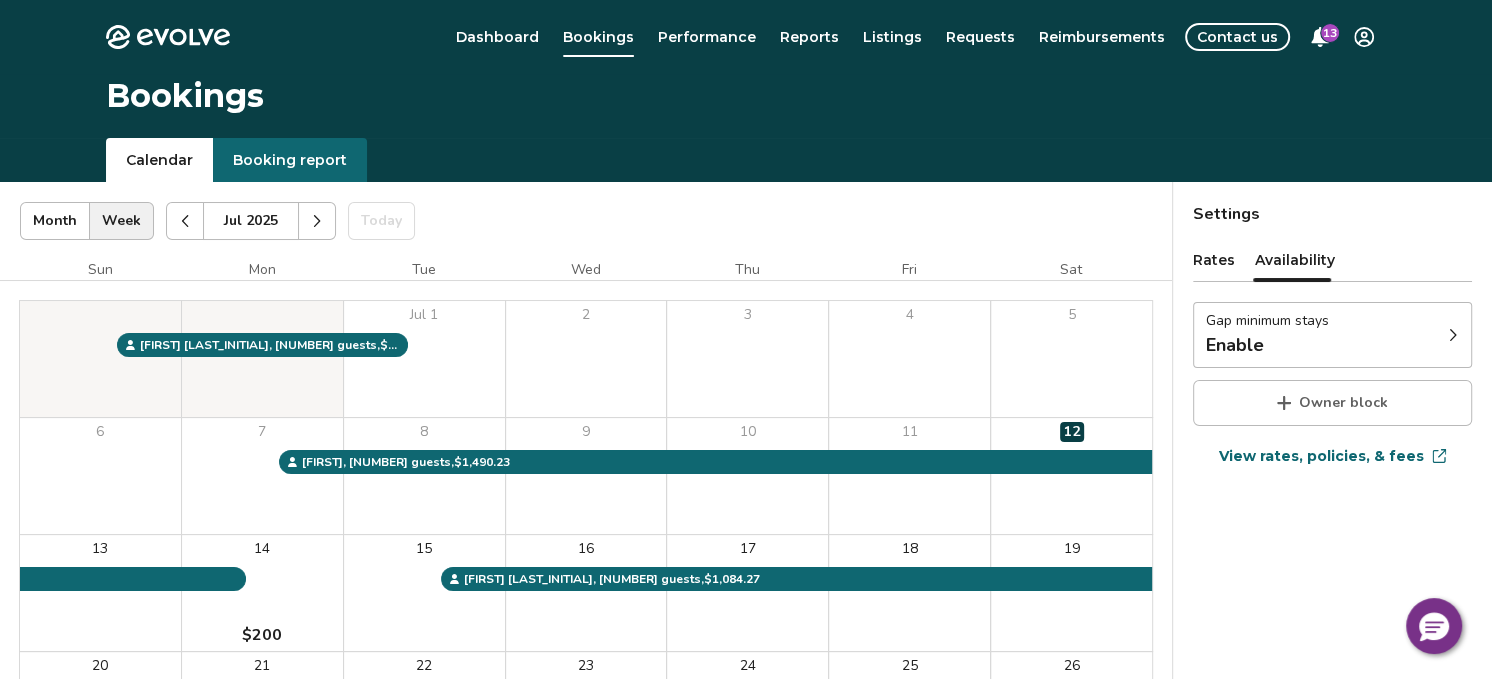 click 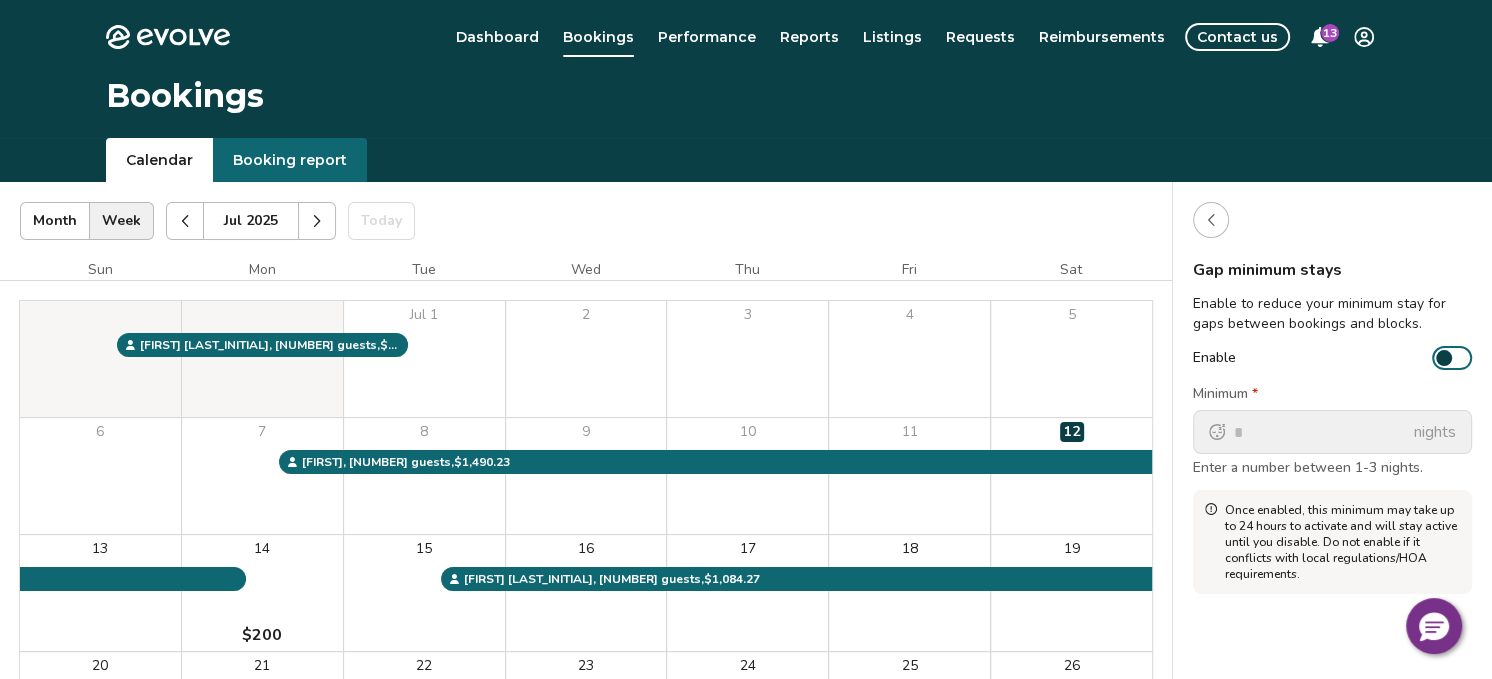click on "Enable" at bounding box center [1452, 358] 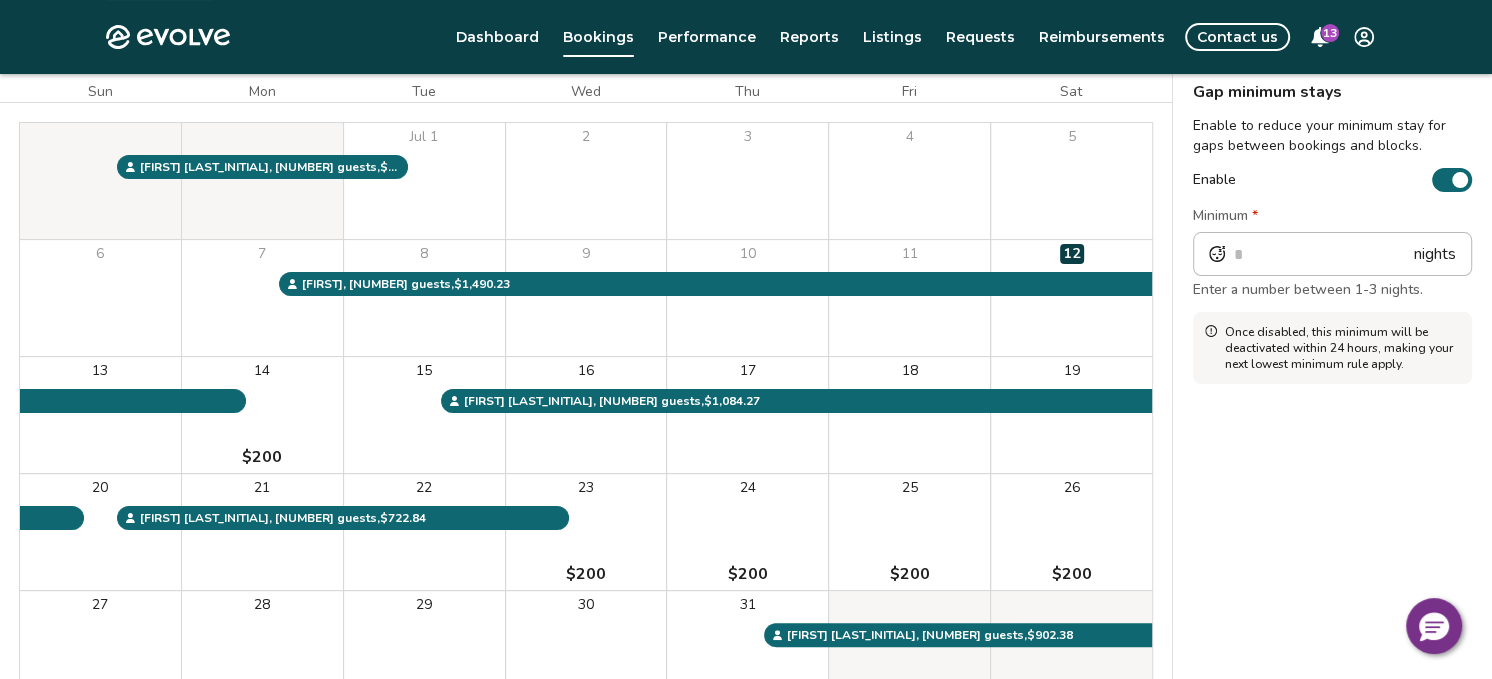scroll, scrollTop: 200, scrollLeft: 0, axis: vertical 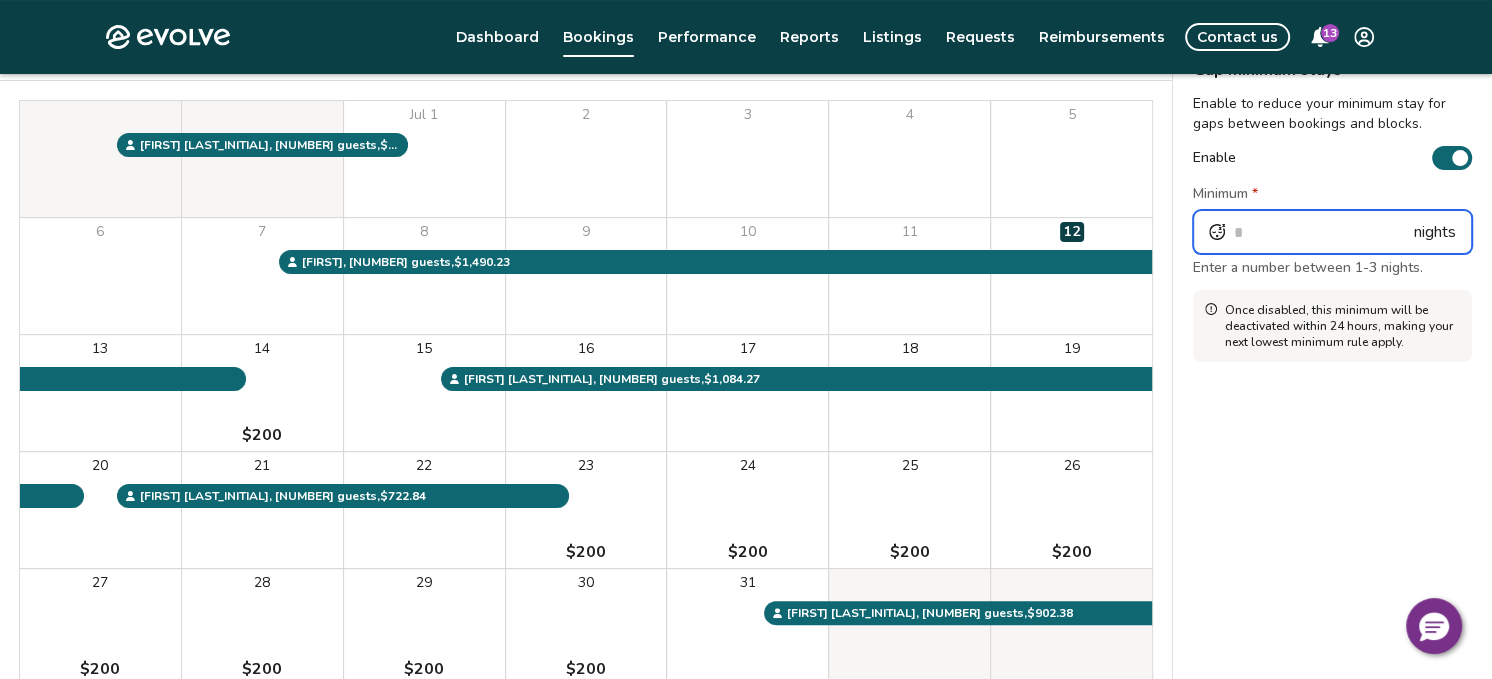 click on "*" at bounding box center (1332, 232) 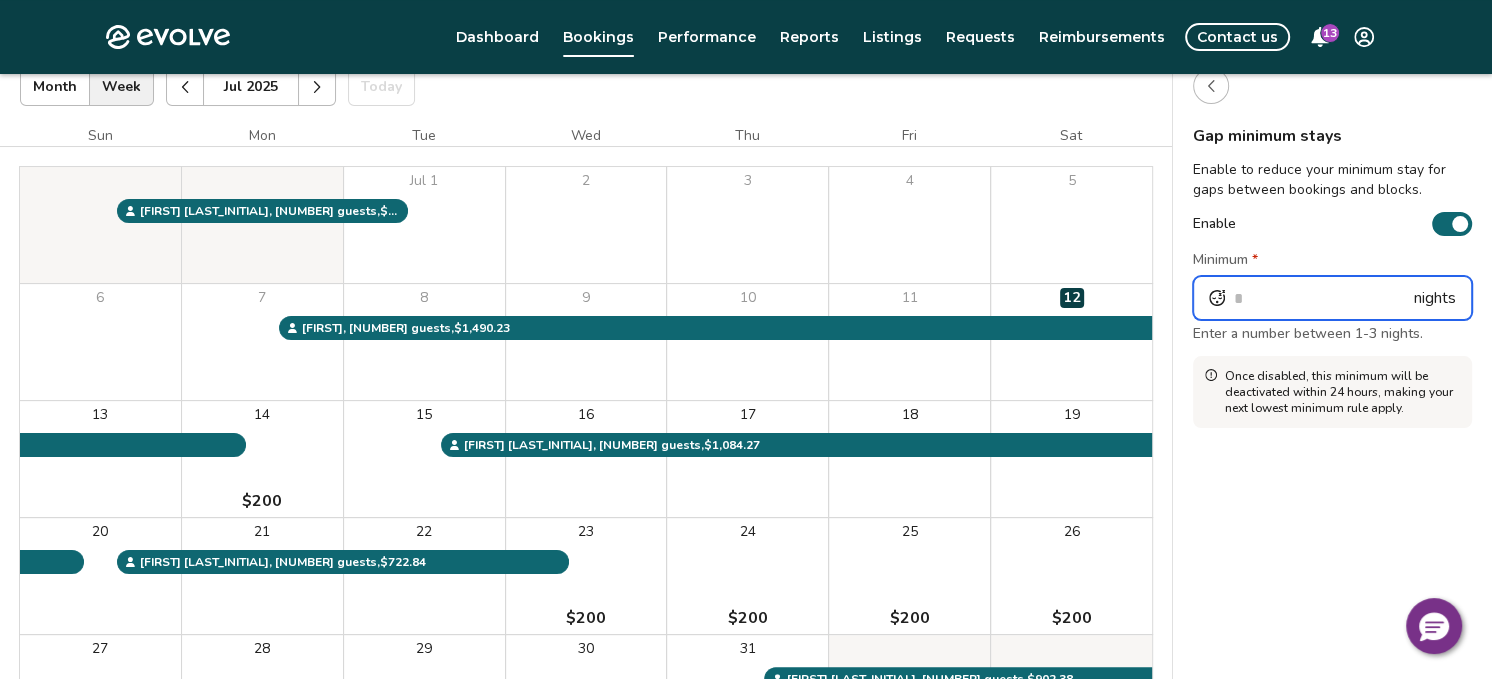 scroll, scrollTop: 100, scrollLeft: 0, axis: vertical 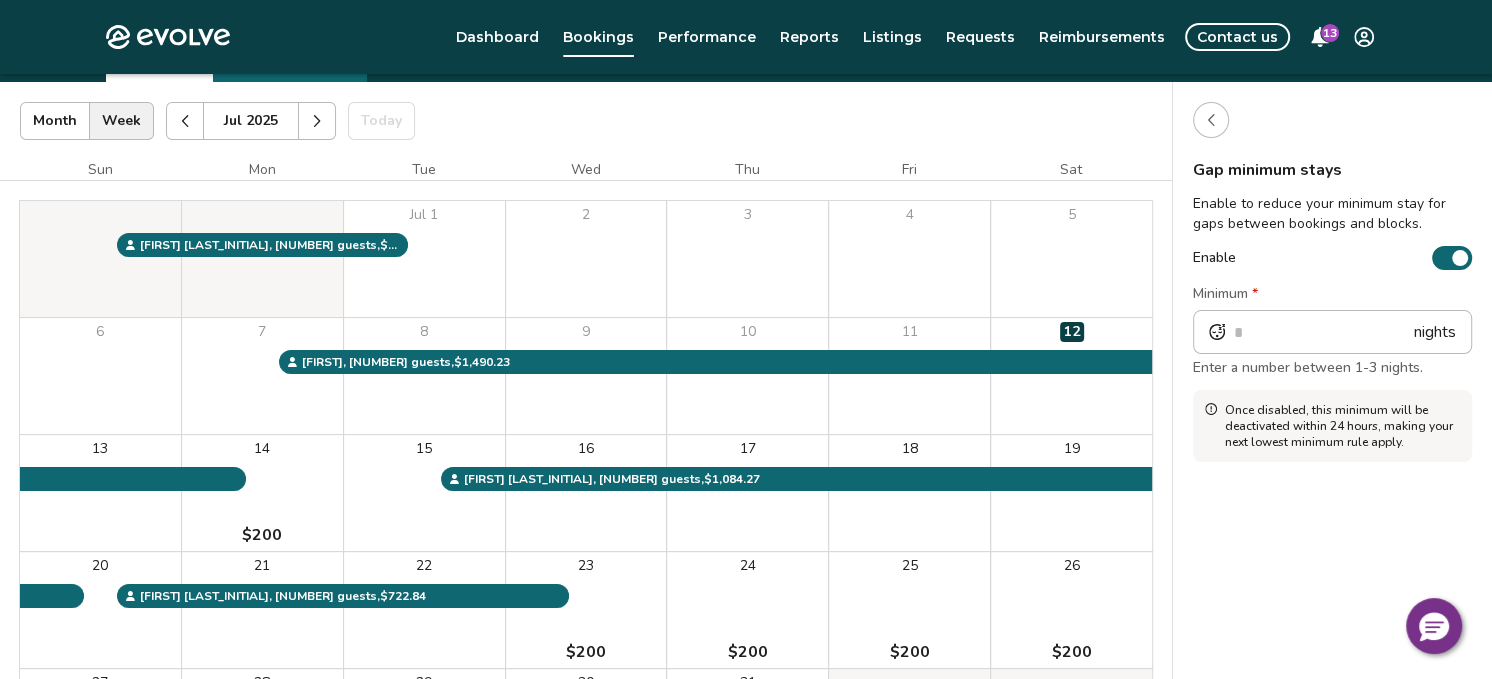 click on "Gap minimum stays Enable to reduce your minimum stay for gaps between bookings and blocks. Enable Minimum   * * nights Enter a number between 1-3 nights. Once disabled, this minimum will be deactivated within 24 hours, making your next lowest minimum rule apply." at bounding box center [1332, 468] 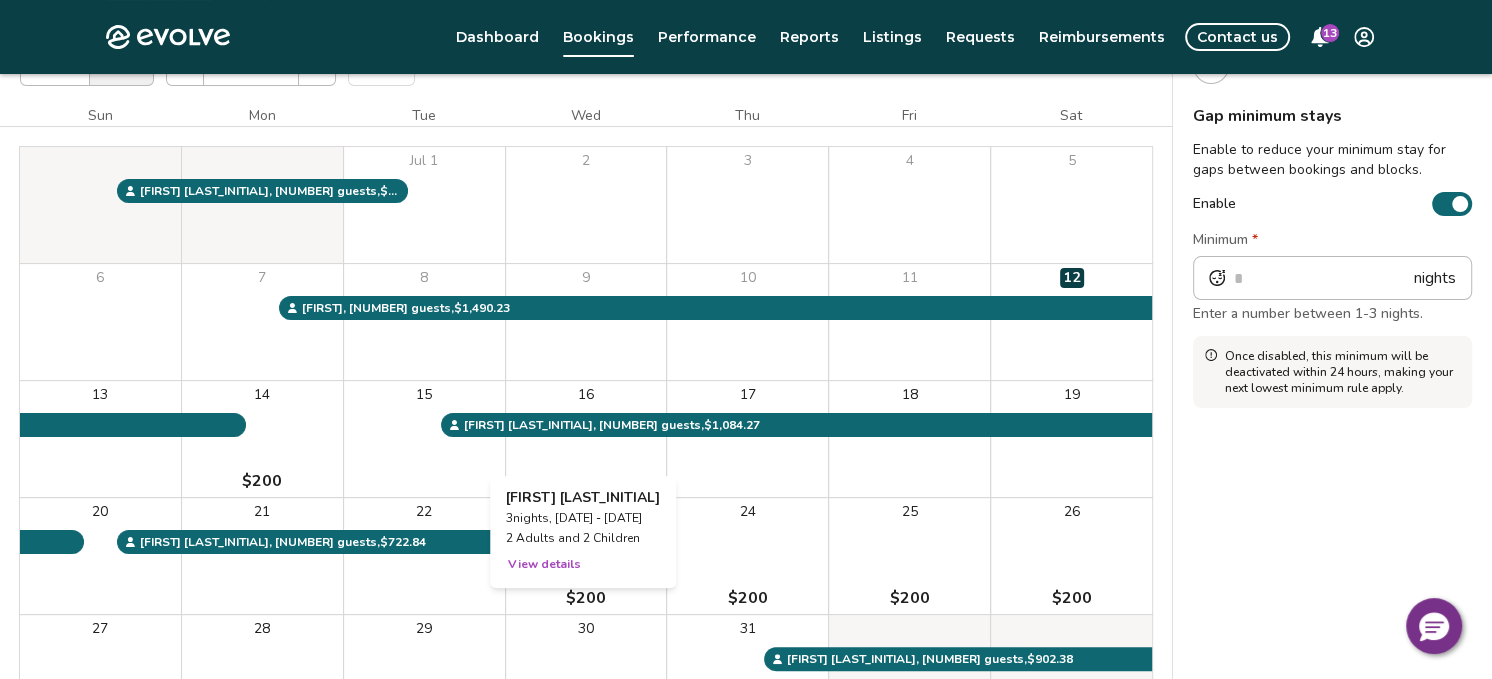 scroll, scrollTop: 0, scrollLeft: 0, axis: both 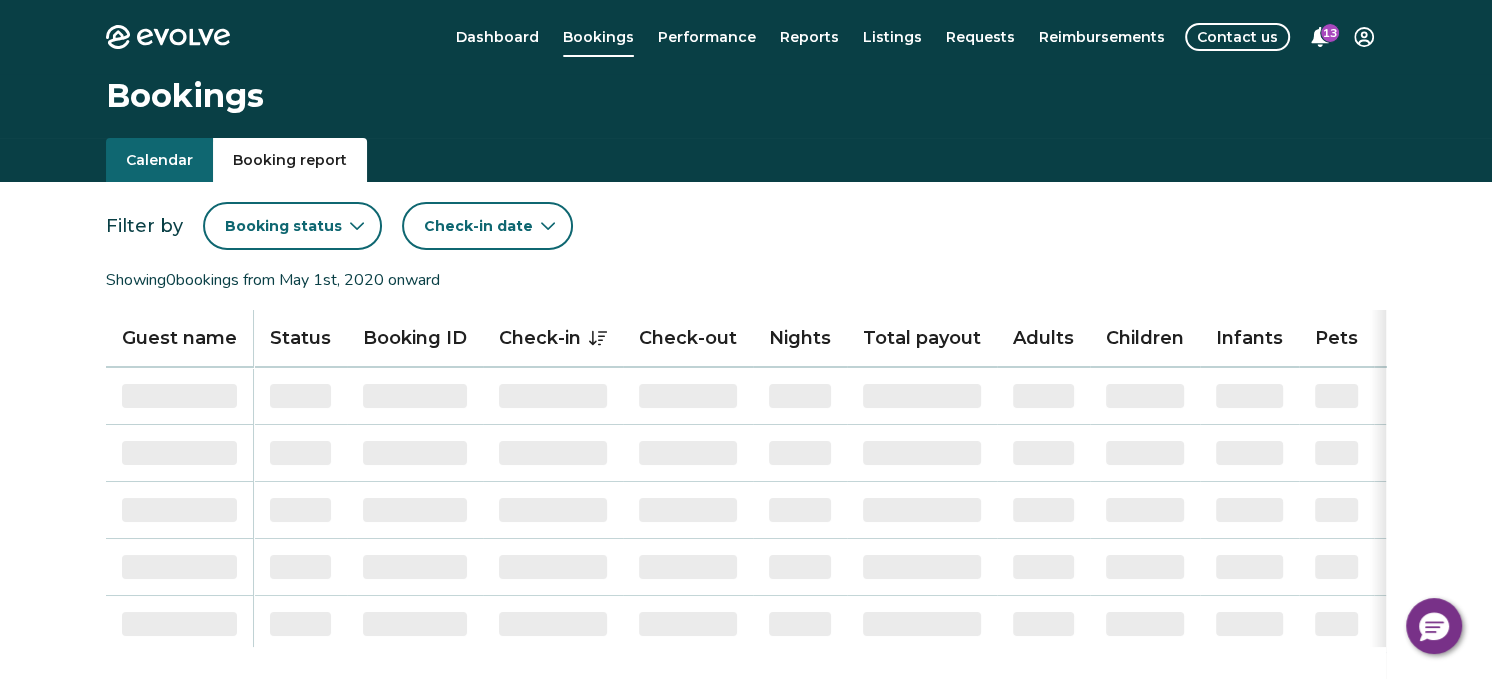 click on "Booking report" at bounding box center (290, 160) 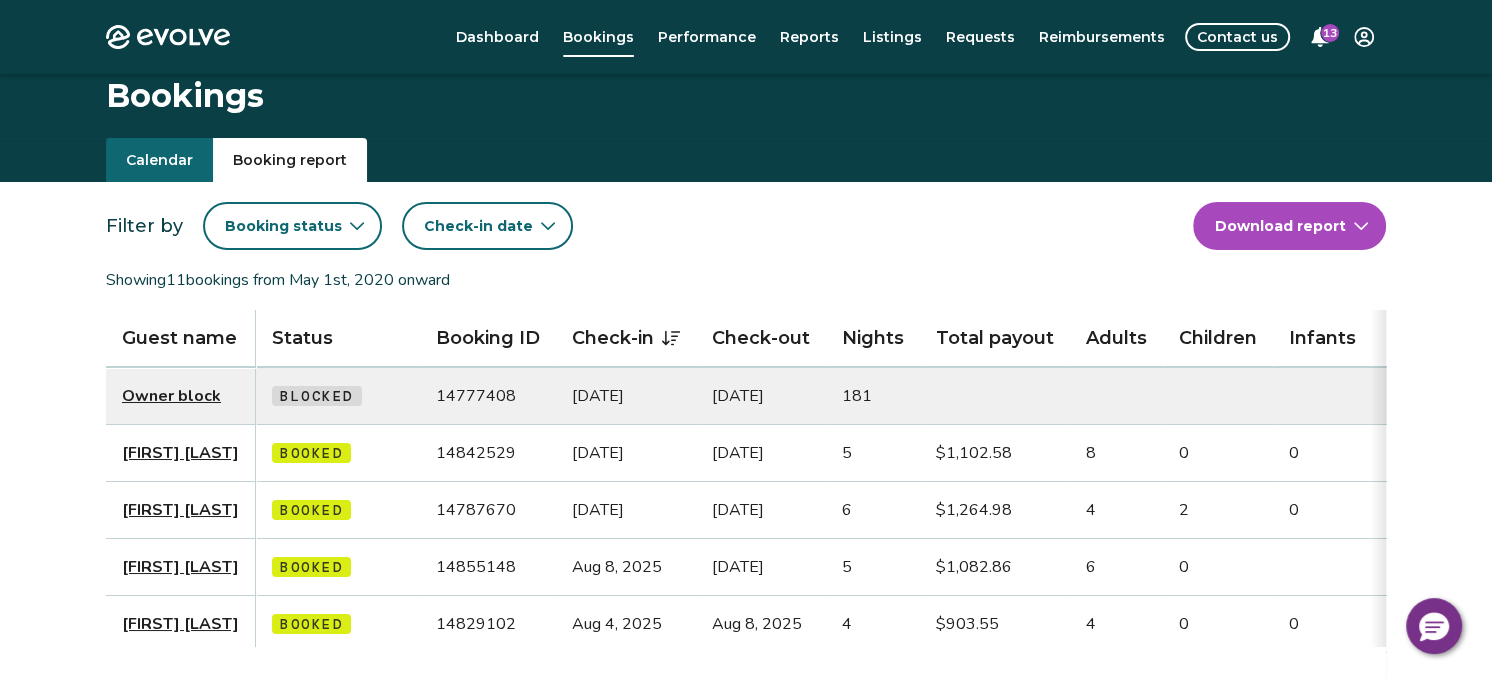 scroll, scrollTop: 0, scrollLeft: 0, axis: both 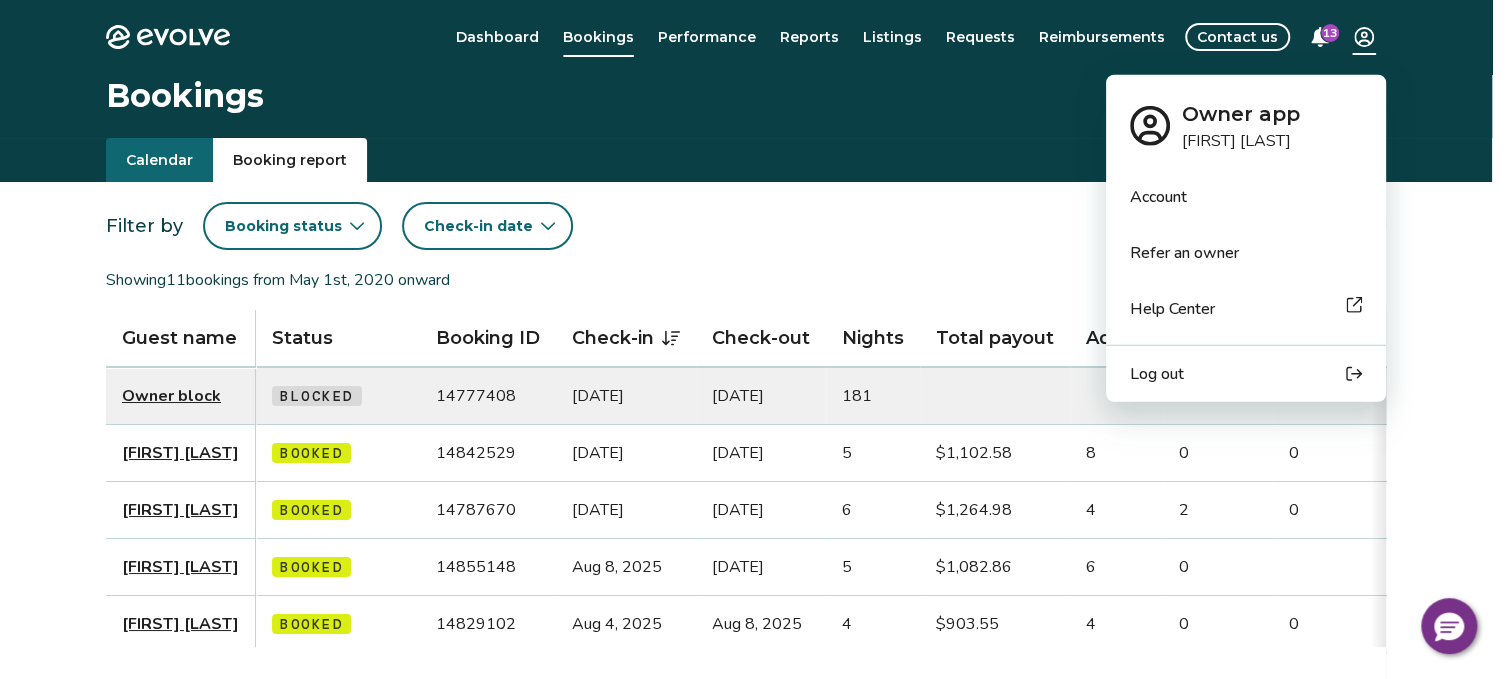 click on "Evolve Dashboard Bookings Performance Reports Listings Requests Reimbursements Contact us 13 Bookings Calendar Booking report Filter by Booking status Check-in date Download   report Showing  11  bookings    from May 1st, 2020 onward Guest name Status Booking ID Check-in Check-out Nights Total payout Adults Children Infants Pets Listing Guest email Guest phone Date booked Booking site Owner block Blocked 14777408 Oct 1, 2025 Mar 31, 2026 181 Jun 22, 2025 Aaron Morris Booked 14842529 Sep 13, 2025 Sep 18, 2025 5 $1,102.58 8 0 0 No (706) 834-8000 Jul 7, 2025 Airbnb George Khodaverdian Booked 14787670 Aug 13, 2025 Aug 19, 2025 6 $1,264.98 4 2 0 No (818) 469-9640 Jun 24, 2025 Airbnb William Griffin Booked 14855148 Aug 8, 2025 Aug 13, 2025 5 $1,082.86 6 0 No wgriffin2@comcast.net (901) 230-1262 Jul 10, 2025 VRBO Michael Hoppstadter Booked 14829102 Aug 4, 2025 Aug 8, 2025 4 $903.55 4 0 0 No (727) 267-6864 Jul 4, 2025 Airbnb John Kinney Booked 14807097 Jul 31, 2025 Aug 4, 2025 4 $902.38 7 0 No jkinneyesq@gmail.com 3" at bounding box center [753, 571] 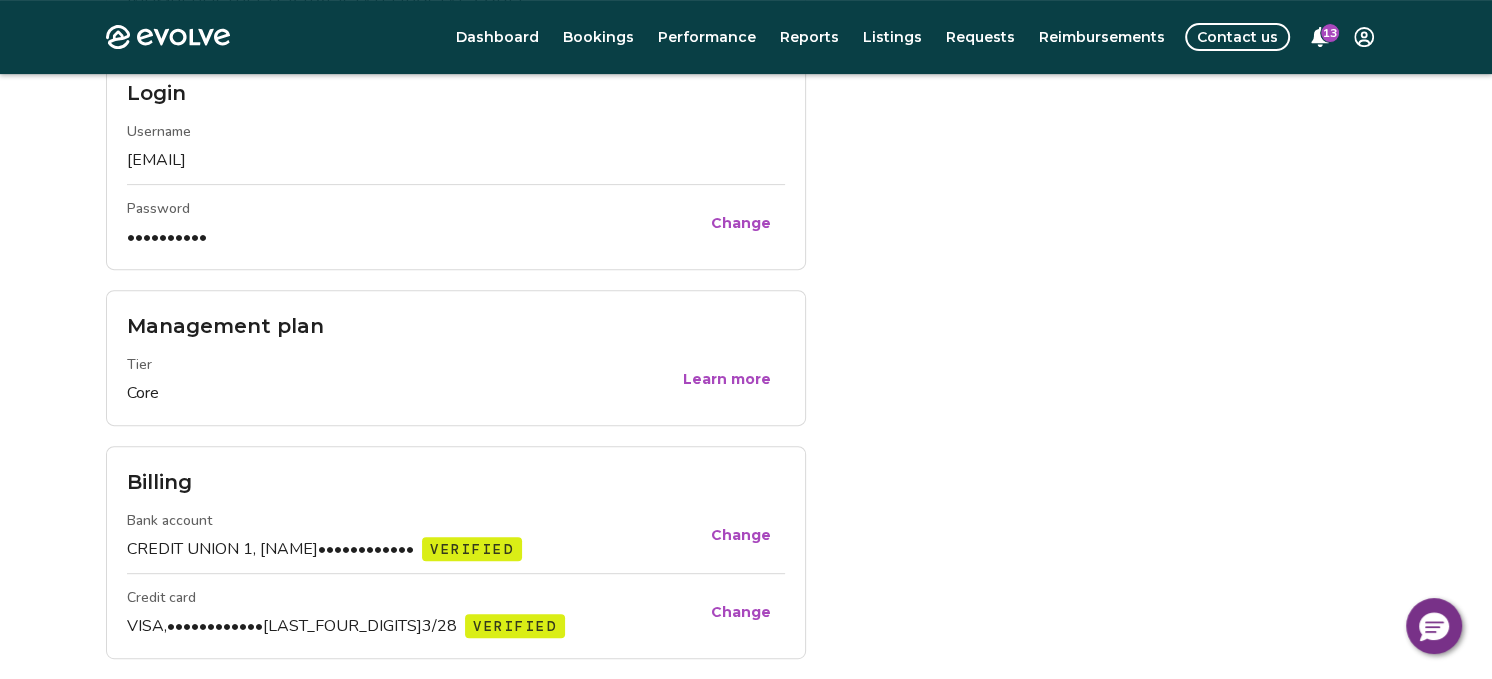 scroll, scrollTop: 600, scrollLeft: 0, axis: vertical 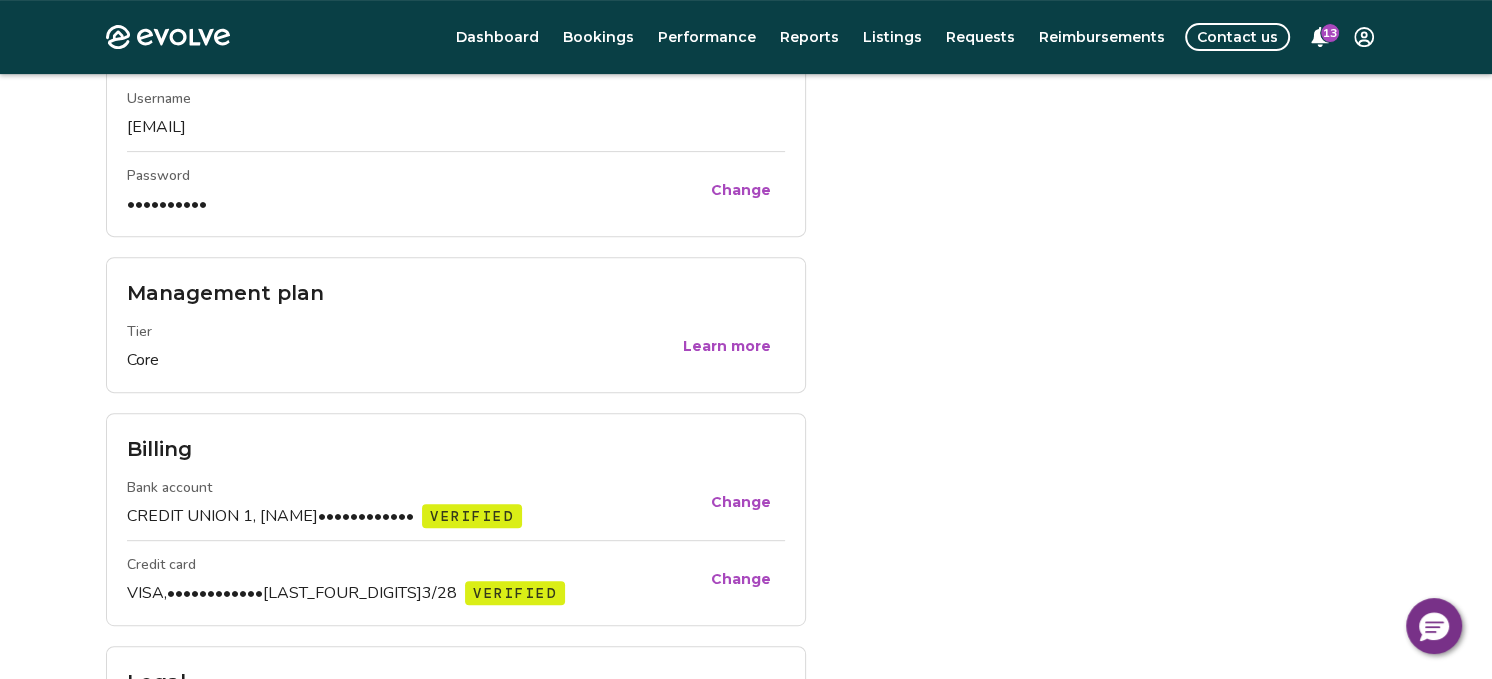 click on "Learn more" at bounding box center (727, 346) 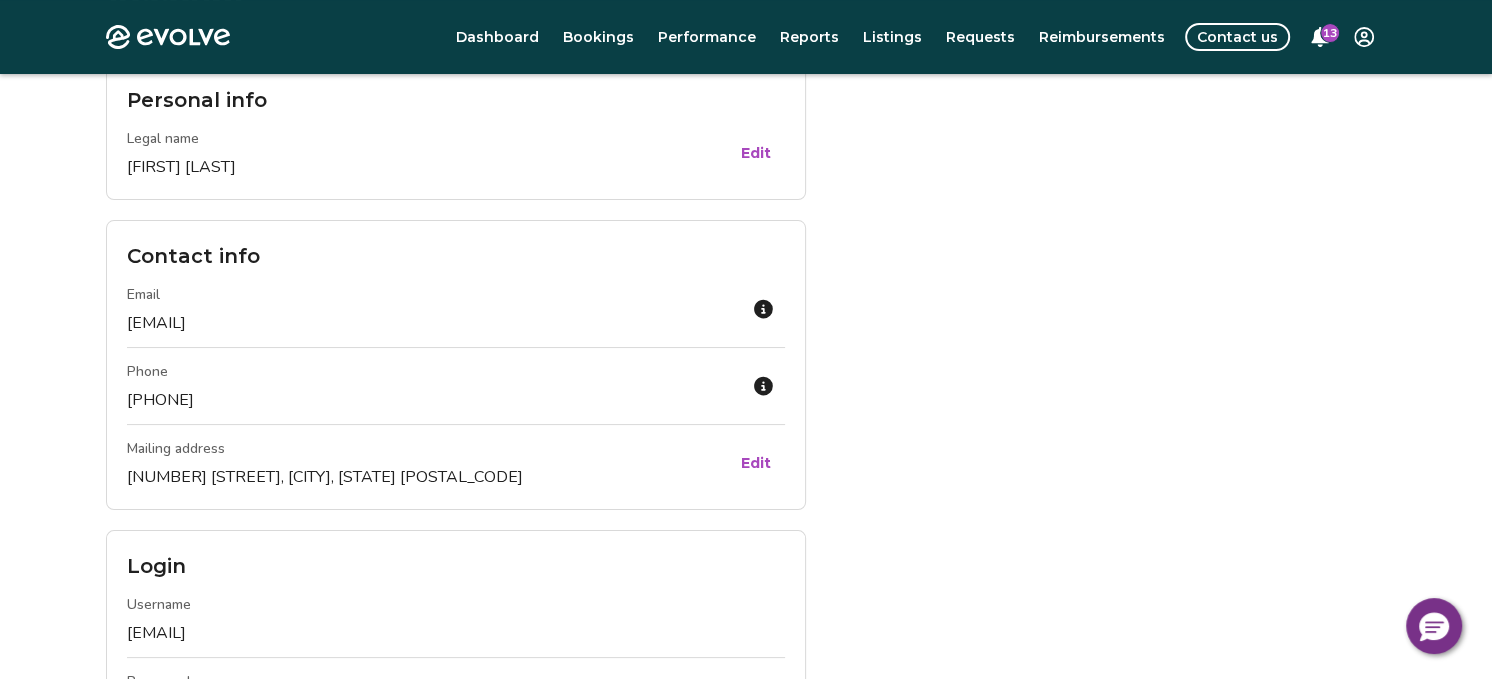 scroll, scrollTop: 0, scrollLeft: 0, axis: both 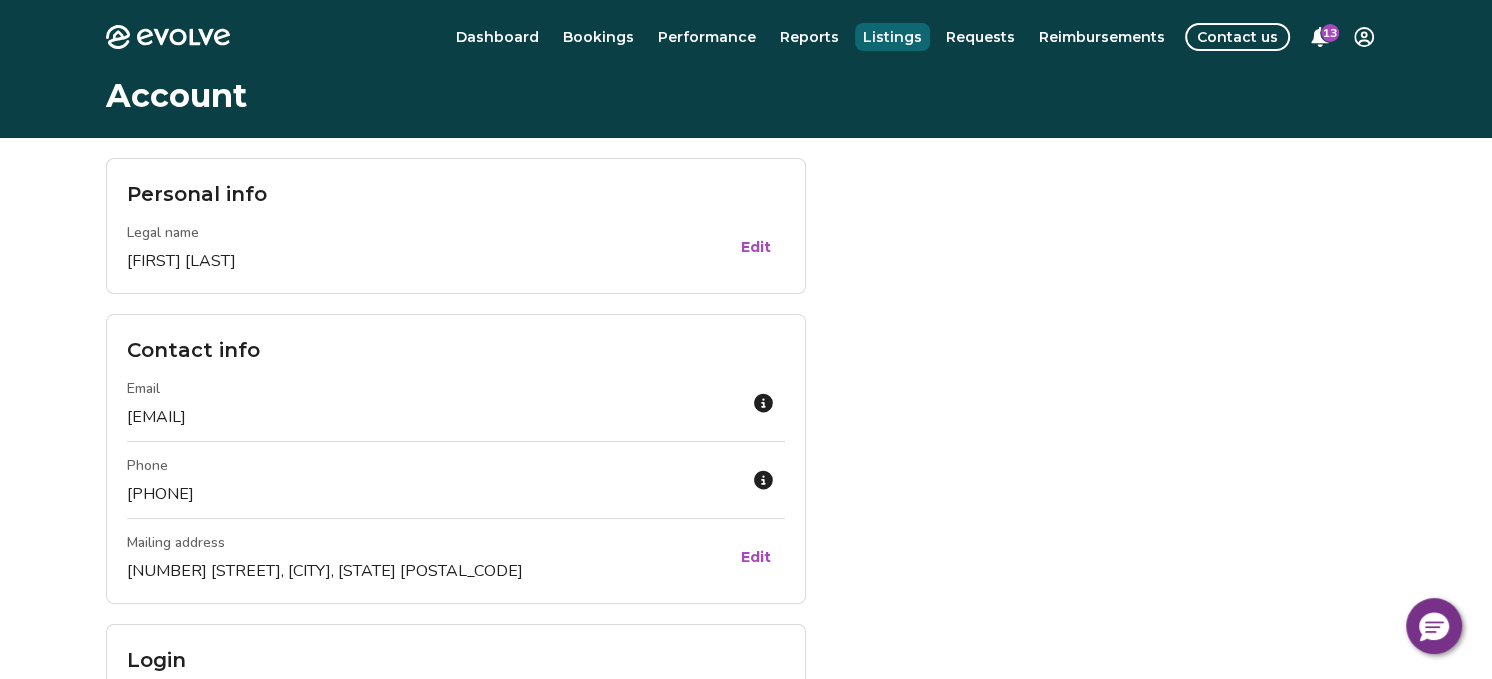 click on "Listings" at bounding box center [892, 37] 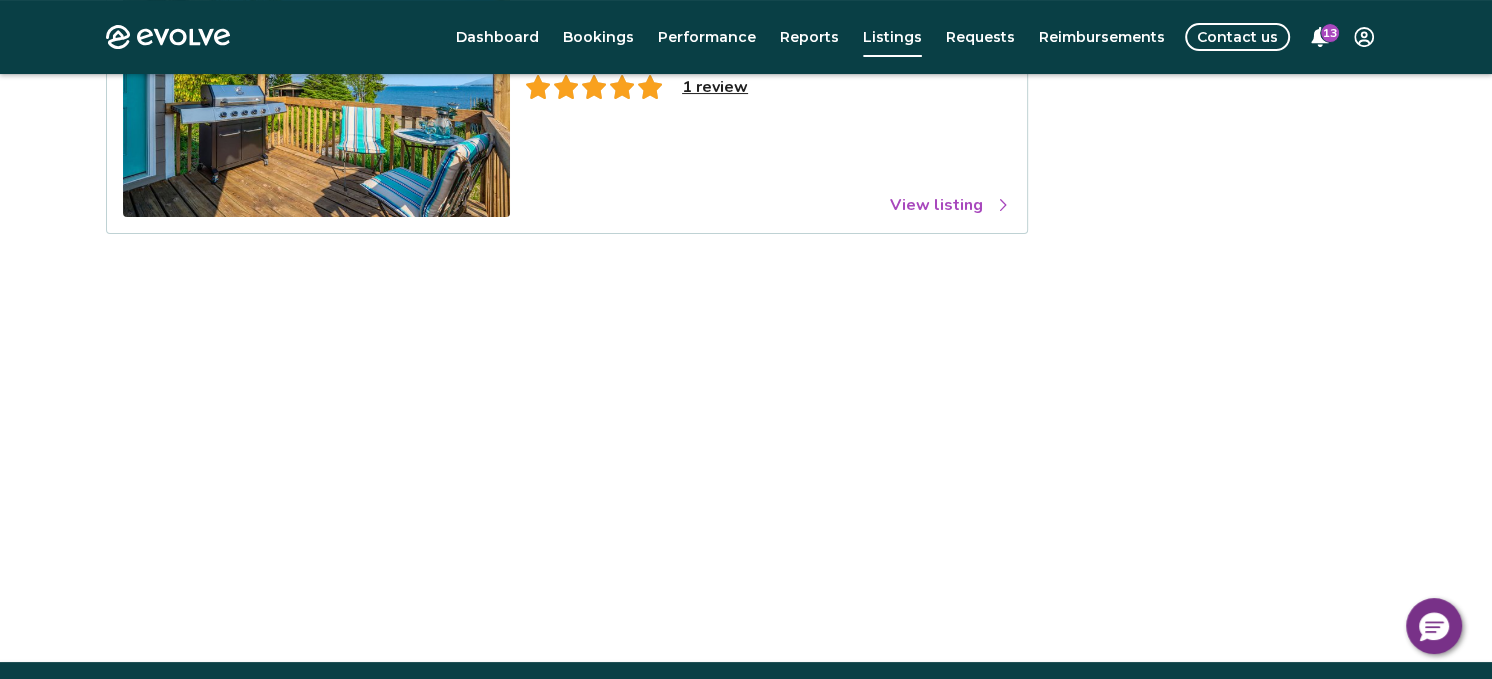 scroll, scrollTop: 300, scrollLeft: 0, axis: vertical 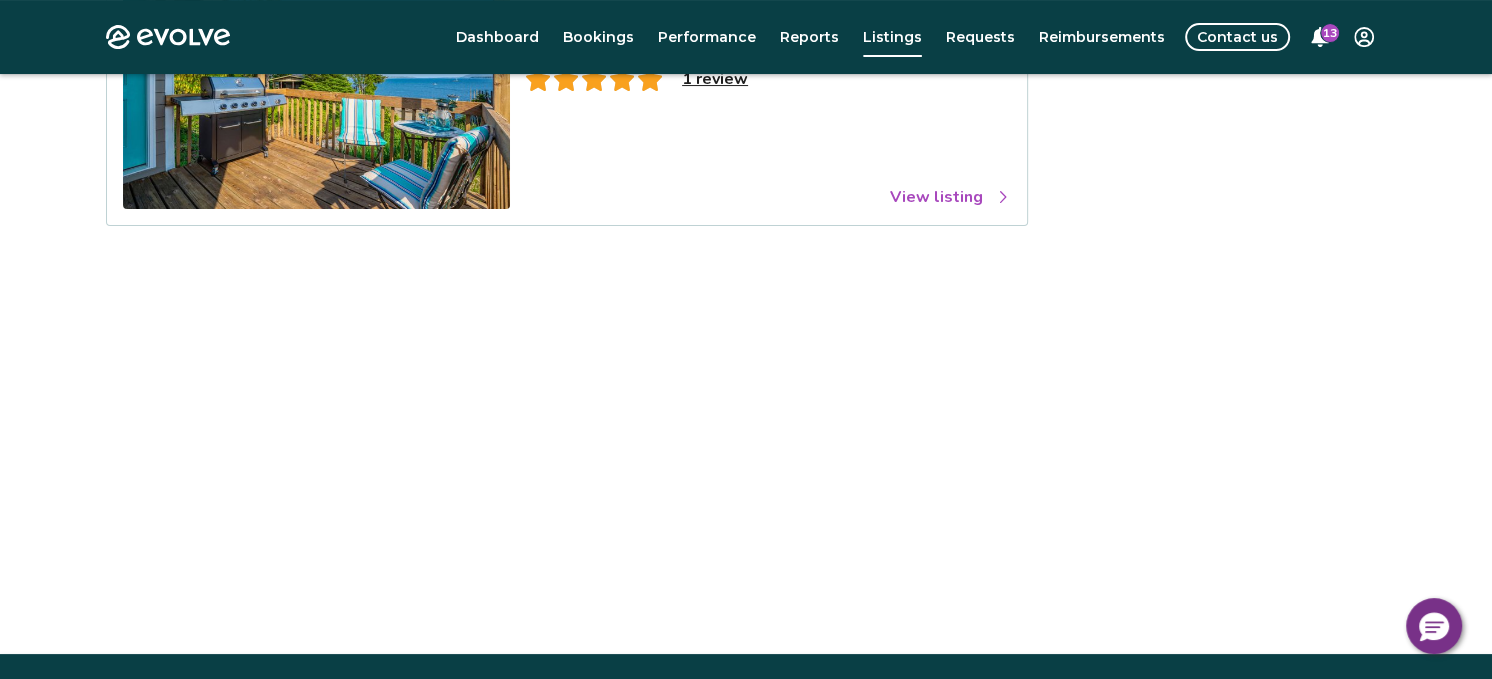 click on "View listing" at bounding box center [950, 197] 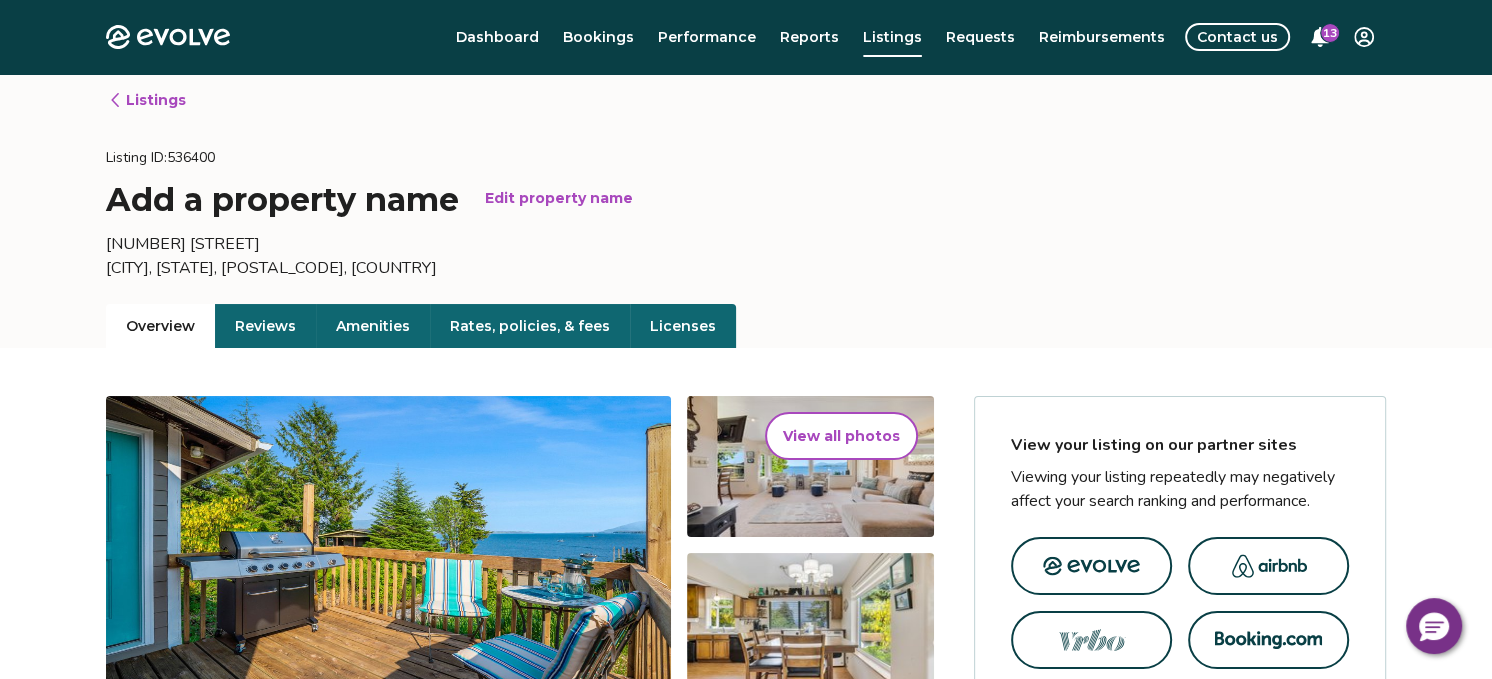 scroll, scrollTop: 0, scrollLeft: 0, axis: both 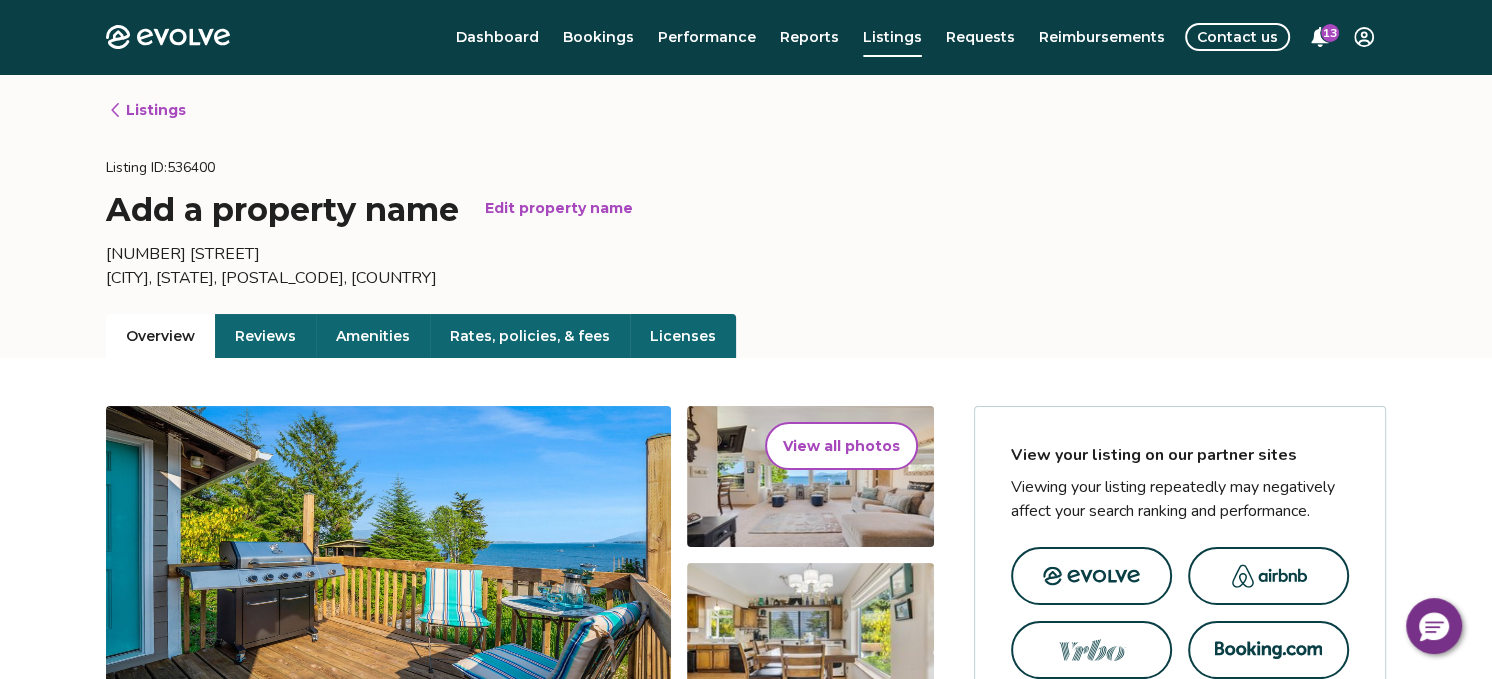 click on "Rates, policies, & fees" at bounding box center [530, 336] 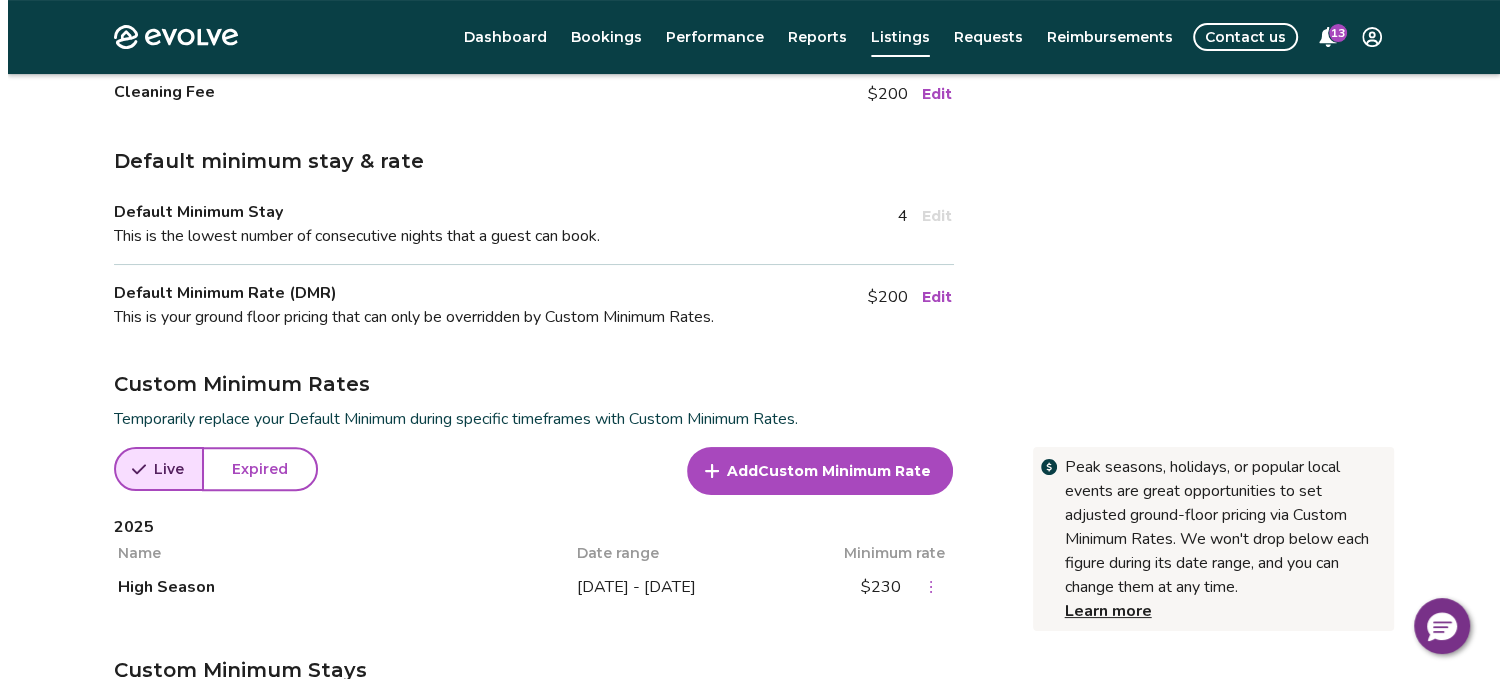scroll, scrollTop: 500, scrollLeft: 0, axis: vertical 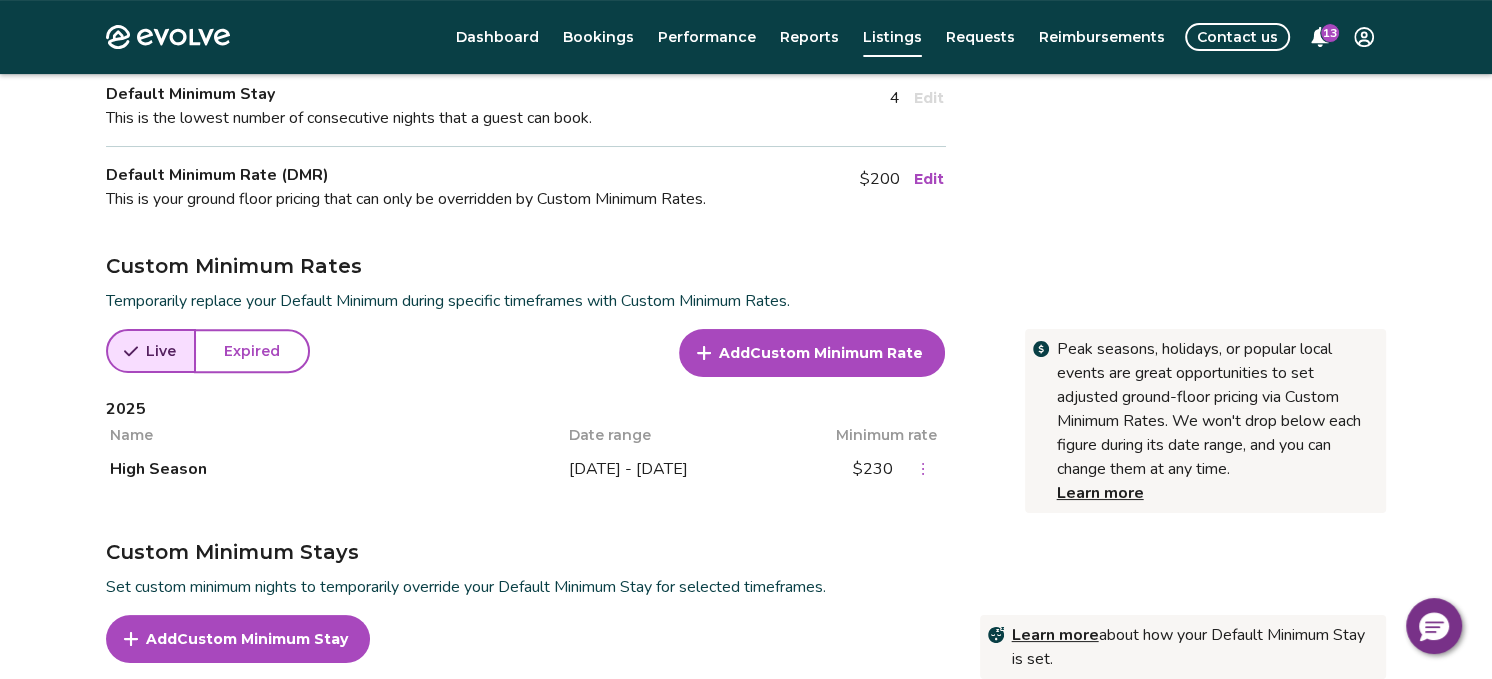 click on "$230" at bounding box center (873, 469) 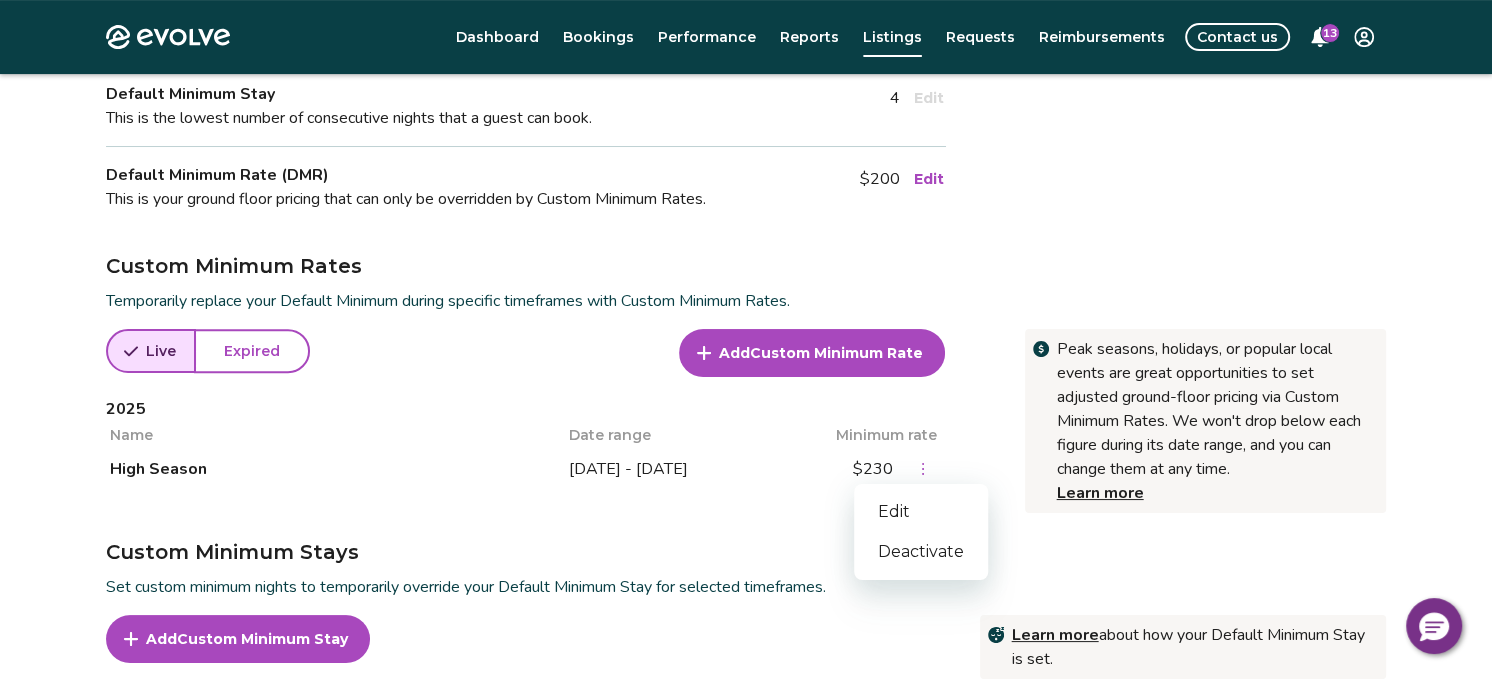 click 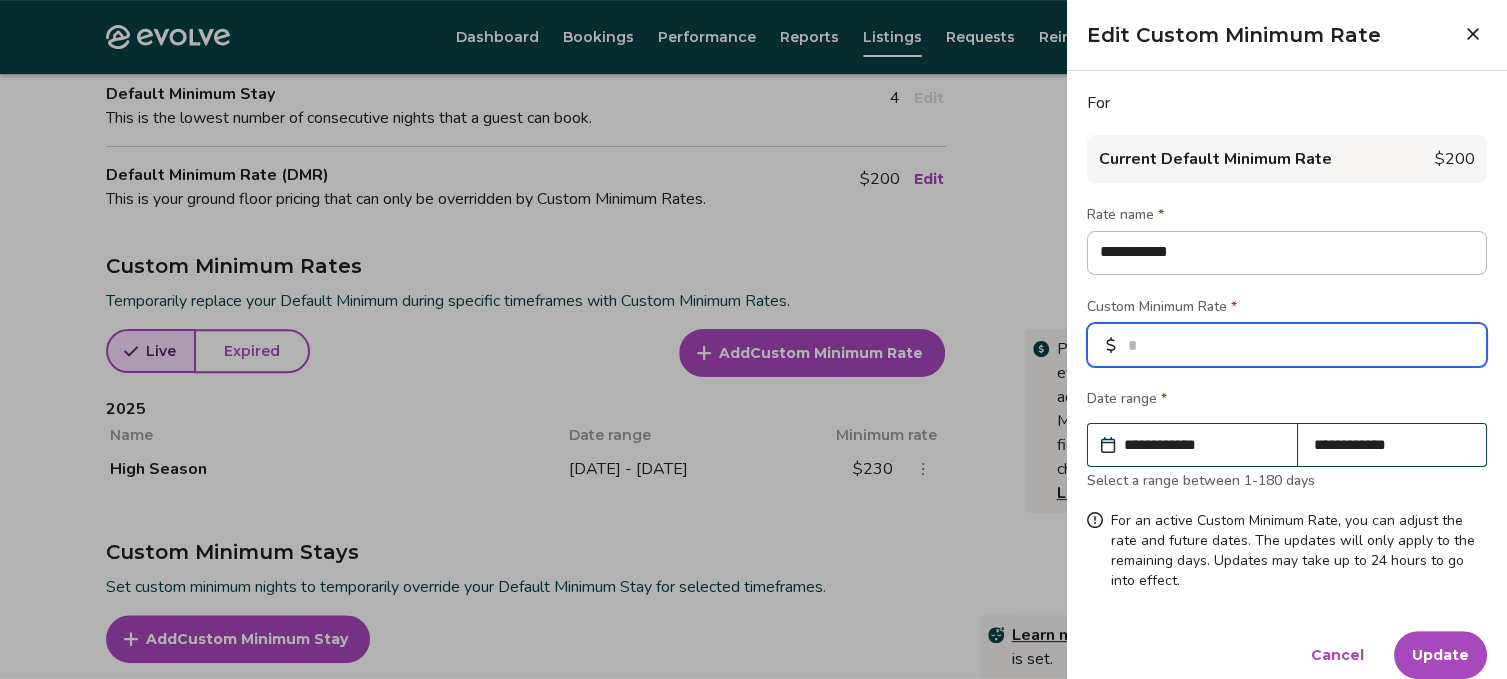 click on "***" at bounding box center [1287, 345] 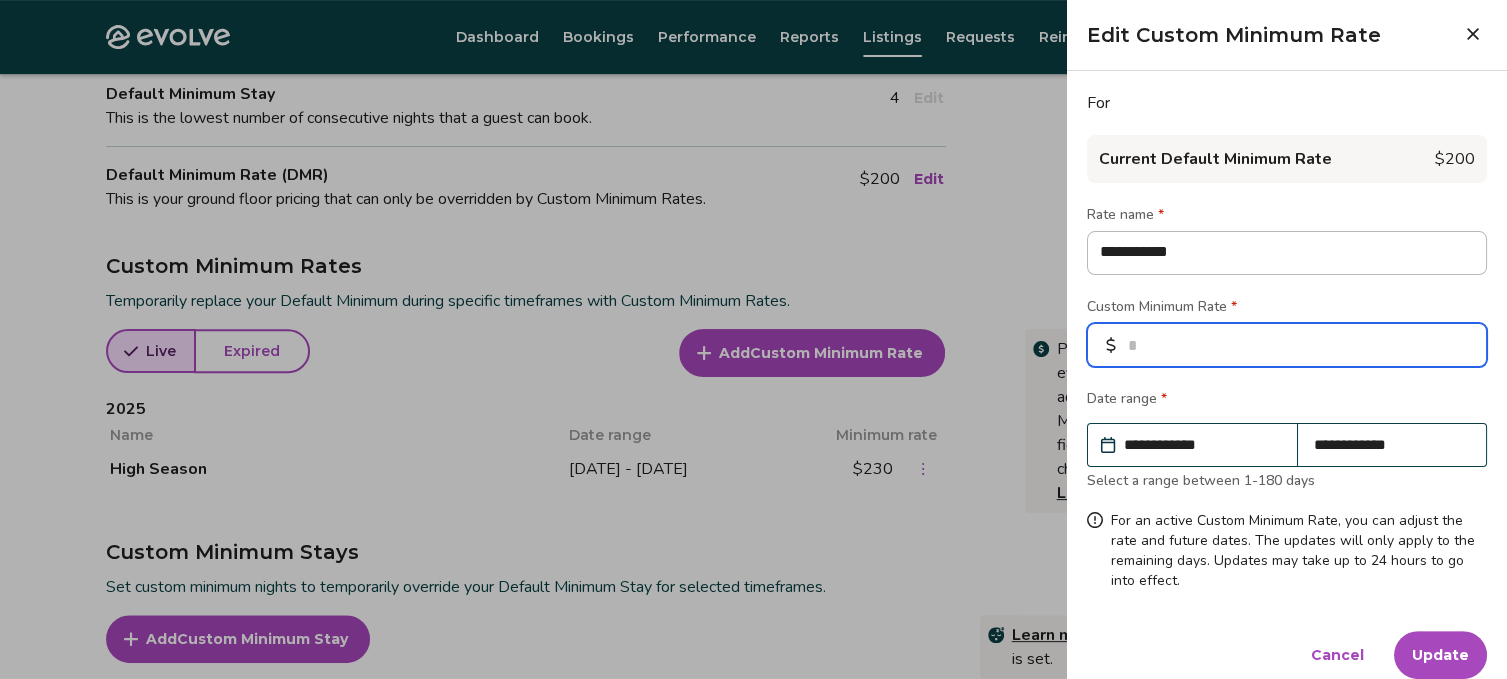 drag, startPoint x: 1176, startPoint y: 343, endPoint x: 1135, endPoint y: 341, distance: 41.04875 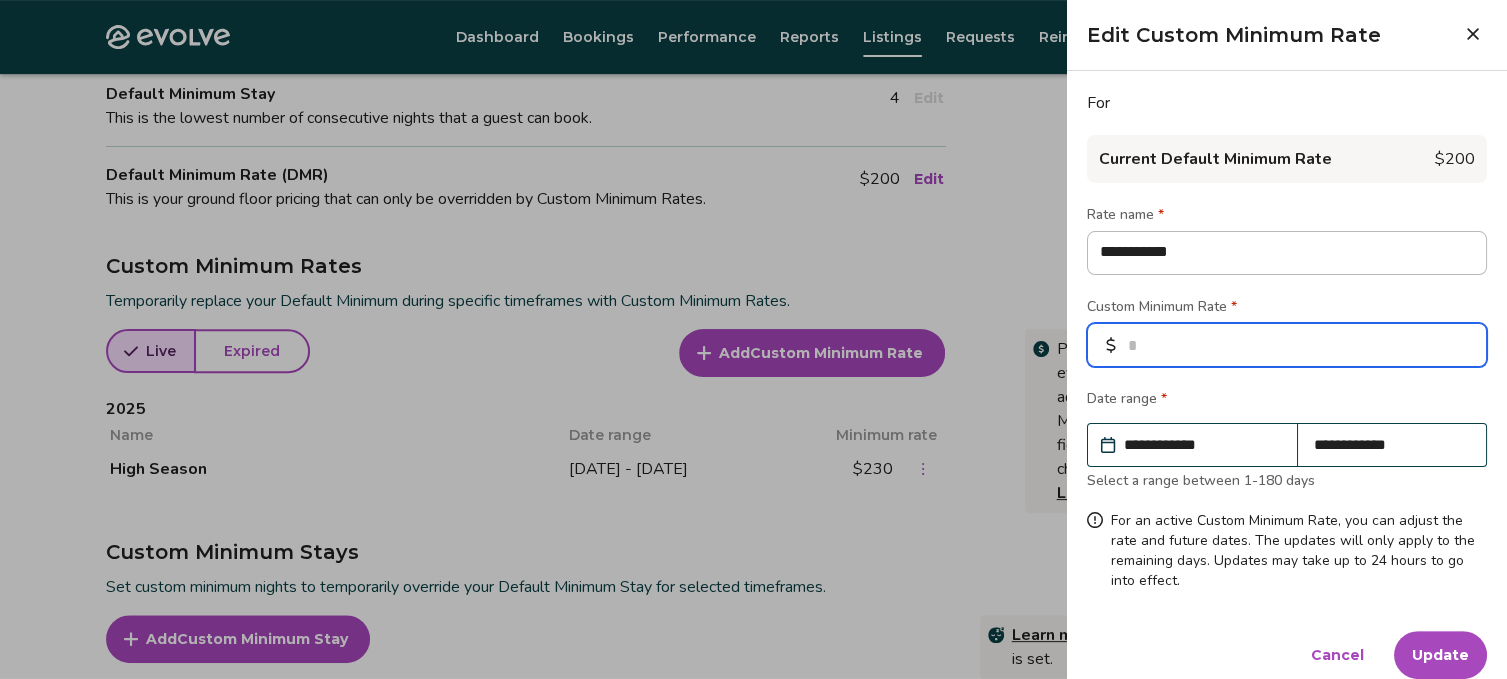 click on "***" at bounding box center [1287, 345] 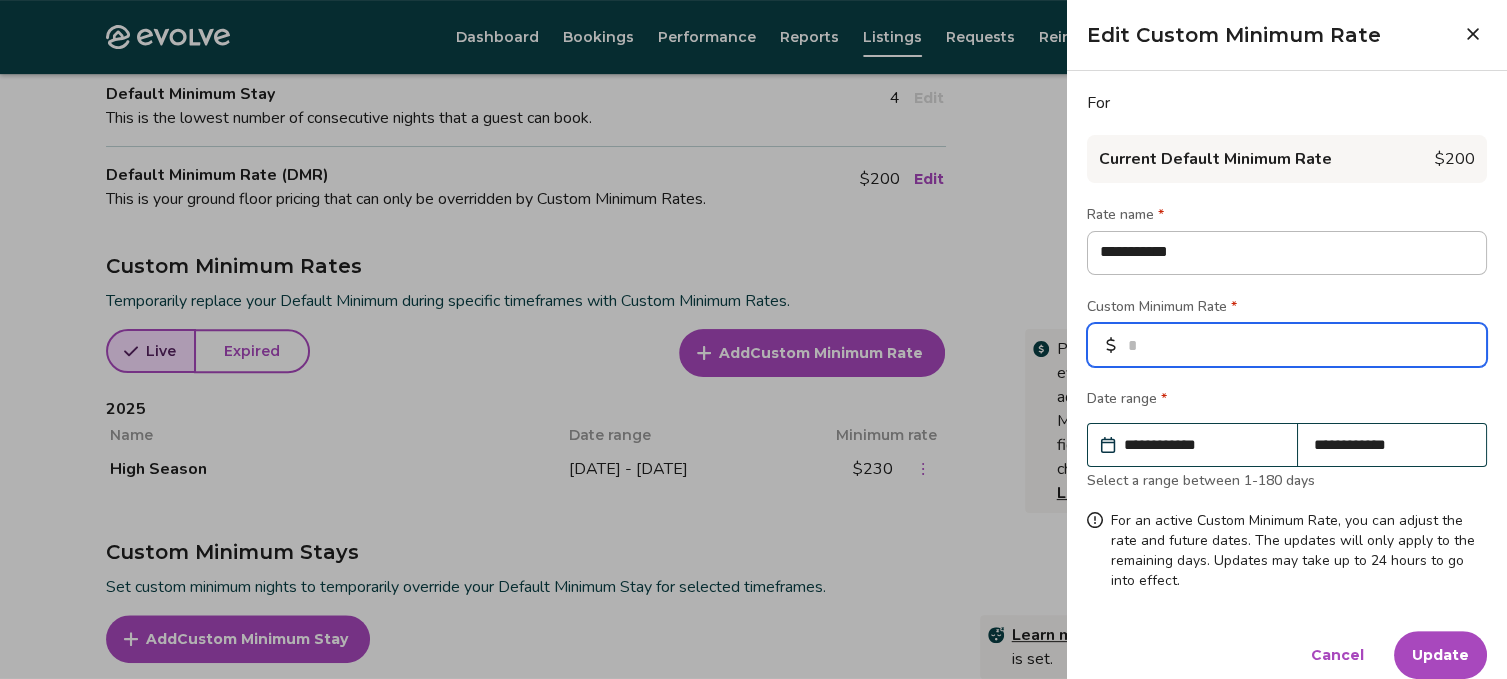 type on "*" 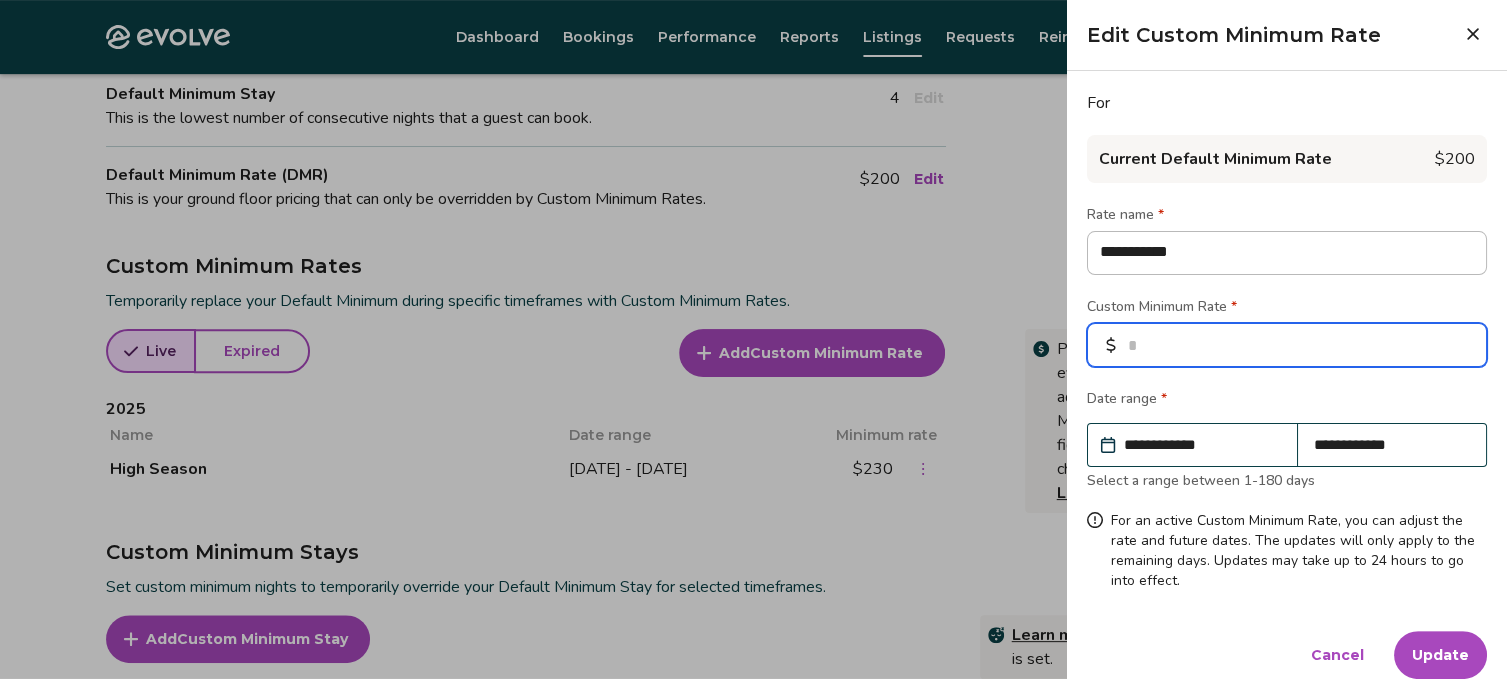 type on "**" 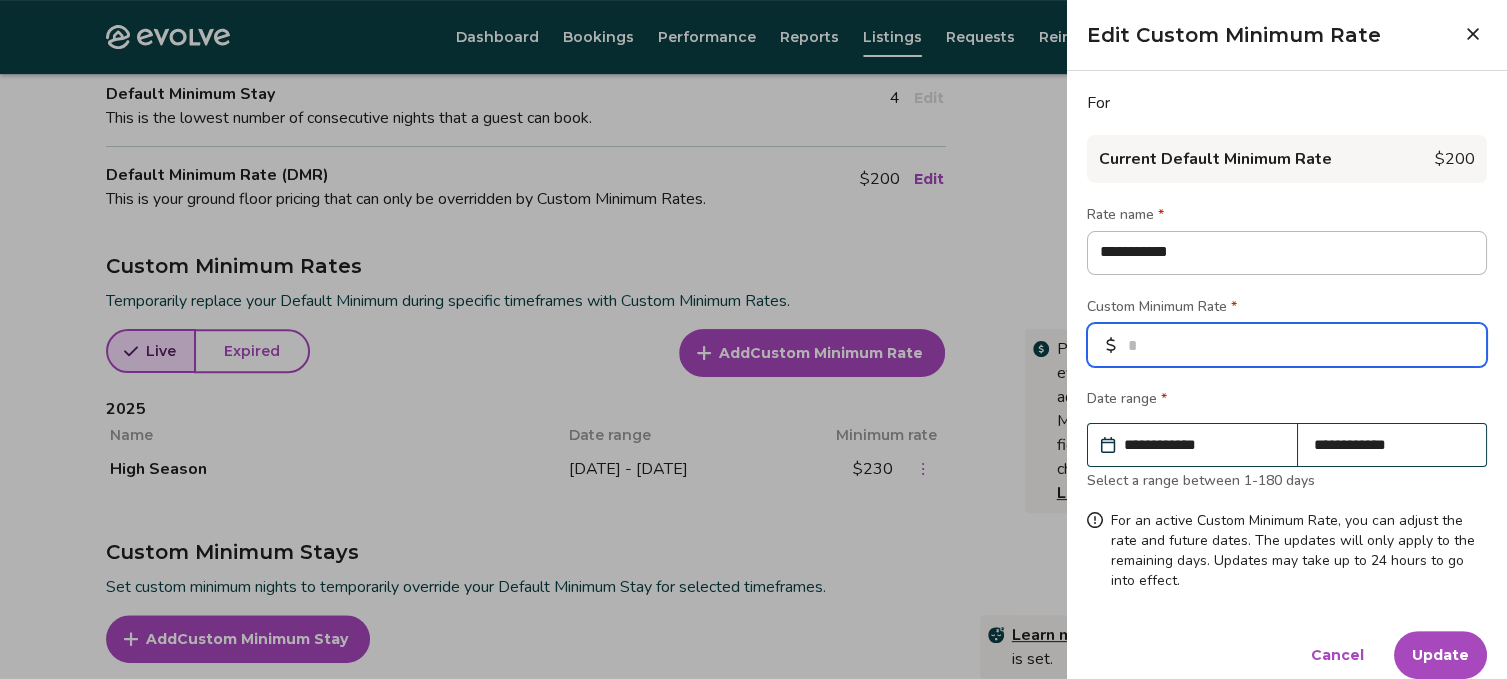 type on "*" 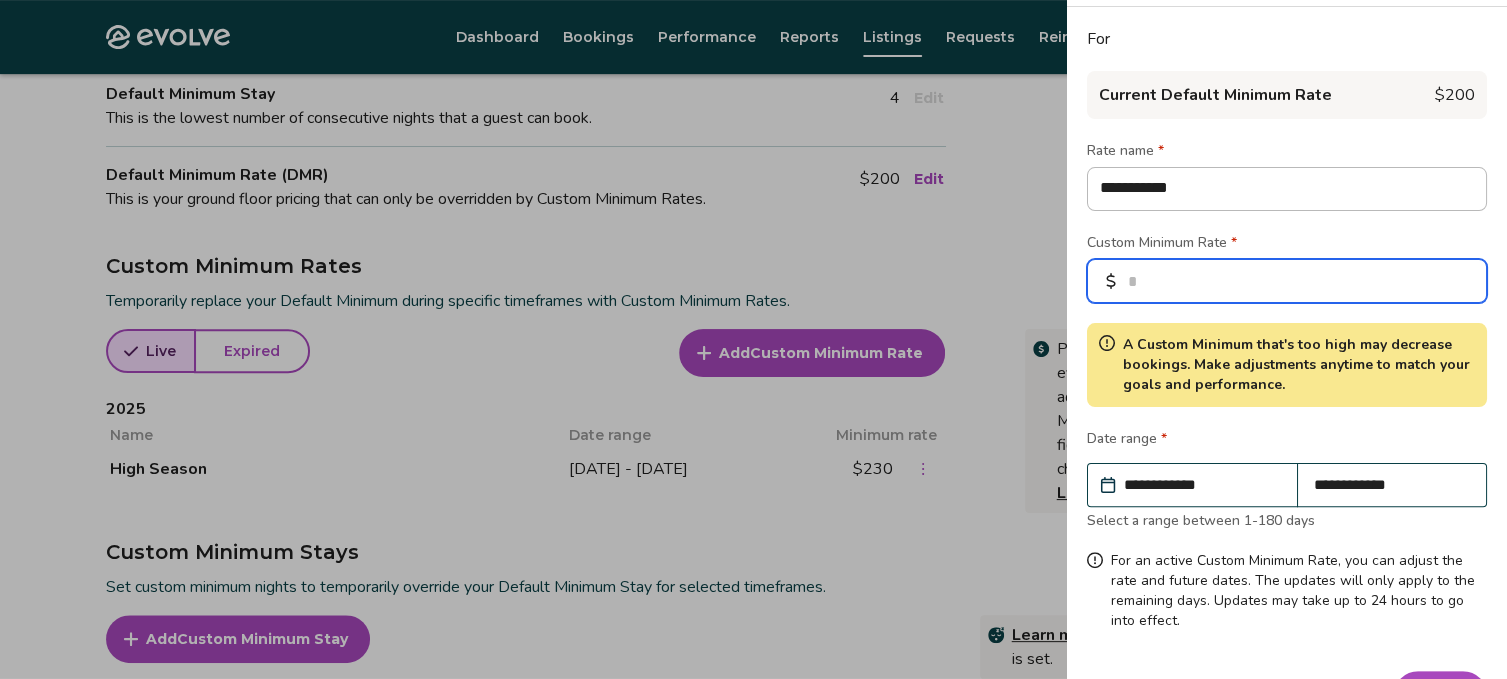 scroll, scrollTop: 122, scrollLeft: 0, axis: vertical 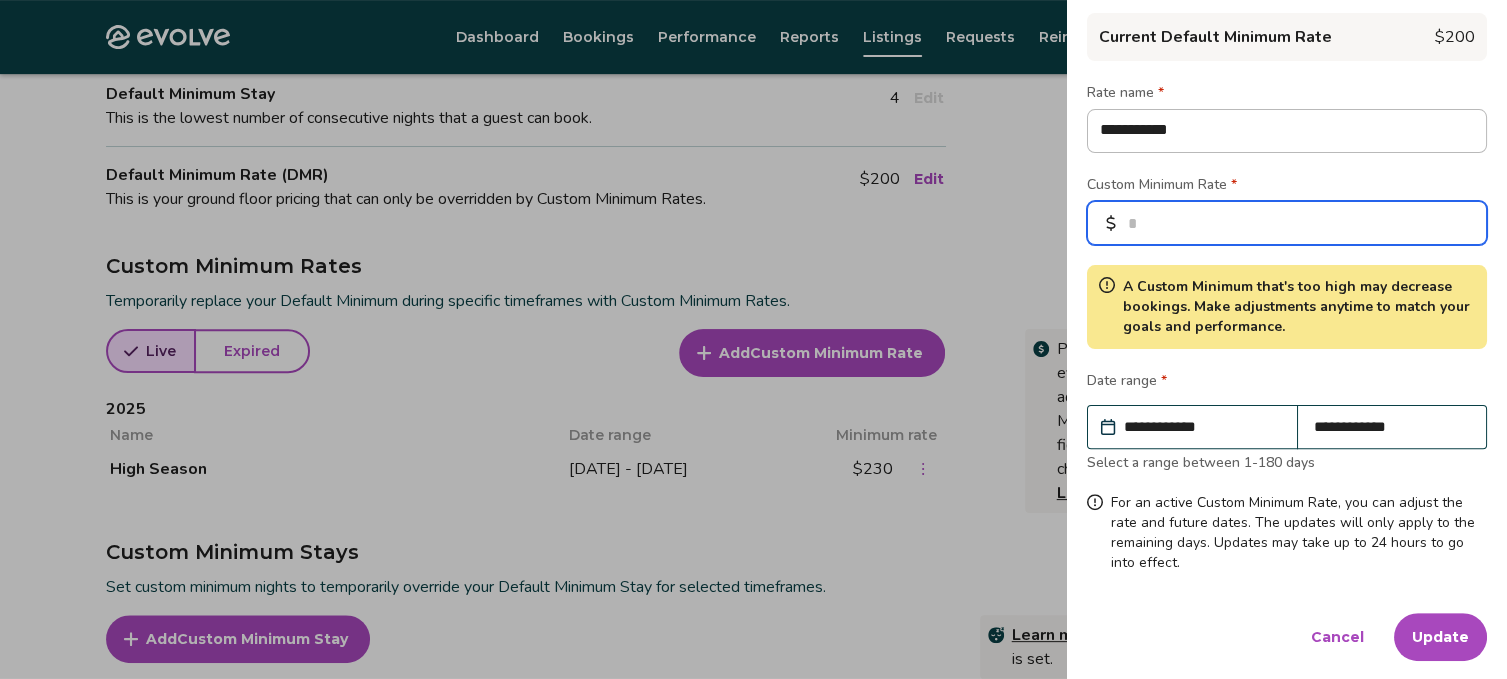 type on "***" 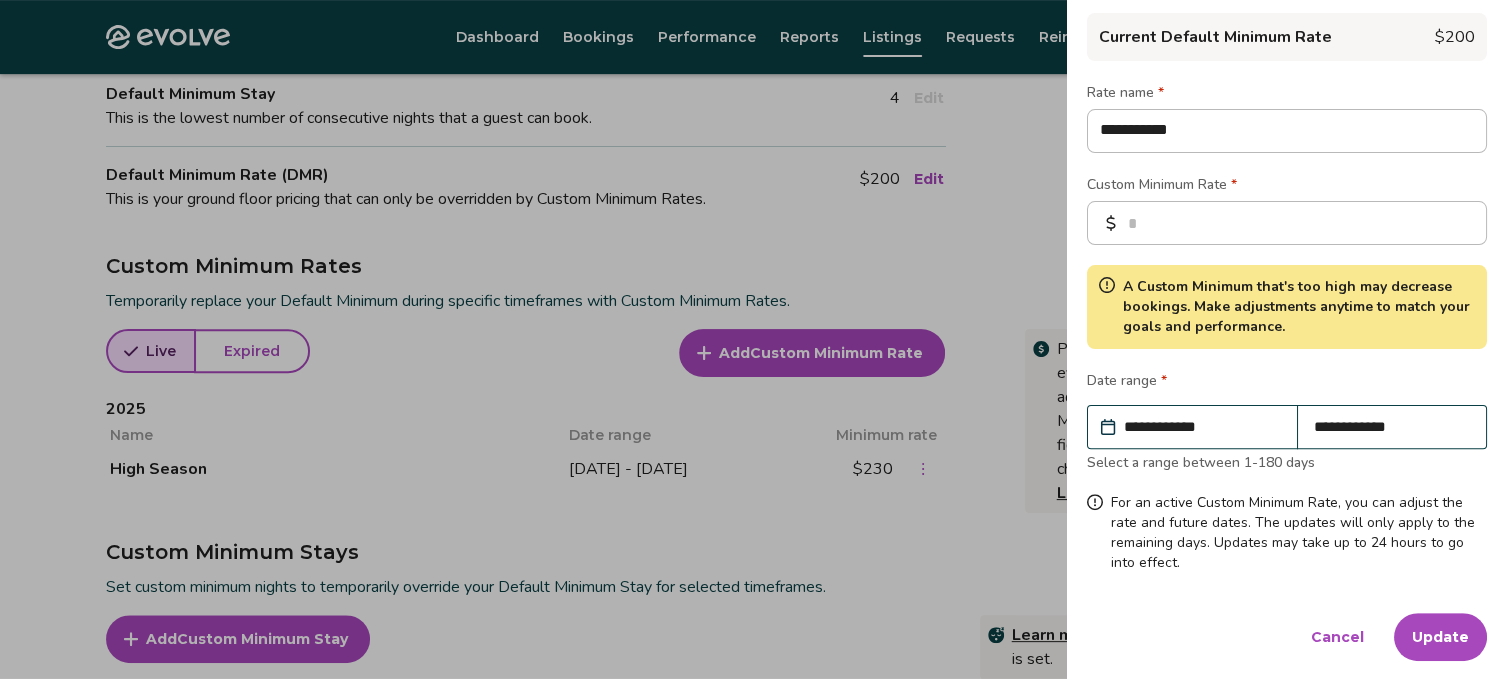 click on "Update" at bounding box center [1440, 637] 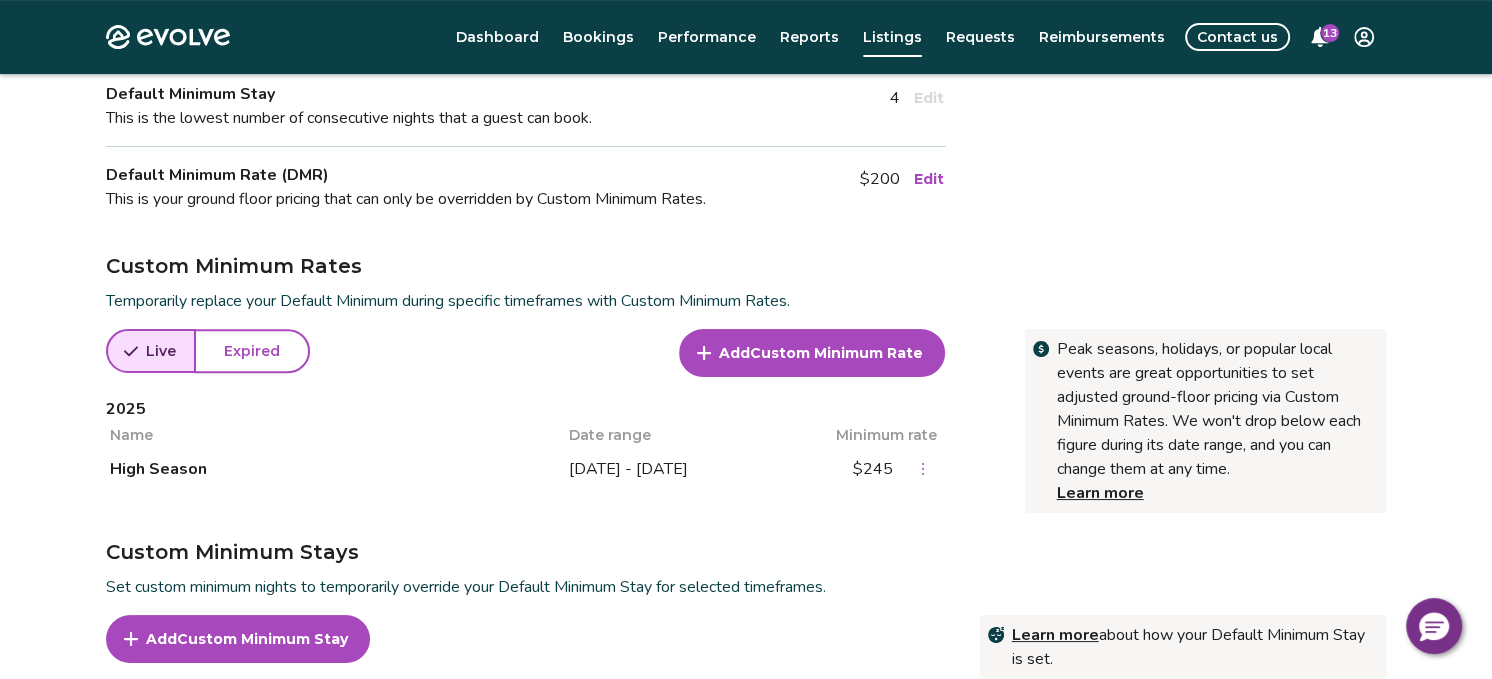 click on "Edit" at bounding box center [929, 179] 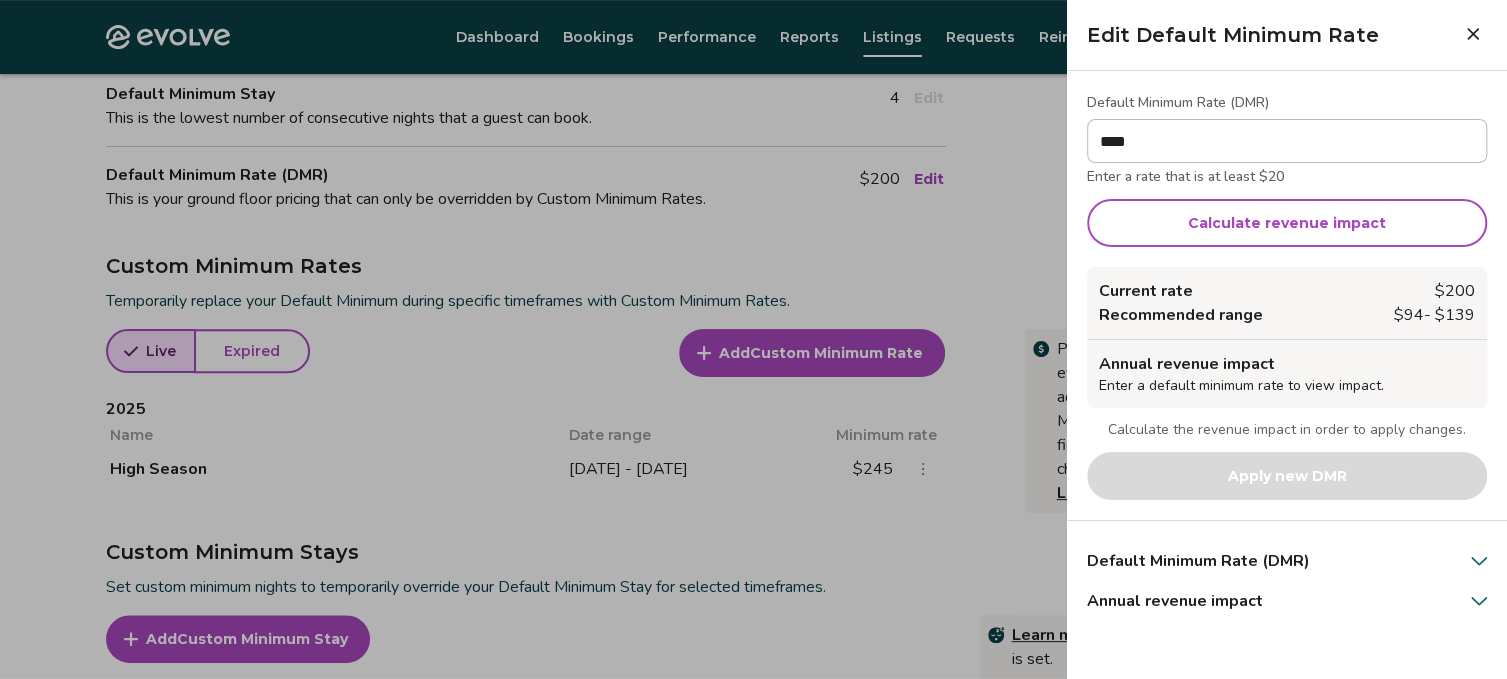 click on "****" at bounding box center (1287, 141) 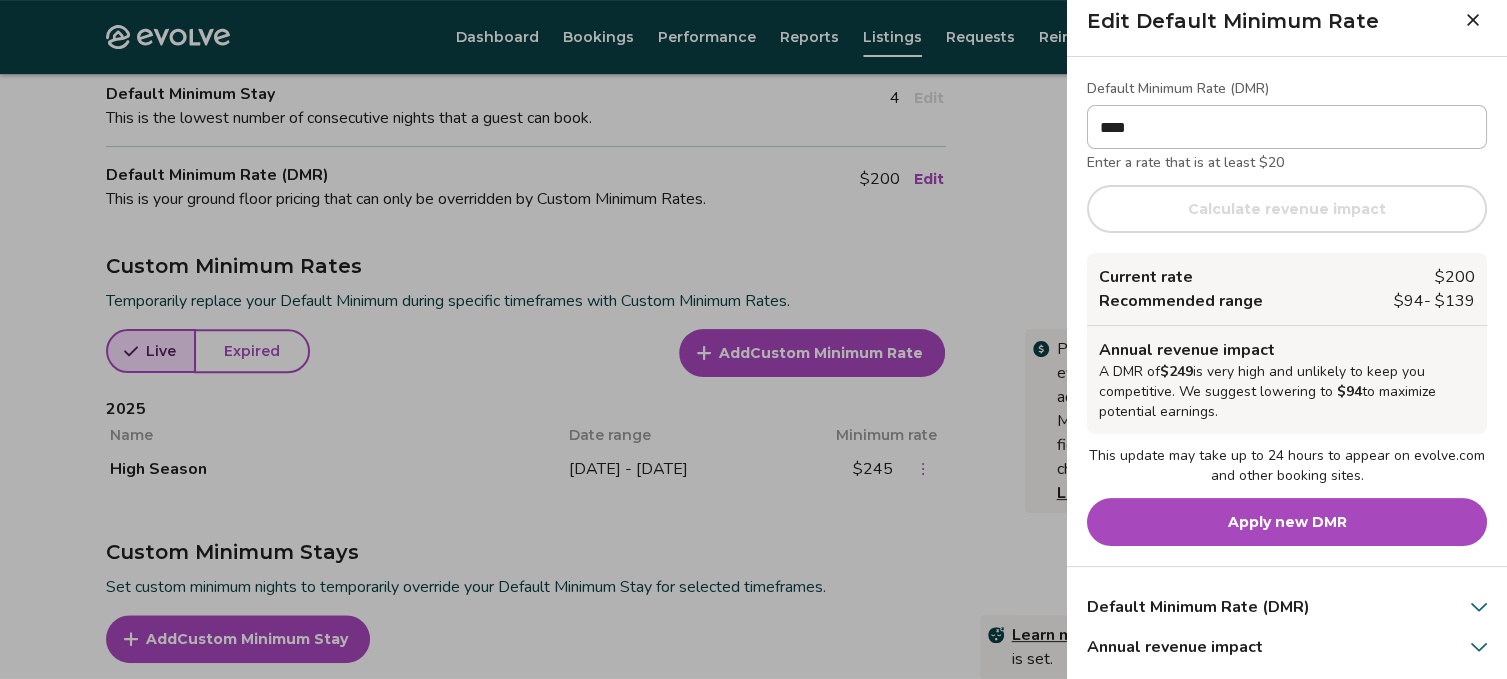 scroll, scrollTop: 19, scrollLeft: 0, axis: vertical 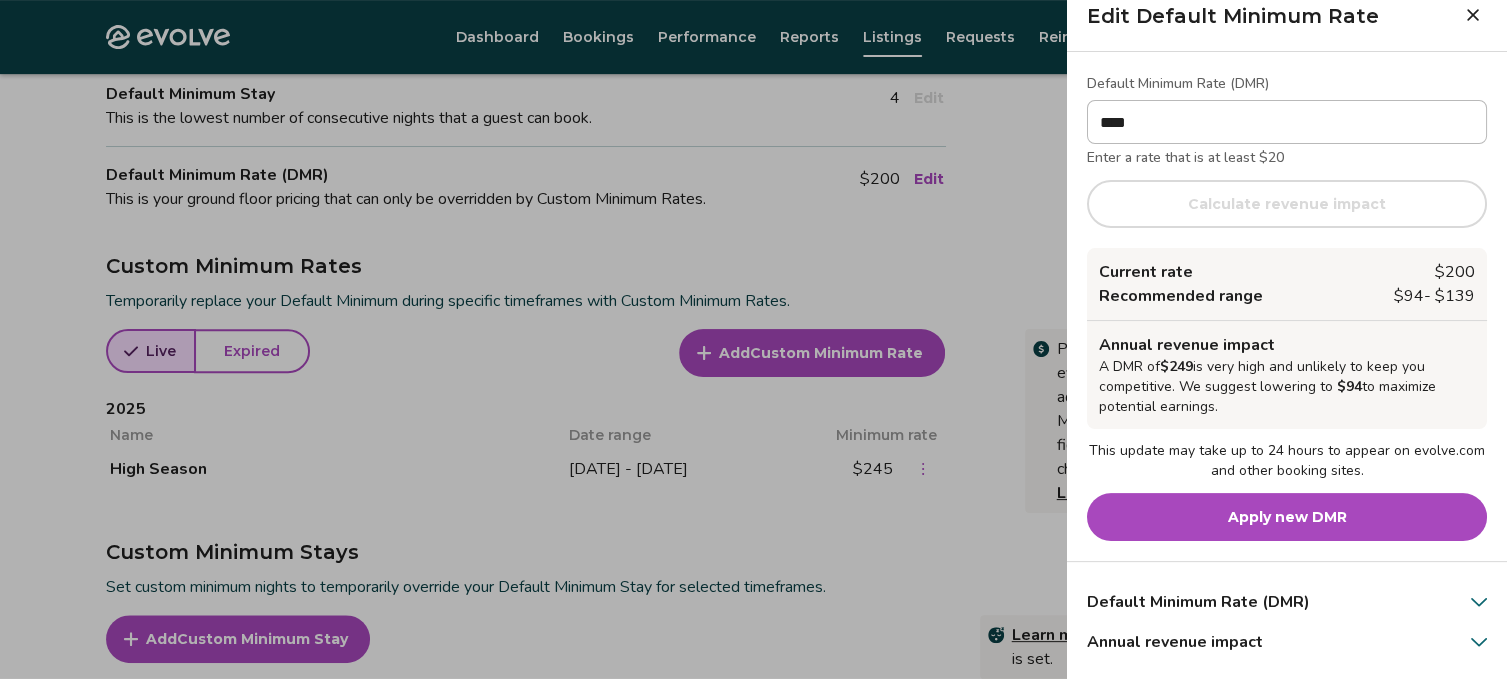 click 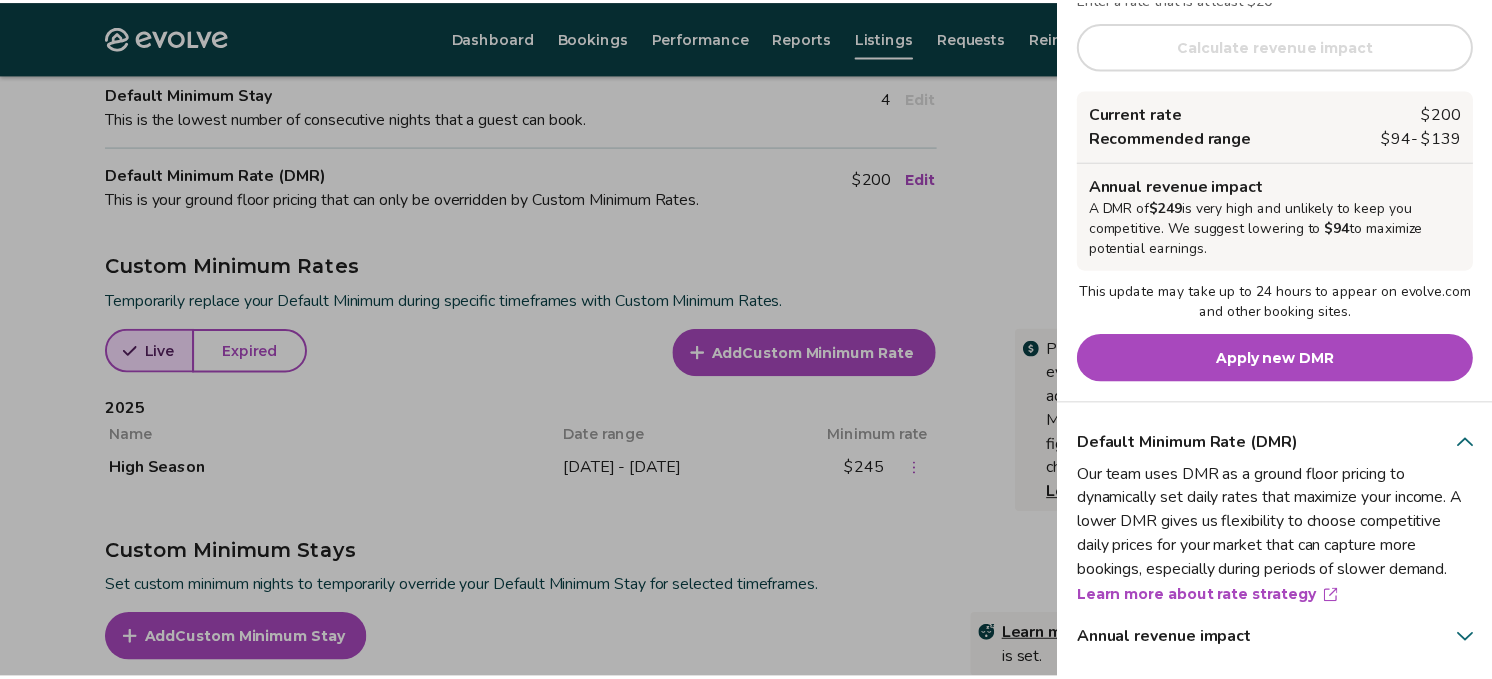 scroll, scrollTop: 0, scrollLeft: 0, axis: both 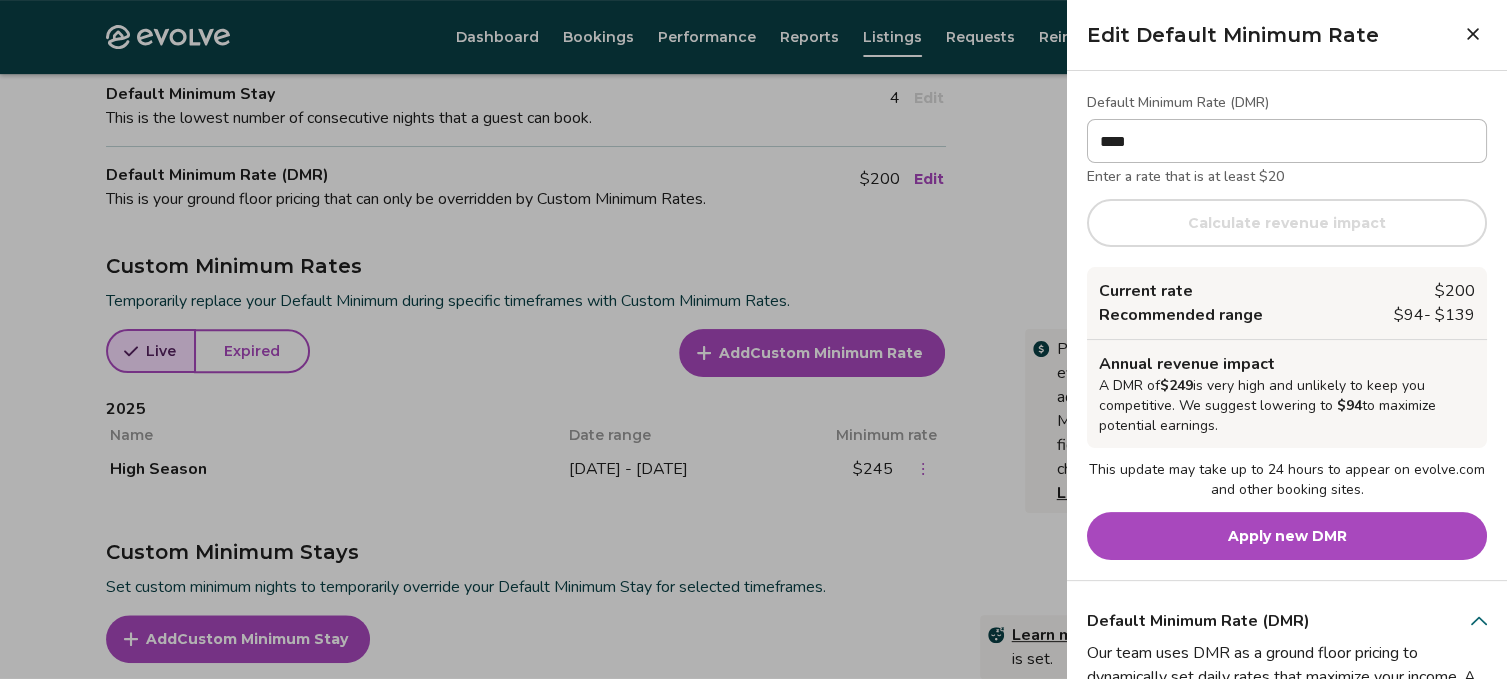 click on "Apply new DMR" at bounding box center [1287, 536] 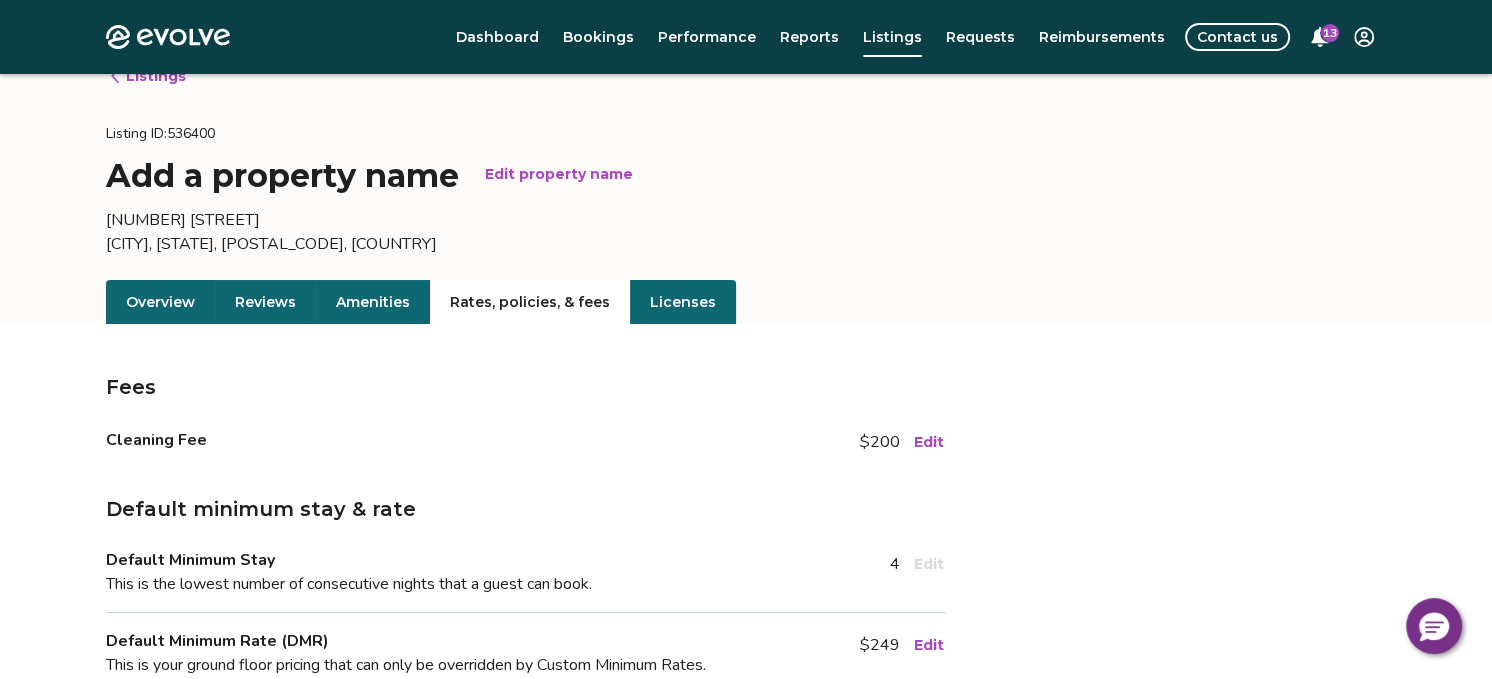scroll, scrollTop: 0, scrollLeft: 0, axis: both 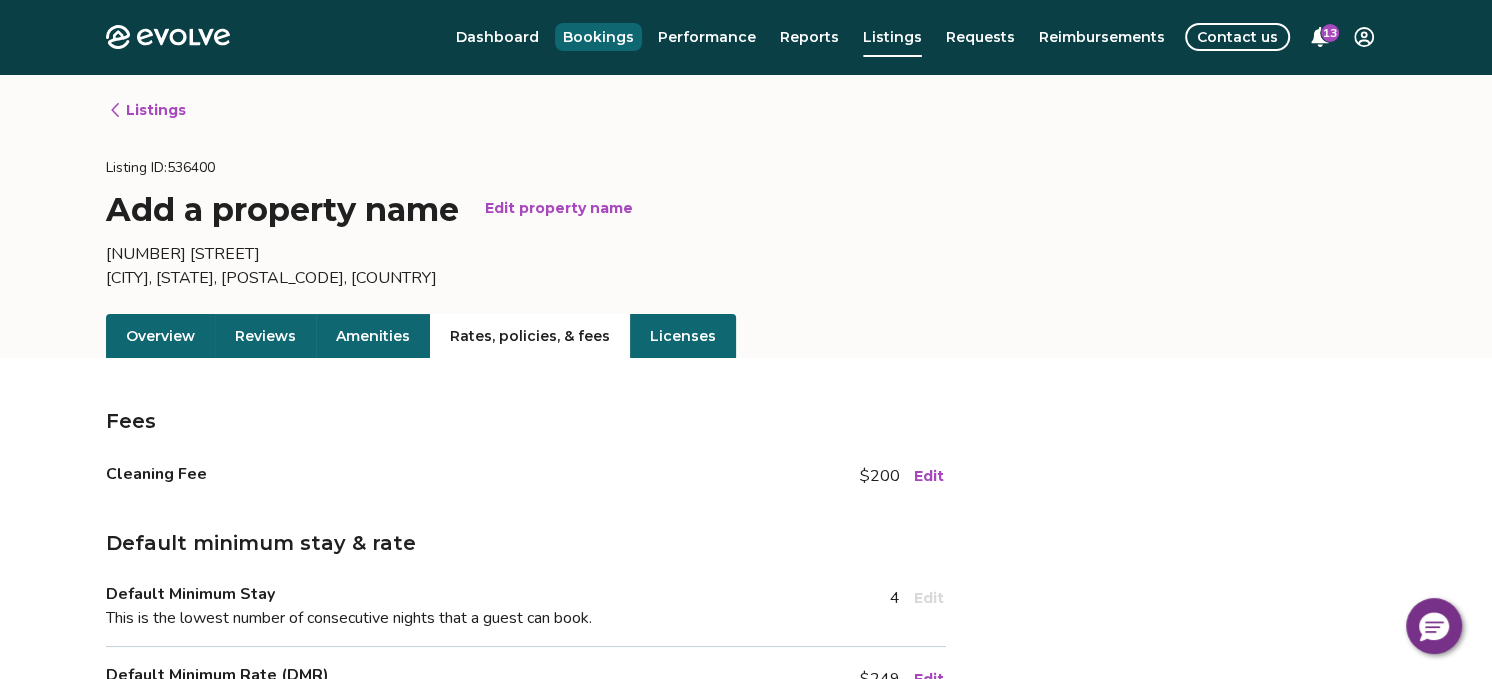 click on "Bookings" at bounding box center [598, 37] 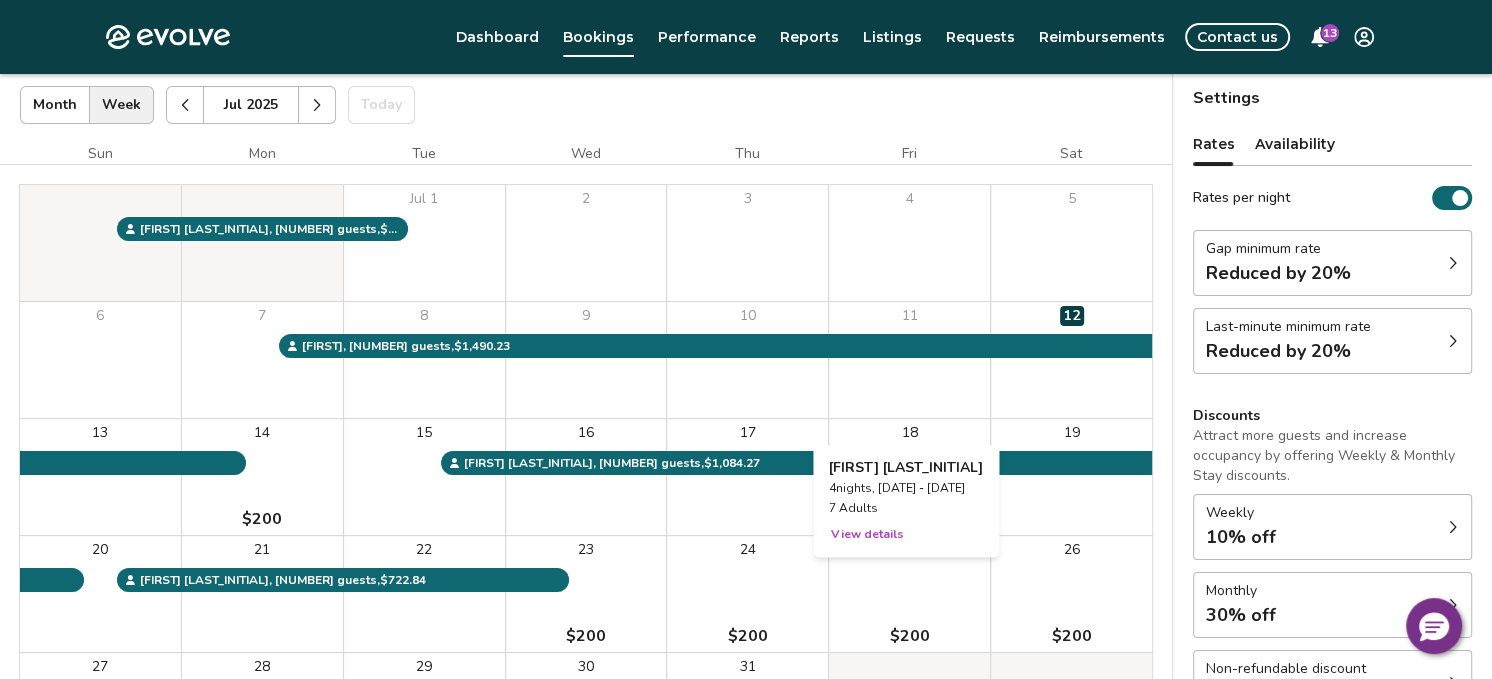 scroll, scrollTop: 0, scrollLeft: 0, axis: both 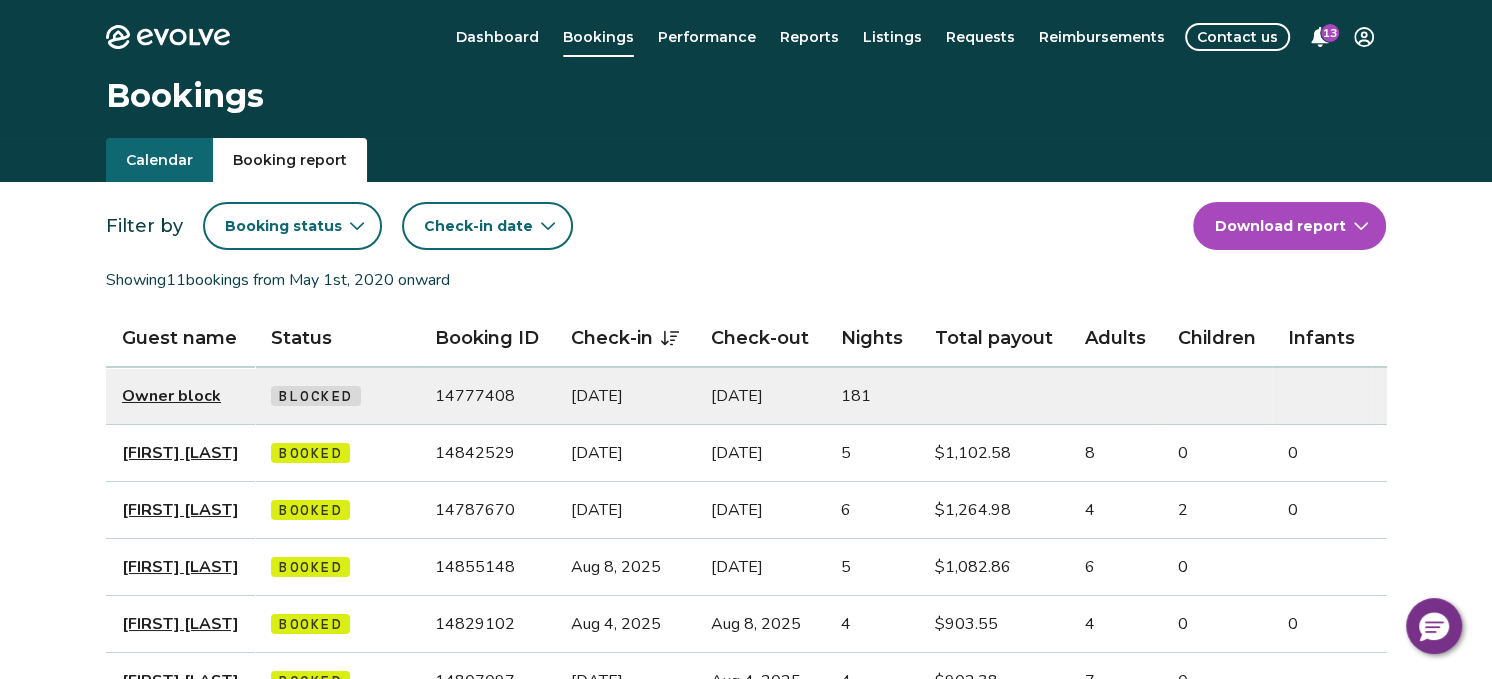 click on "Booking report" at bounding box center [290, 160] 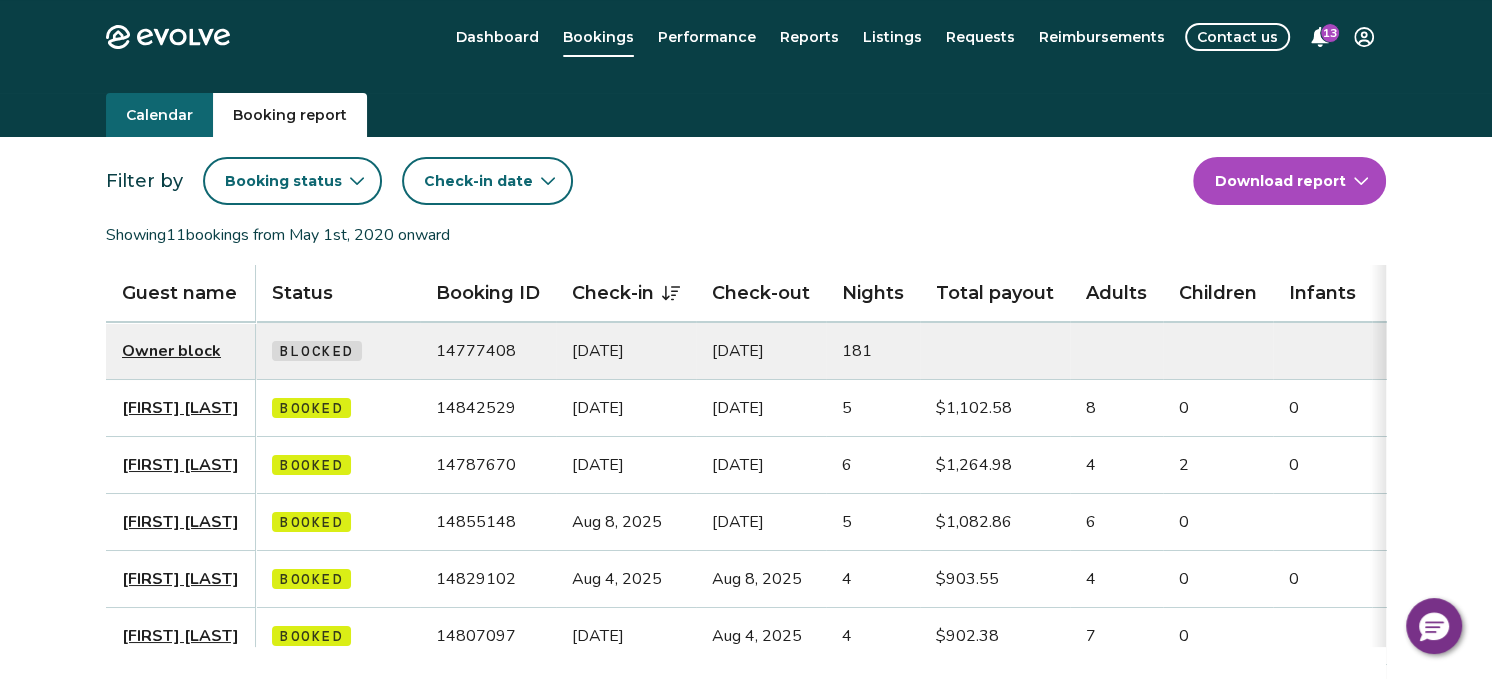 scroll, scrollTop: 0, scrollLeft: 0, axis: both 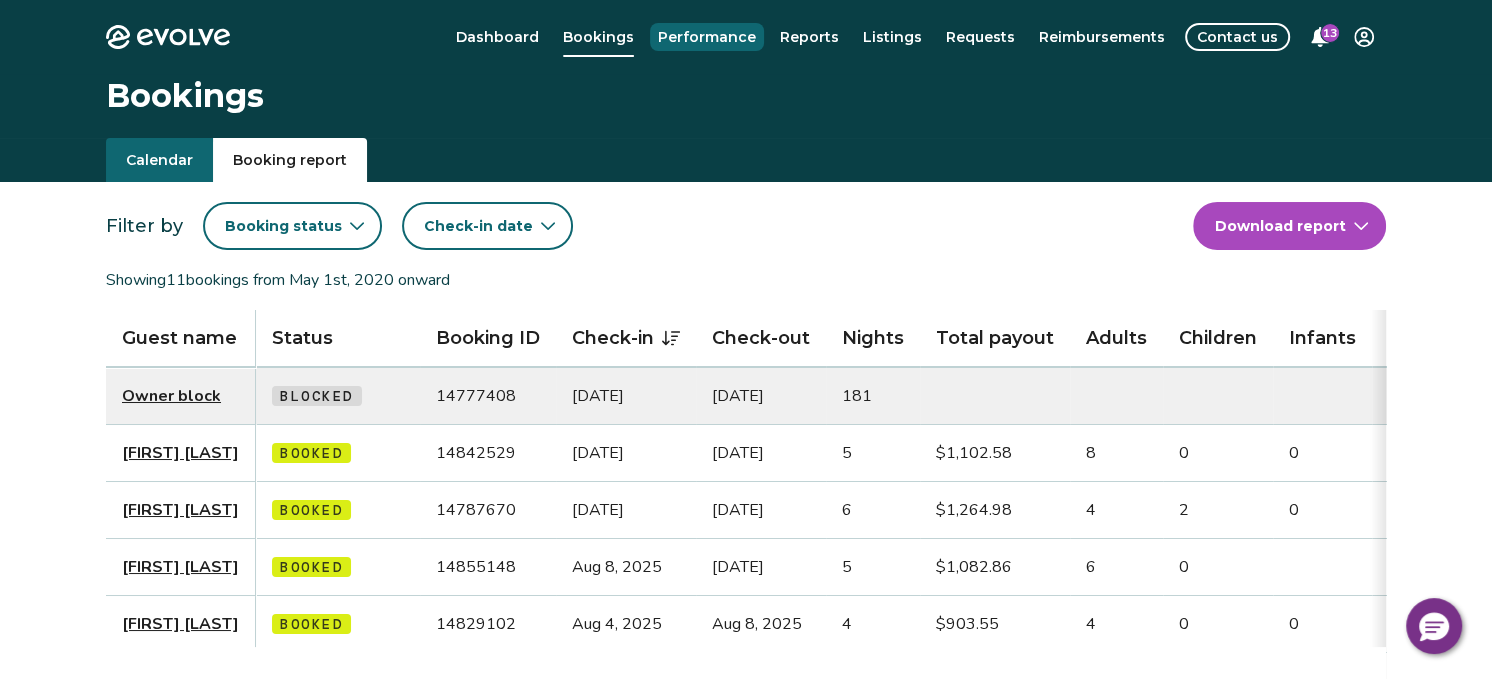 click on "Performance" at bounding box center [707, 37] 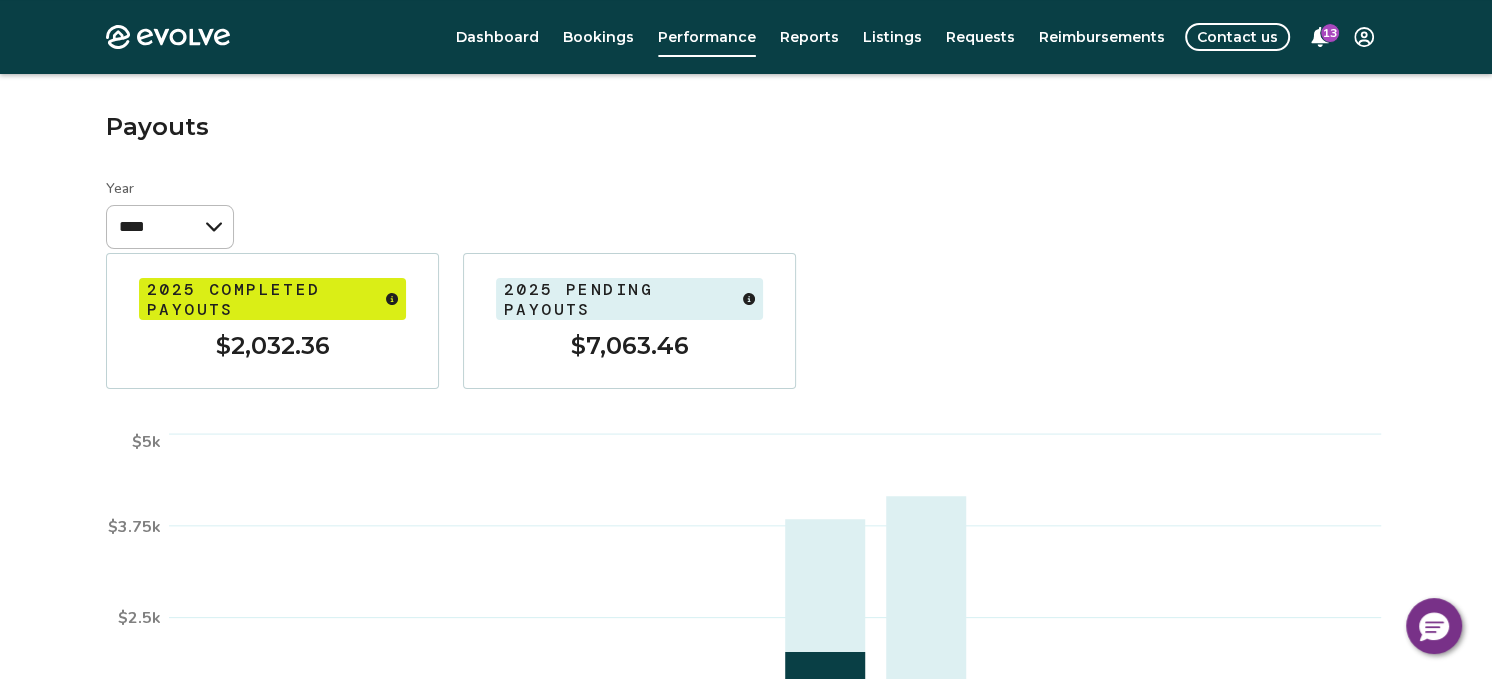 scroll, scrollTop: 0, scrollLeft: 0, axis: both 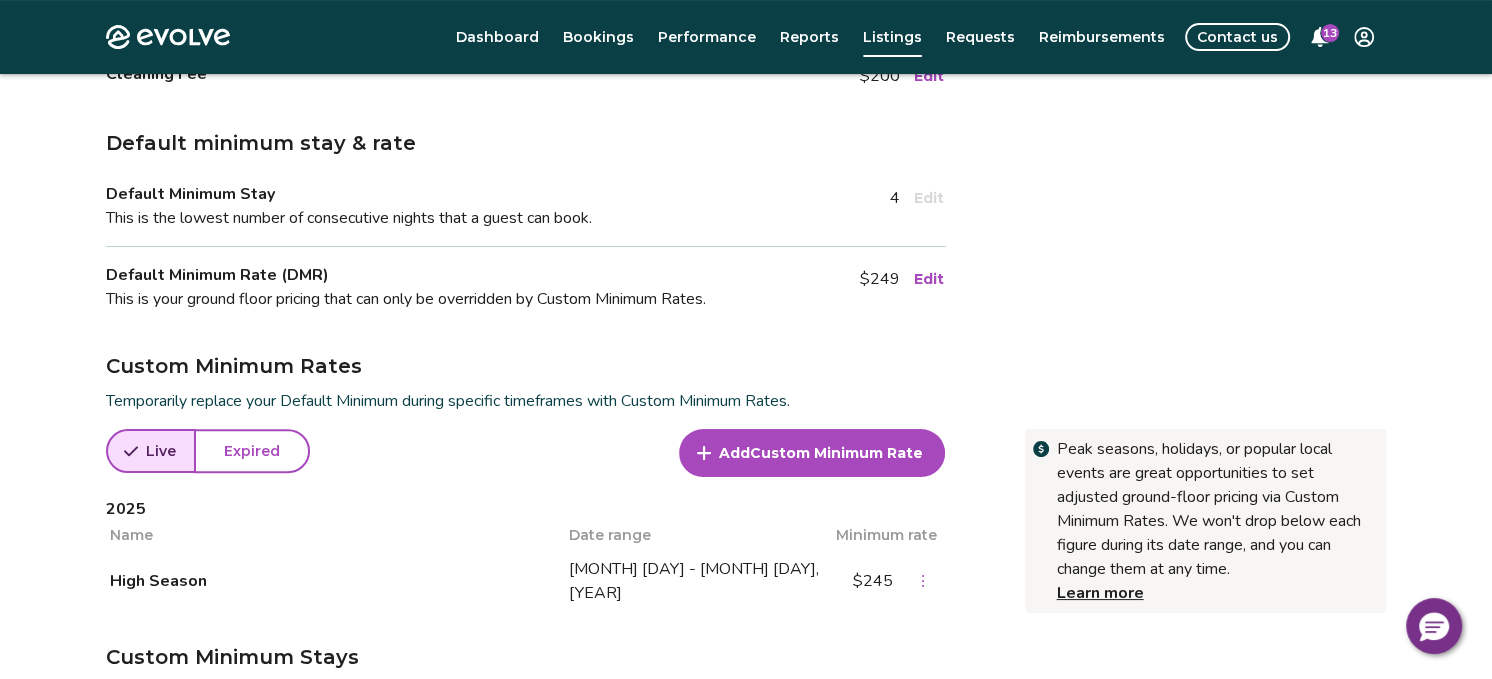 click on "Edit" at bounding box center [929, 279] 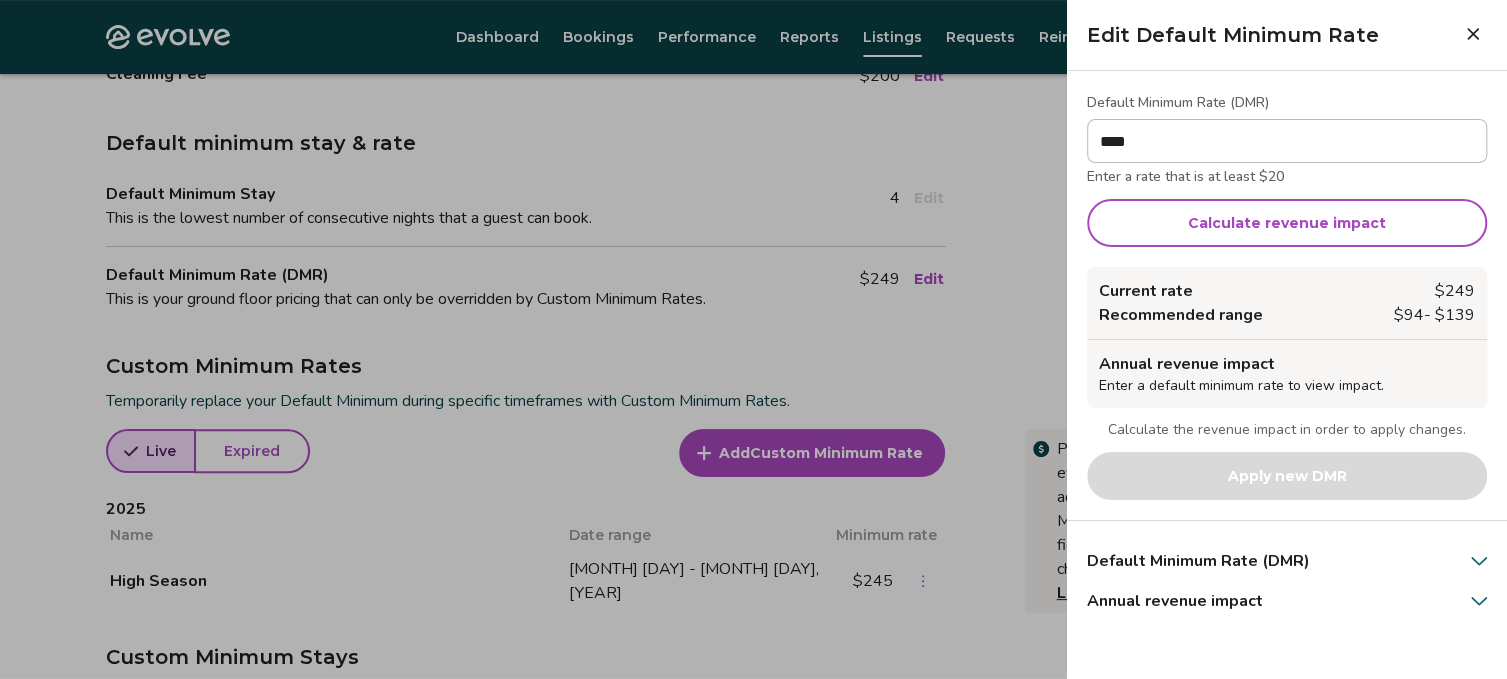 click on "****" at bounding box center (1287, 141) 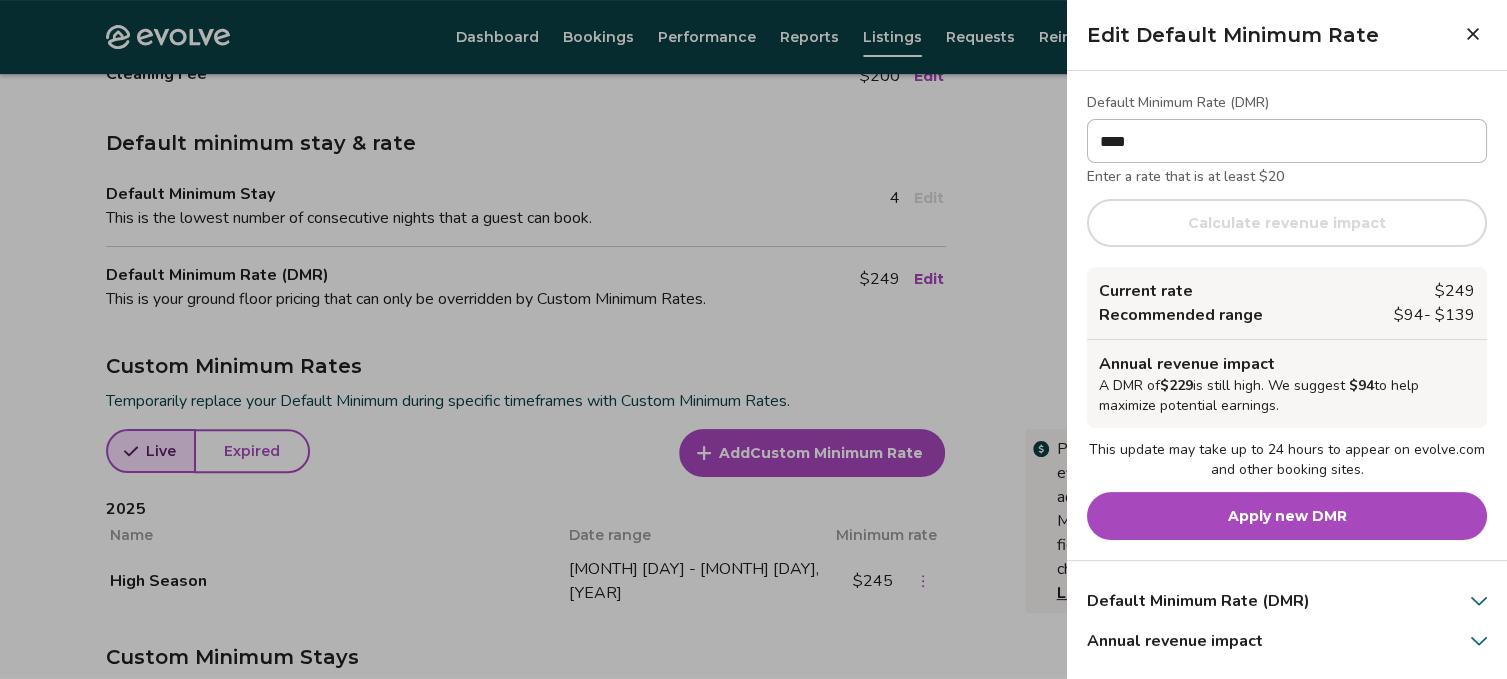 click on "Apply new DMR" at bounding box center (1287, 516) 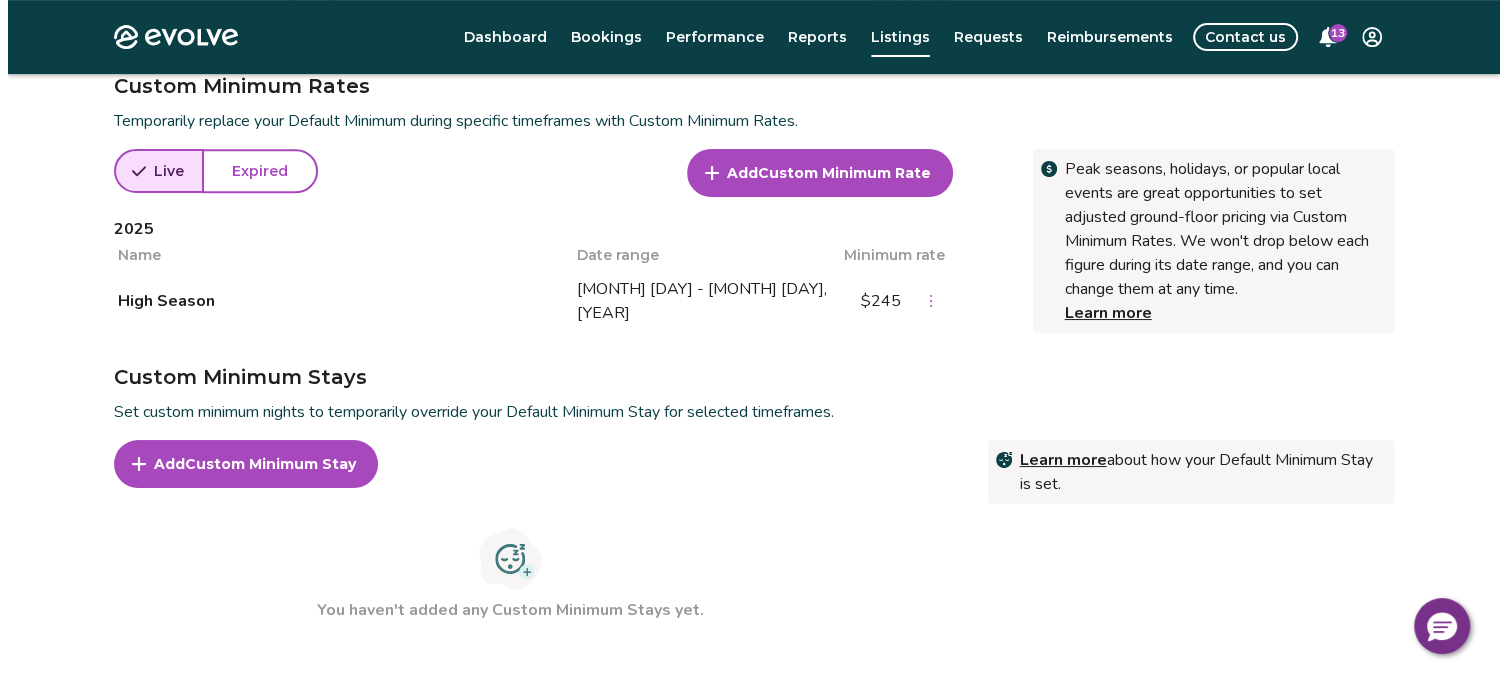 scroll, scrollTop: 700, scrollLeft: 0, axis: vertical 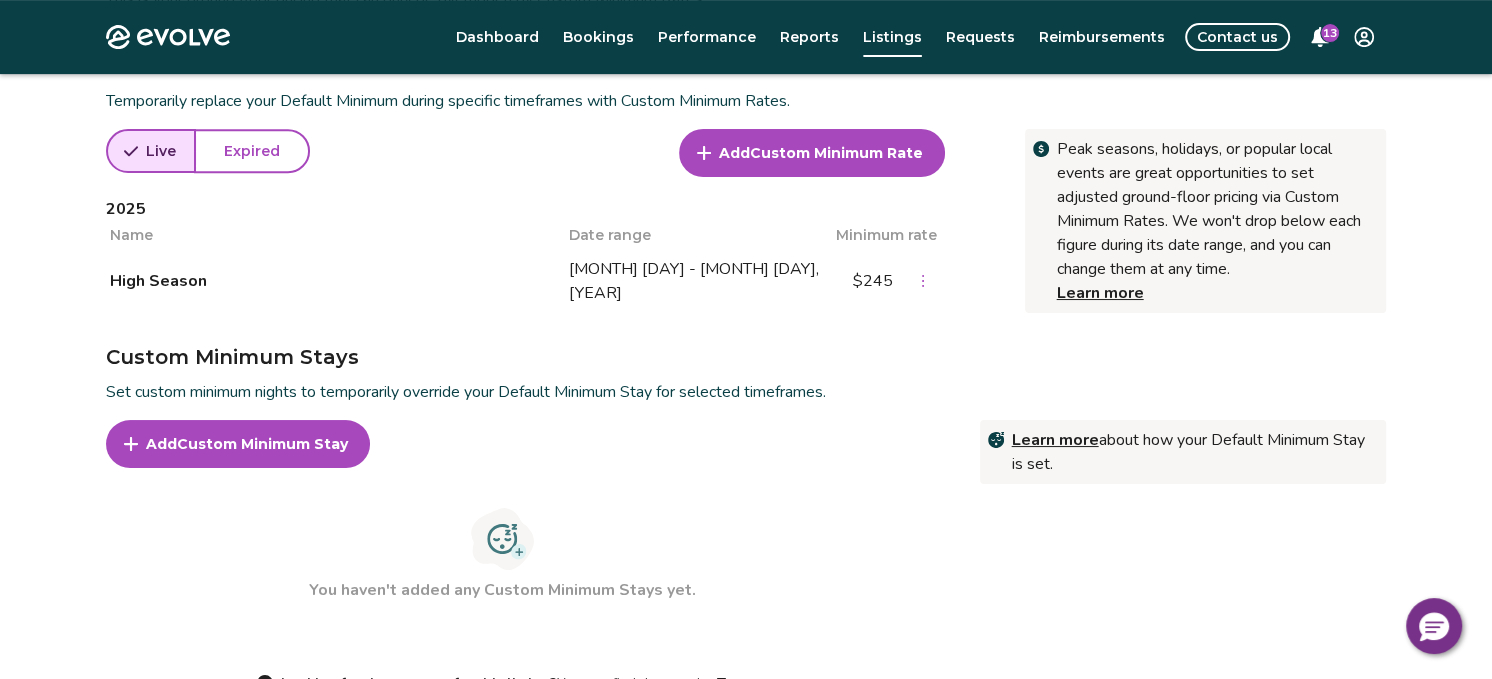 click 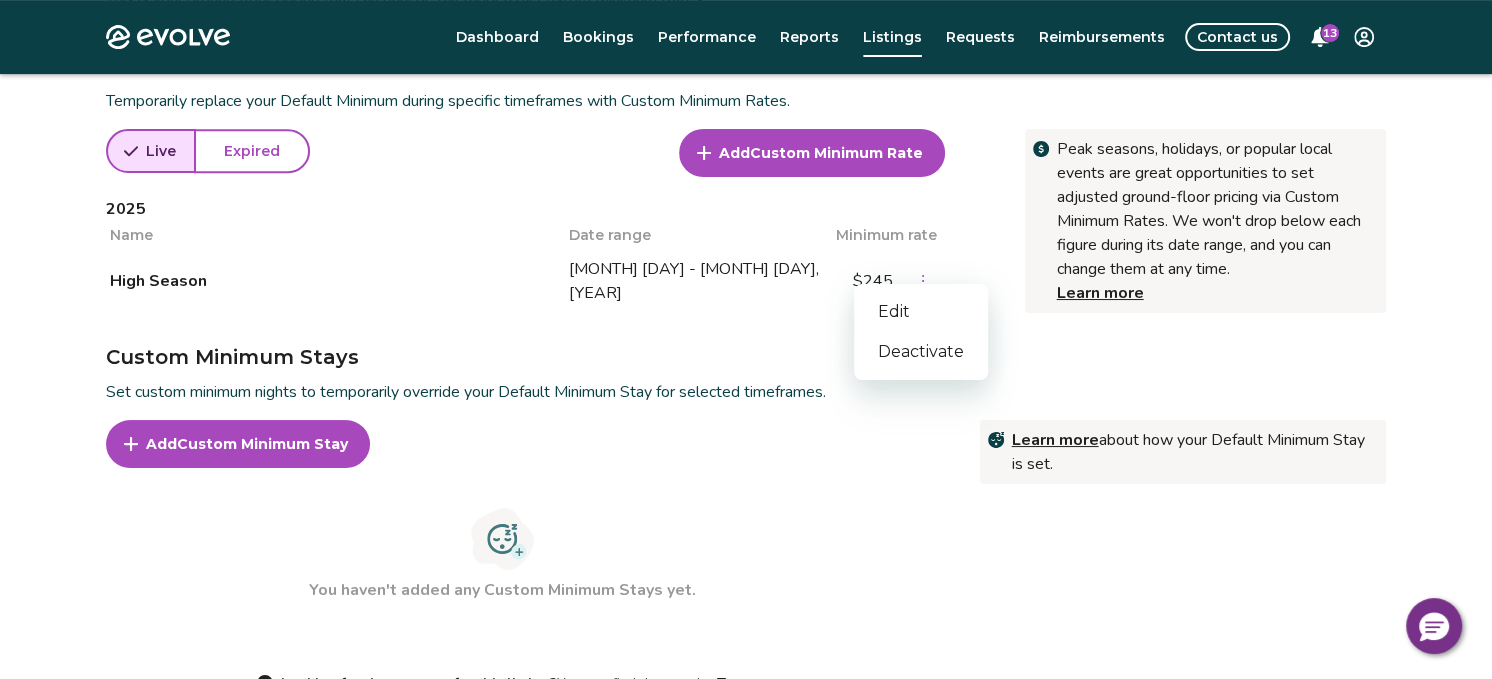 click on "Edit" at bounding box center (921, 312) 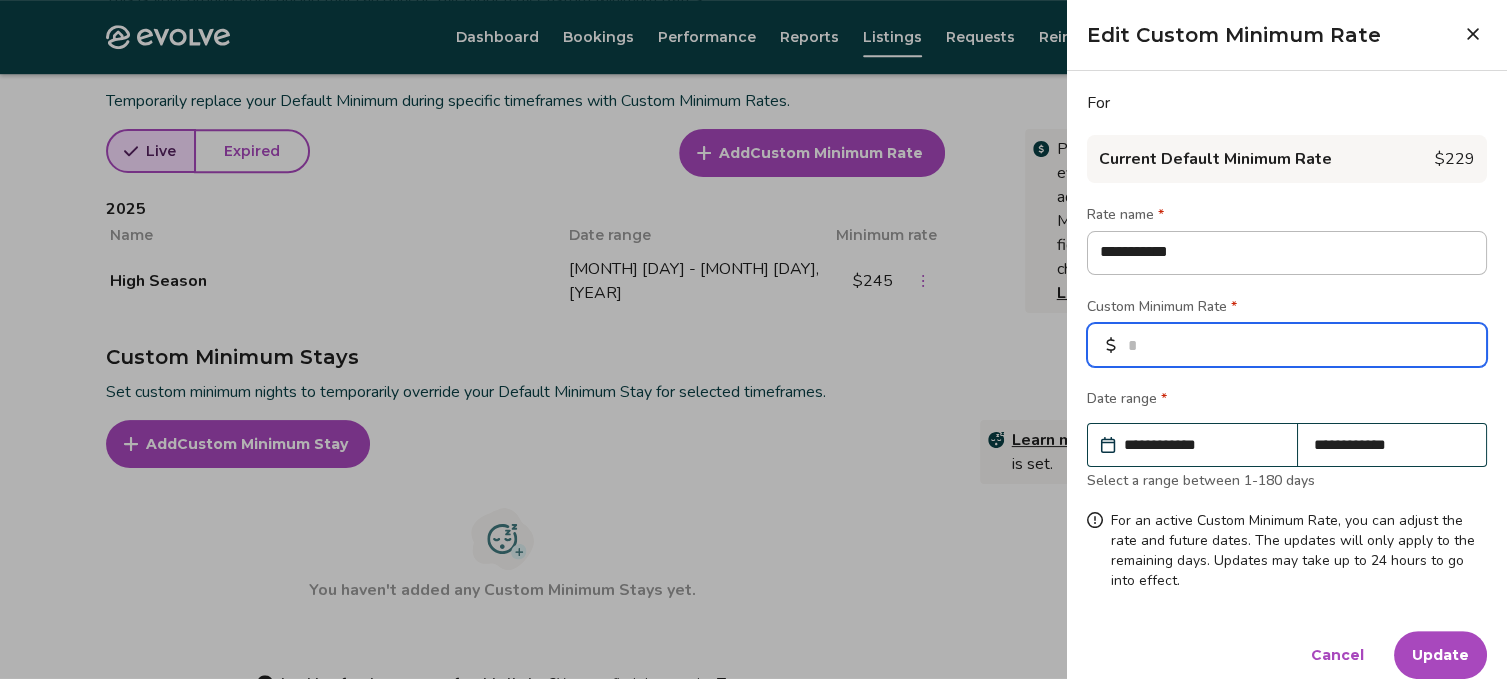 click on "***" at bounding box center (1287, 345) 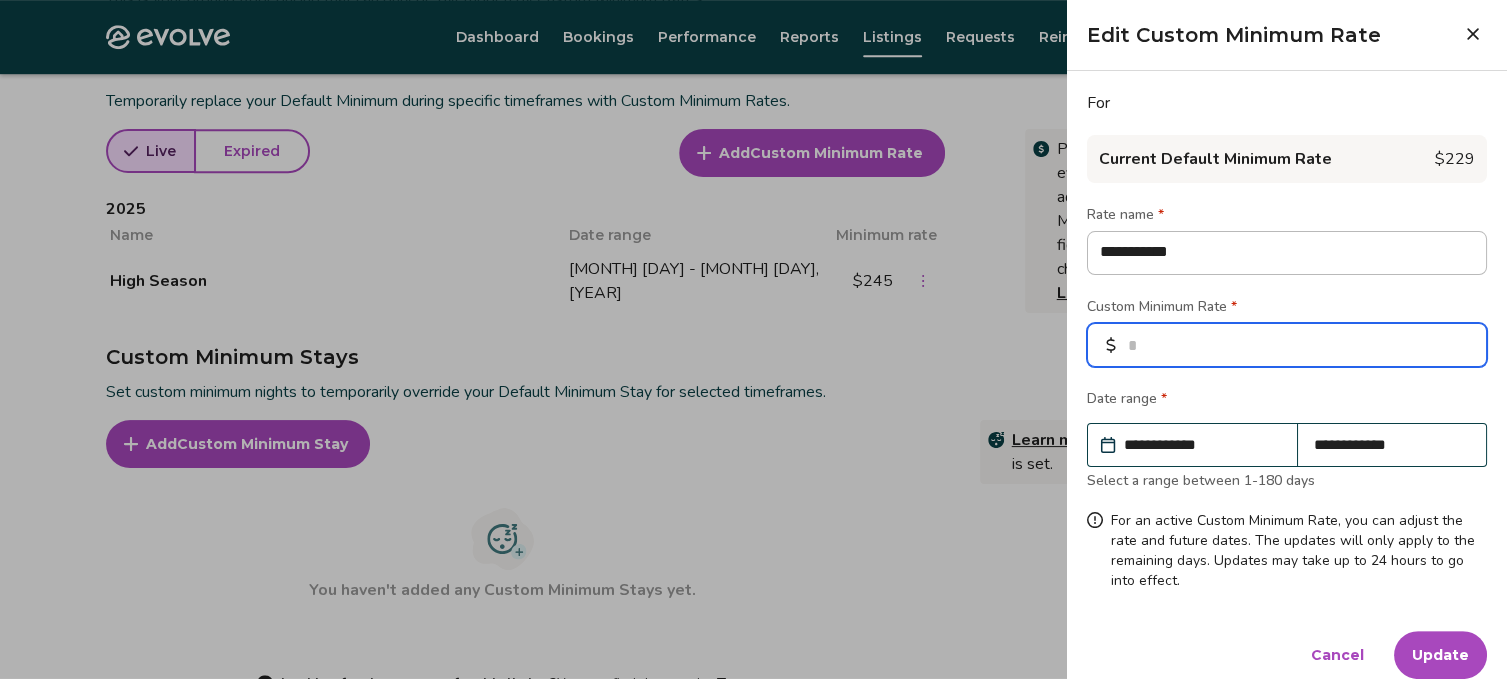 type on "**" 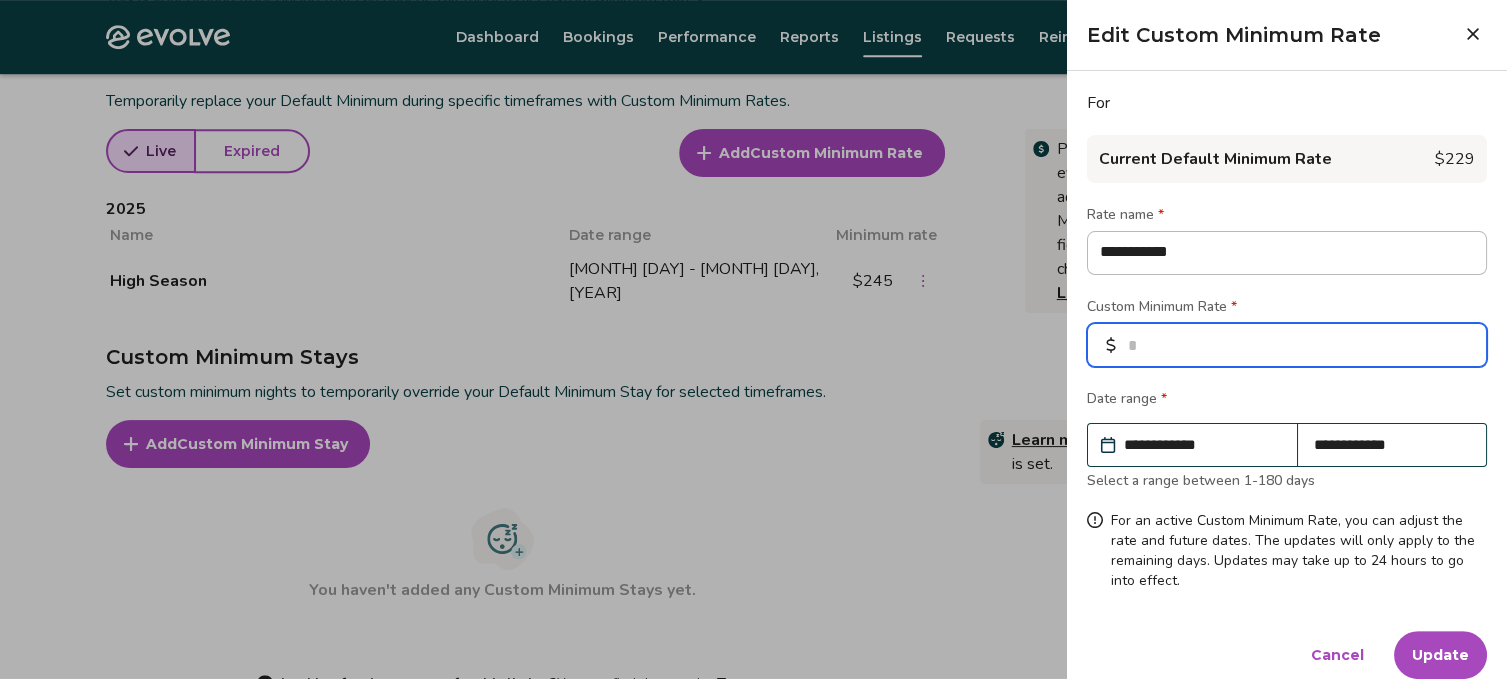 type on "*" 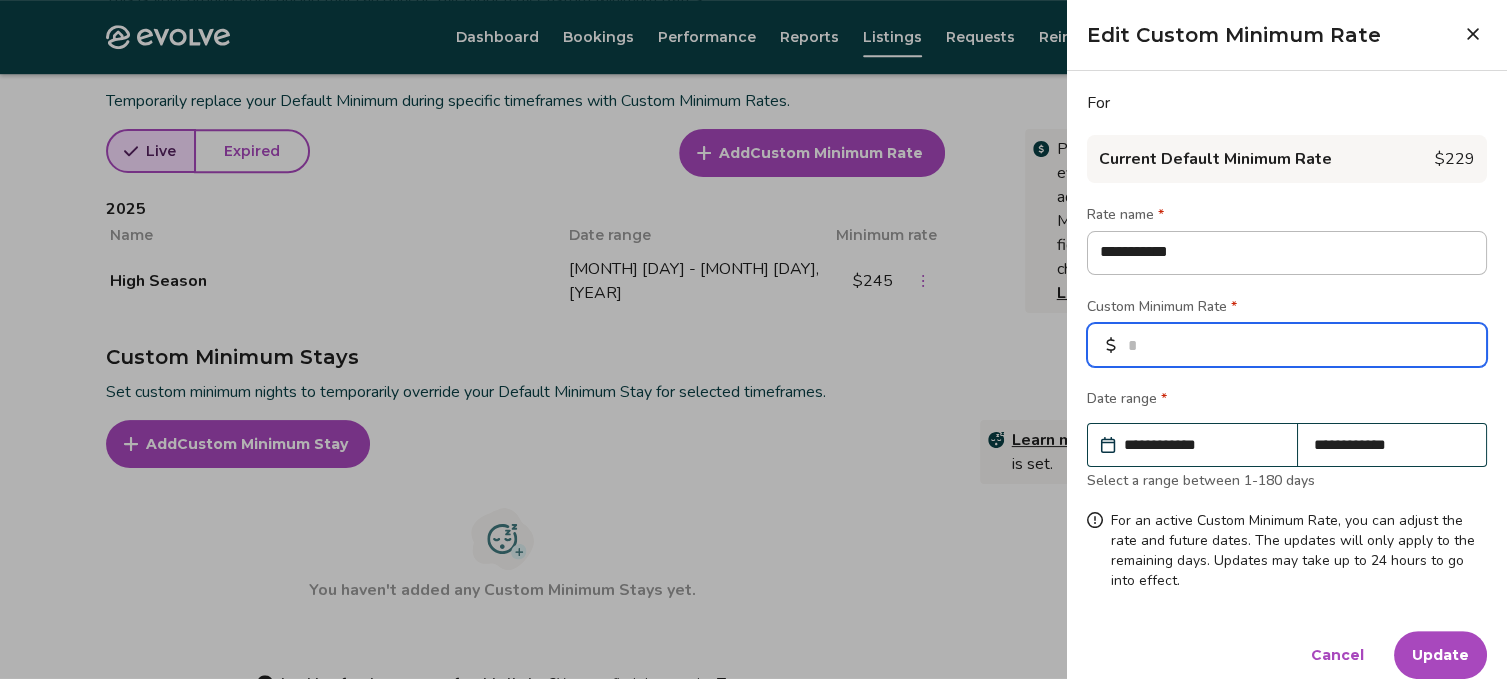 type on "***" 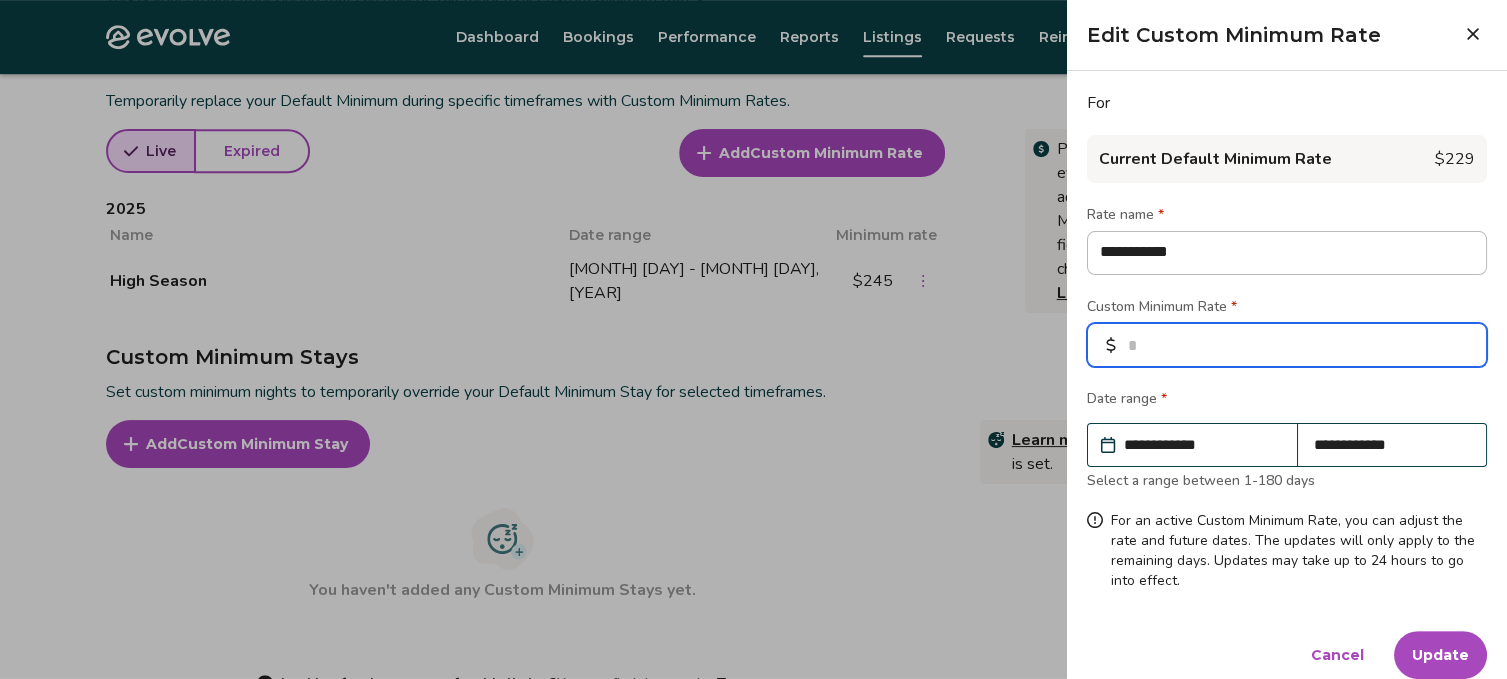 type on "*" 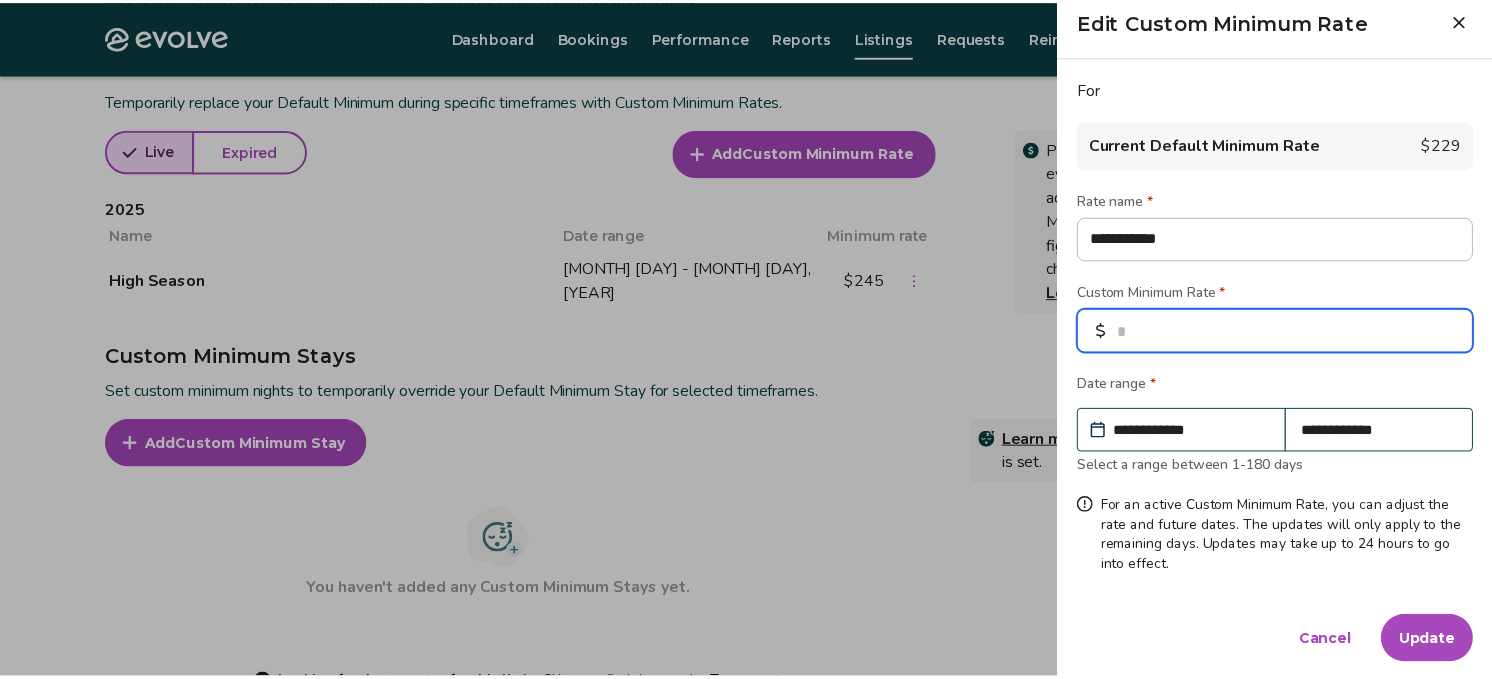 scroll, scrollTop: 18, scrollLeft: 0, axis: vertical 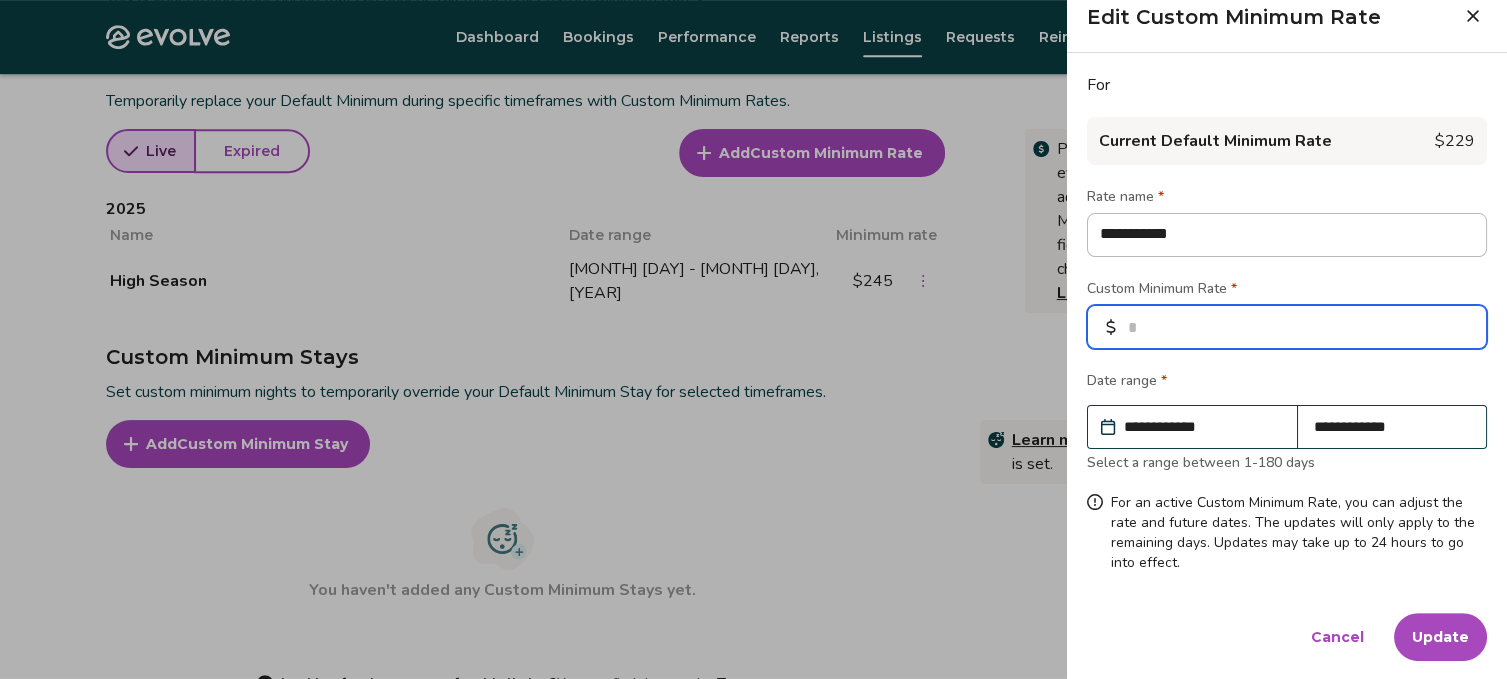 type on "***" 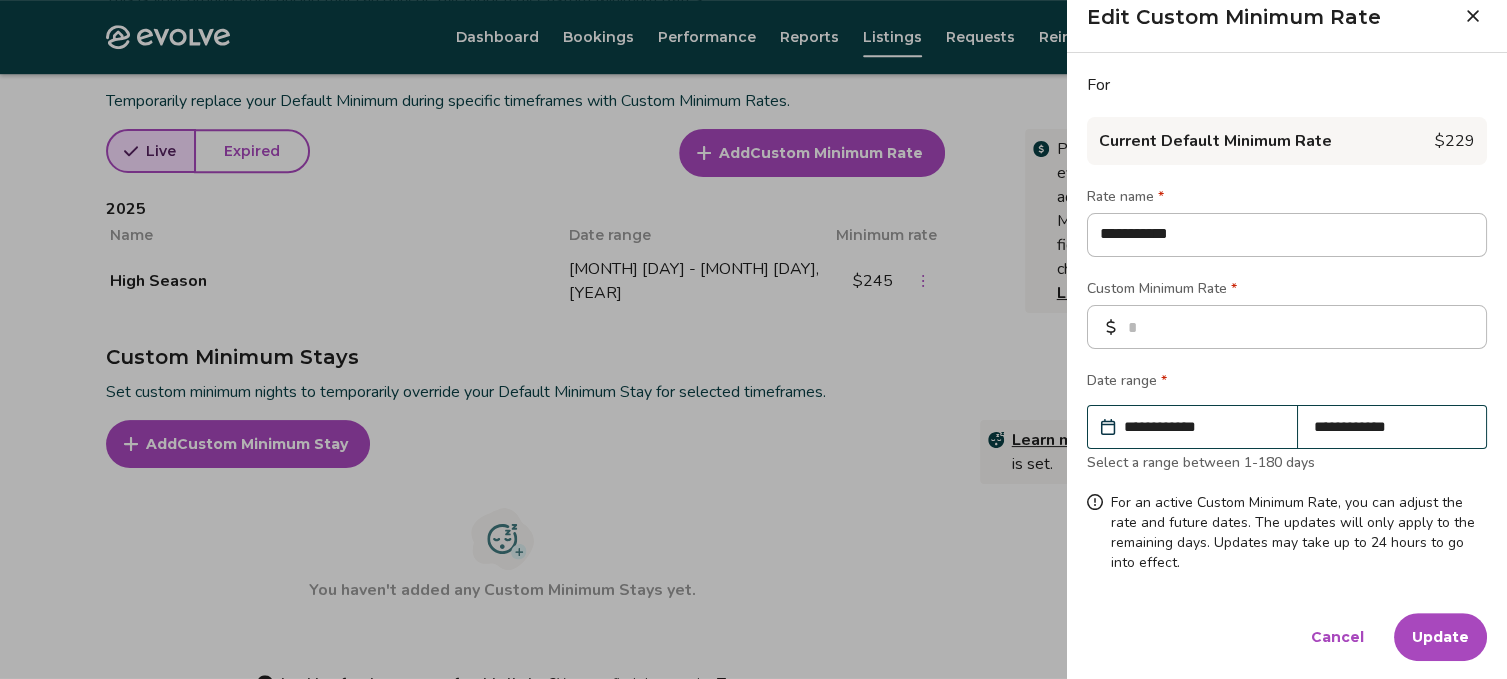 click on "Update" at bounding box center (1440, 637) 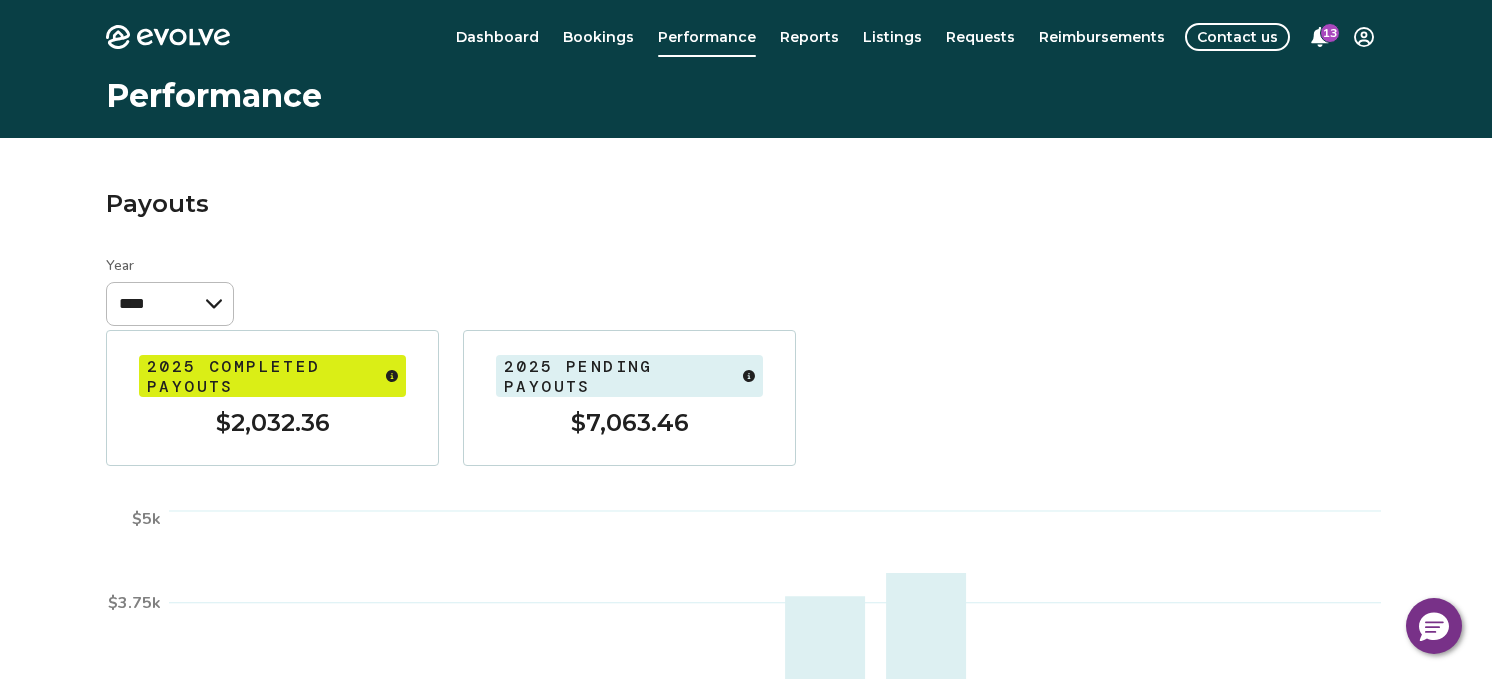 scroll, scrollTop: 0, scrollLeft: 0, axis: both 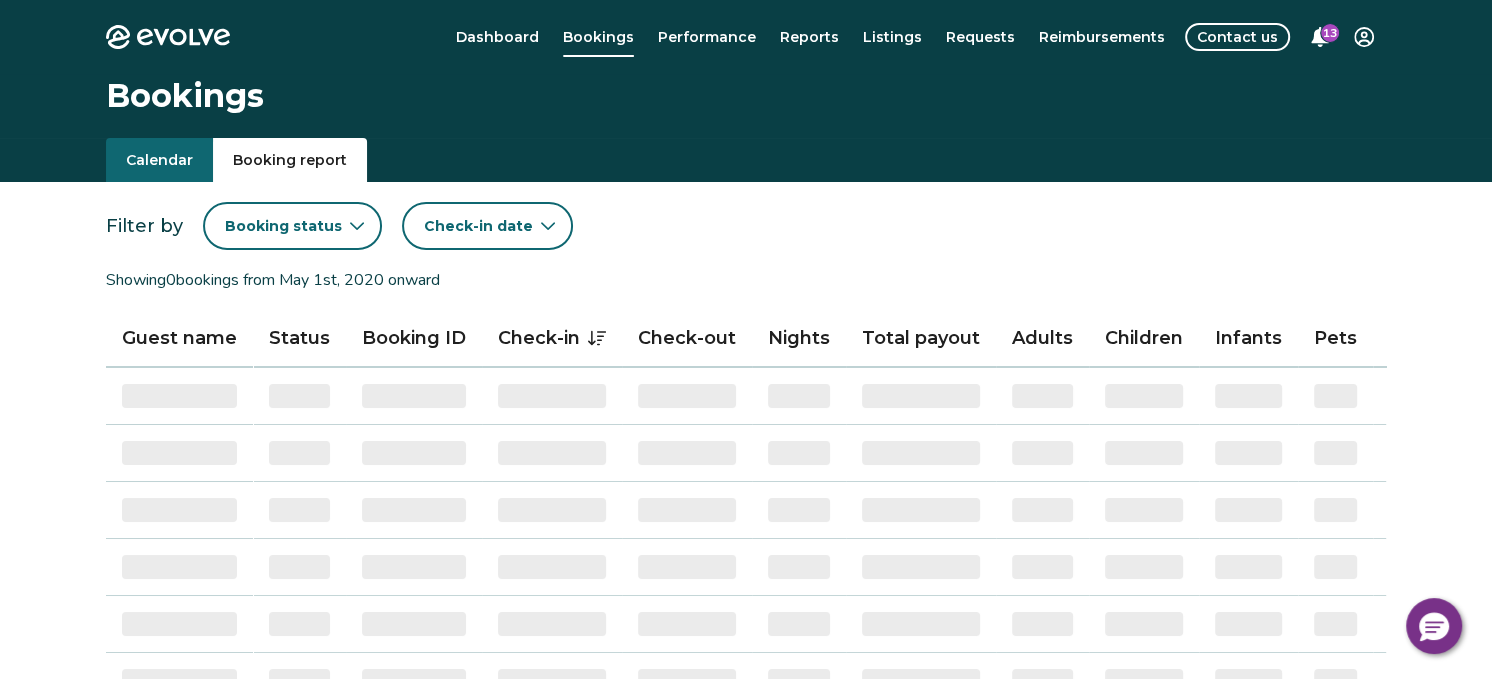 click on "Booking report" at bounding box center (290, 160) 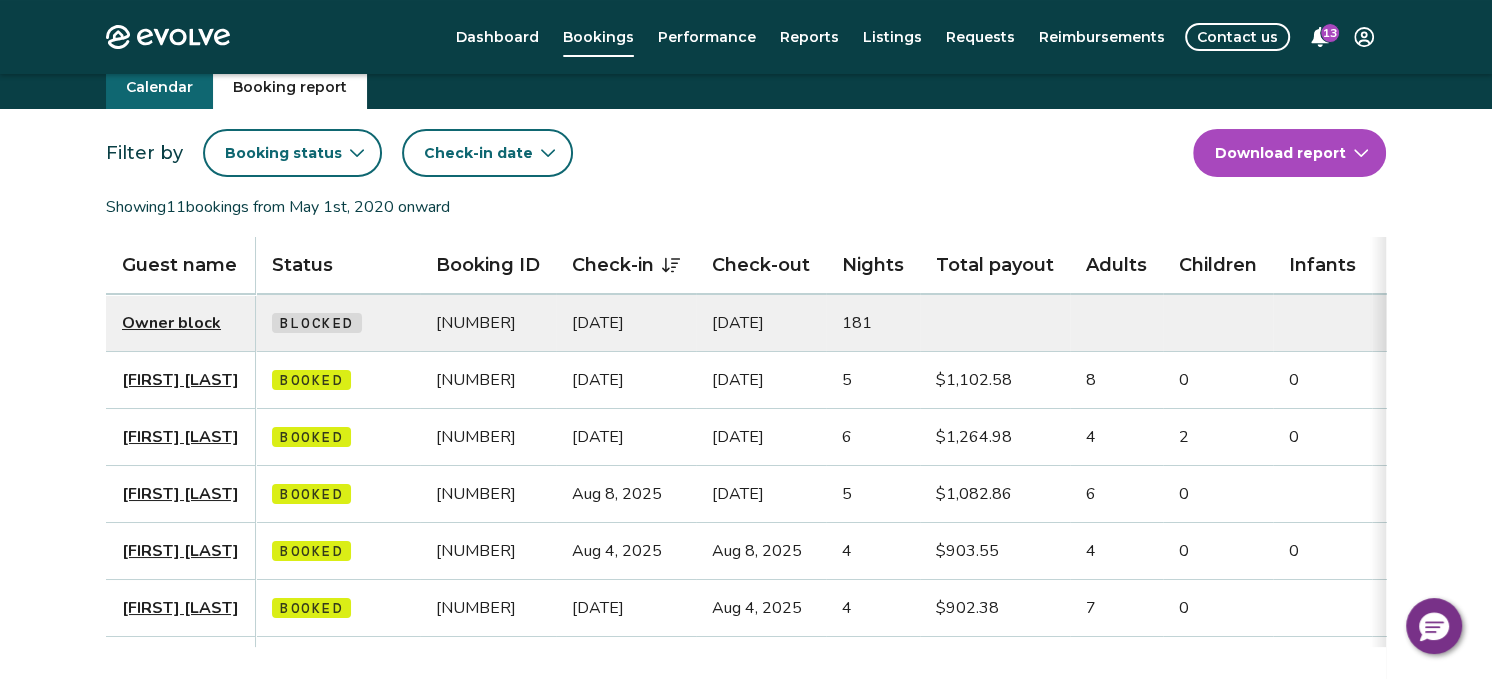 scroll, scrollTop: 0, scrollLeft: 0, axis: both 